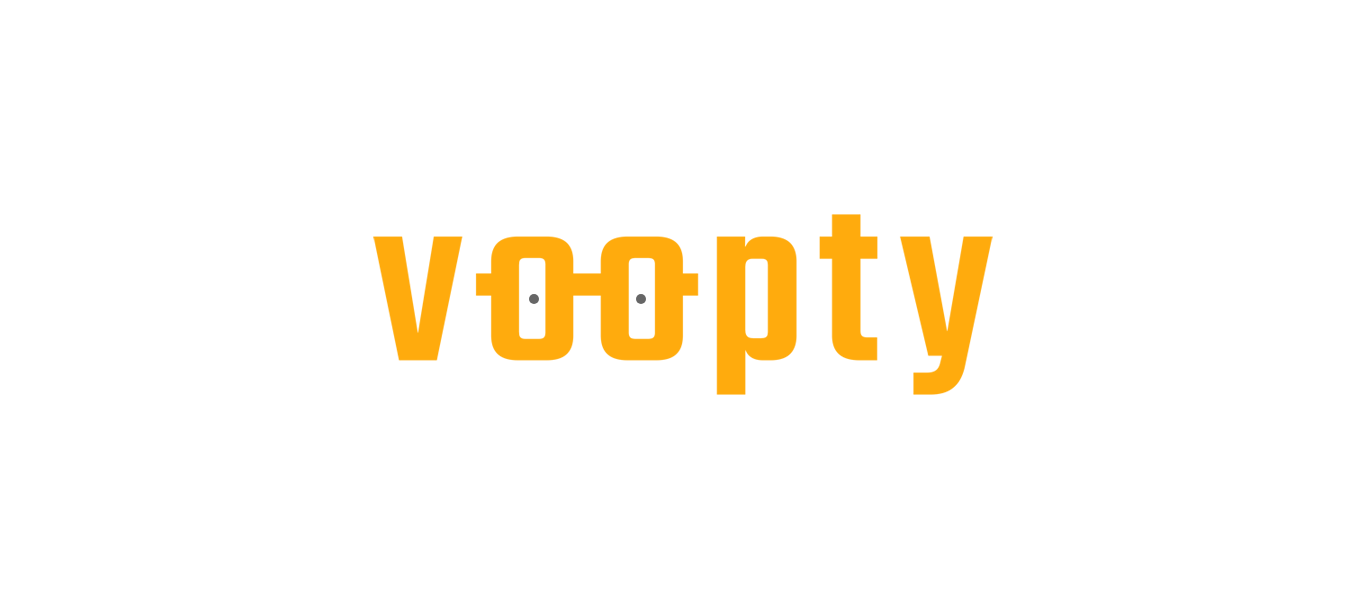 scroll, scrollTop: 0, scrollLeft: 0, axis: both 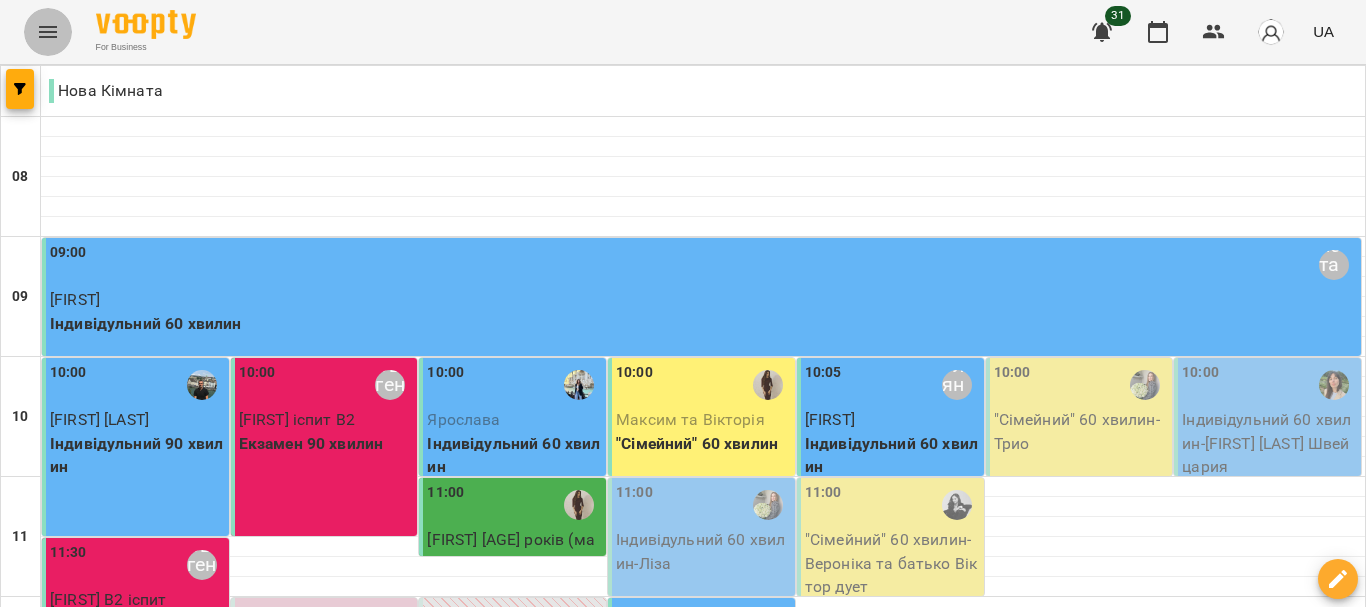 click 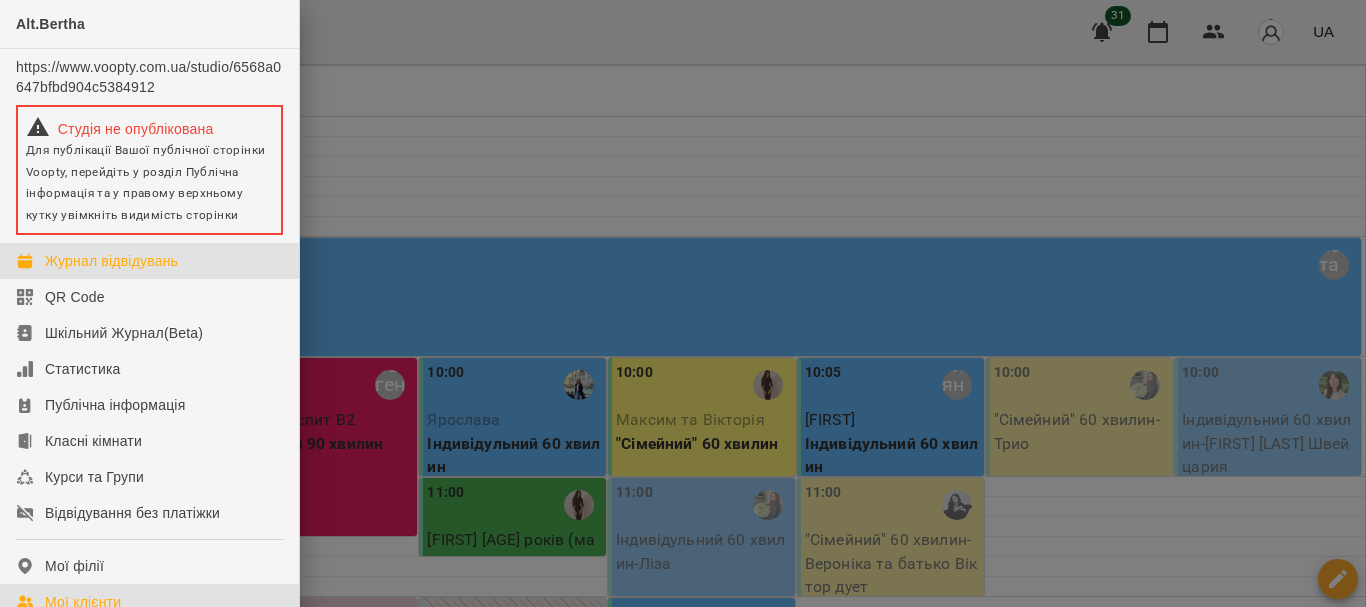 click on "Мої клієнти" at bounding box center (149, 602) 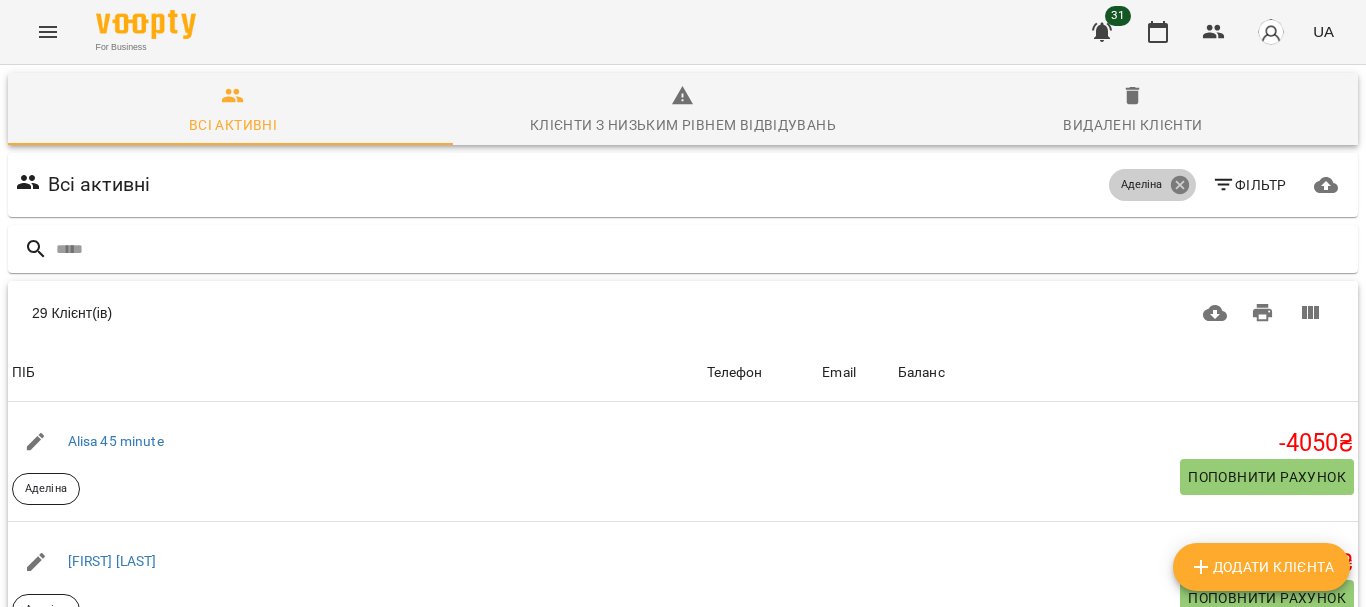 click 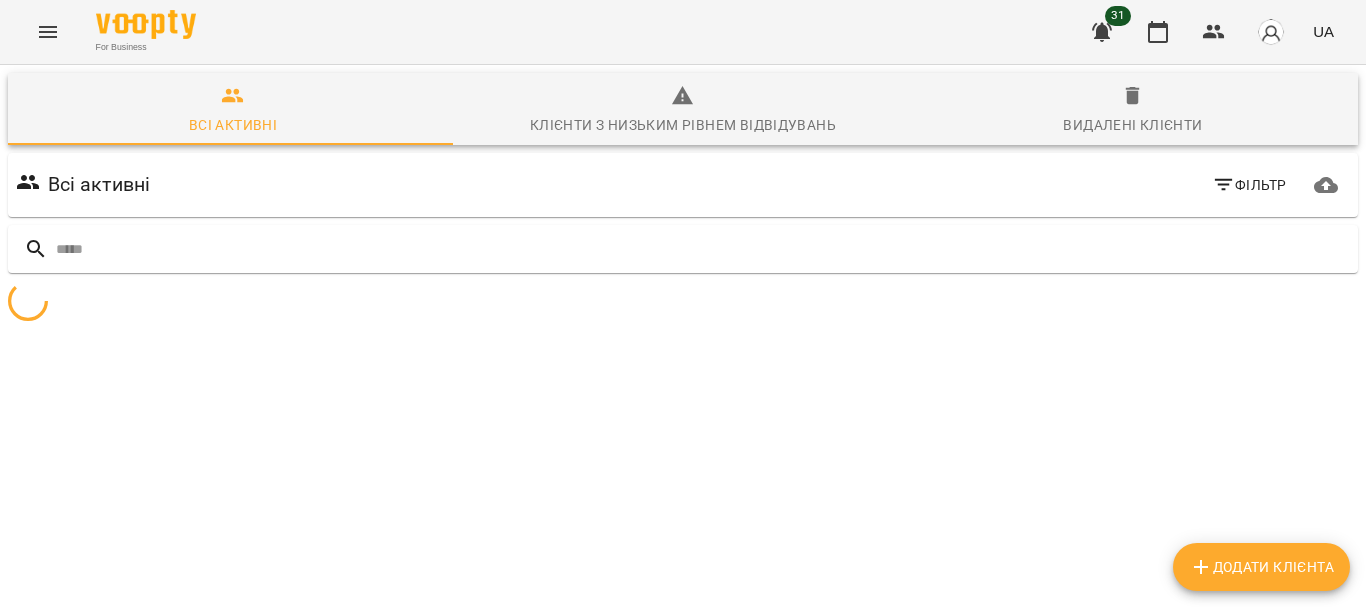 click 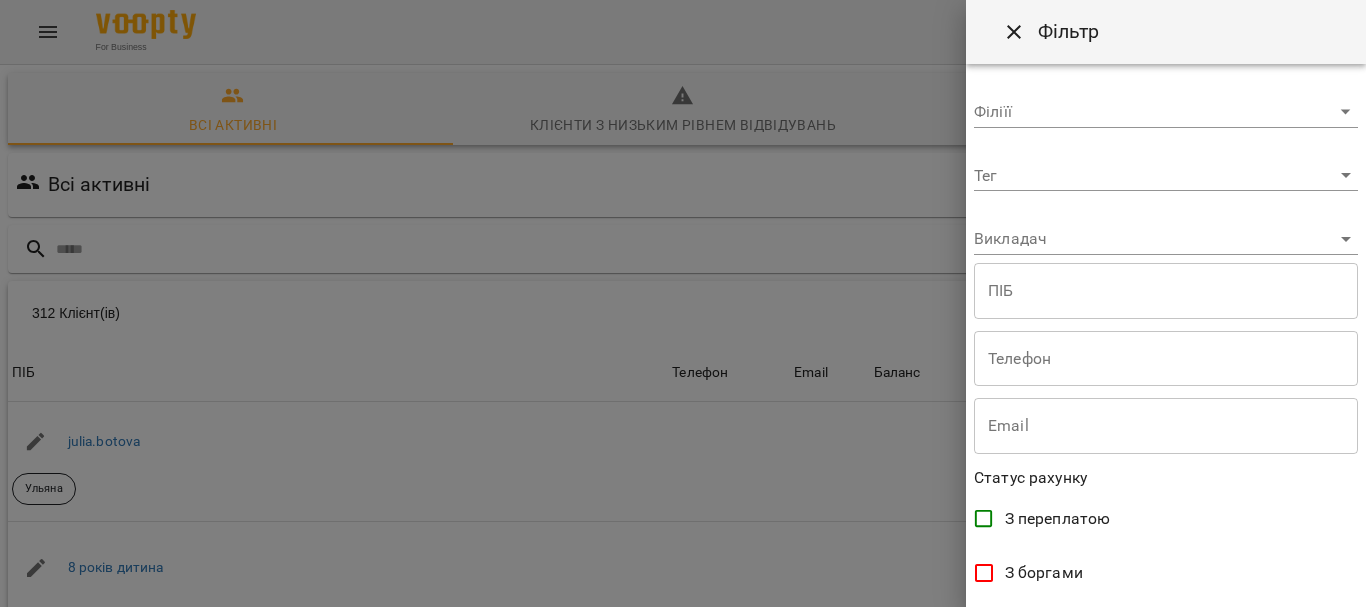 click on "For Business 31 UA Всі активні Клієнти з низьким рівнем відвідувань Видалені клієнти   Всі активні Фільтр 312   Клієнт(ів) 312   Клієнт(ів) ПІБ Телефон Email Баланс ПІБ  julia.botova Ульяна Телефон Email Баланс 0 ₴ Поповнити рахунок ПІБ 8 років дитина Телефон Email Баланс 0 ₴ Поповнити рахунок ПІБ Alexander Ліана Телефон Email Баланс 0 ₴ Поповнити рахунок ПІБ Alina Аліна В1 Телефон Email Баланс 0 ₴ Поповнити рахунок ПІБ Alisa 45 minute Аделіна Телефон Email Баланс -4050 ₴ Поповнити рахунок ПІБ Alona Oliinyk Ульяна Телефон Email Баланс 0 ₴ Поповнити рахунок ПІБ Anastasiia Kondrashevska  Настя" at bounding box center (683, 522) 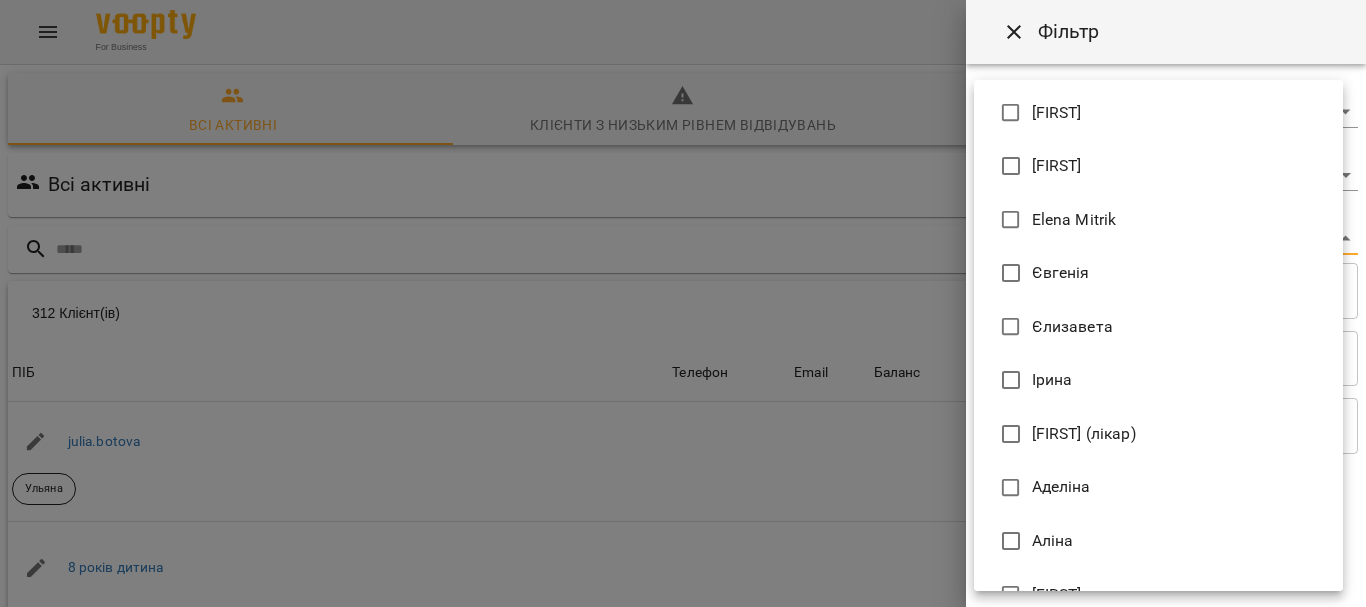 scroll, scrollTop: 38, scrollLeft: 0, axis: vertical 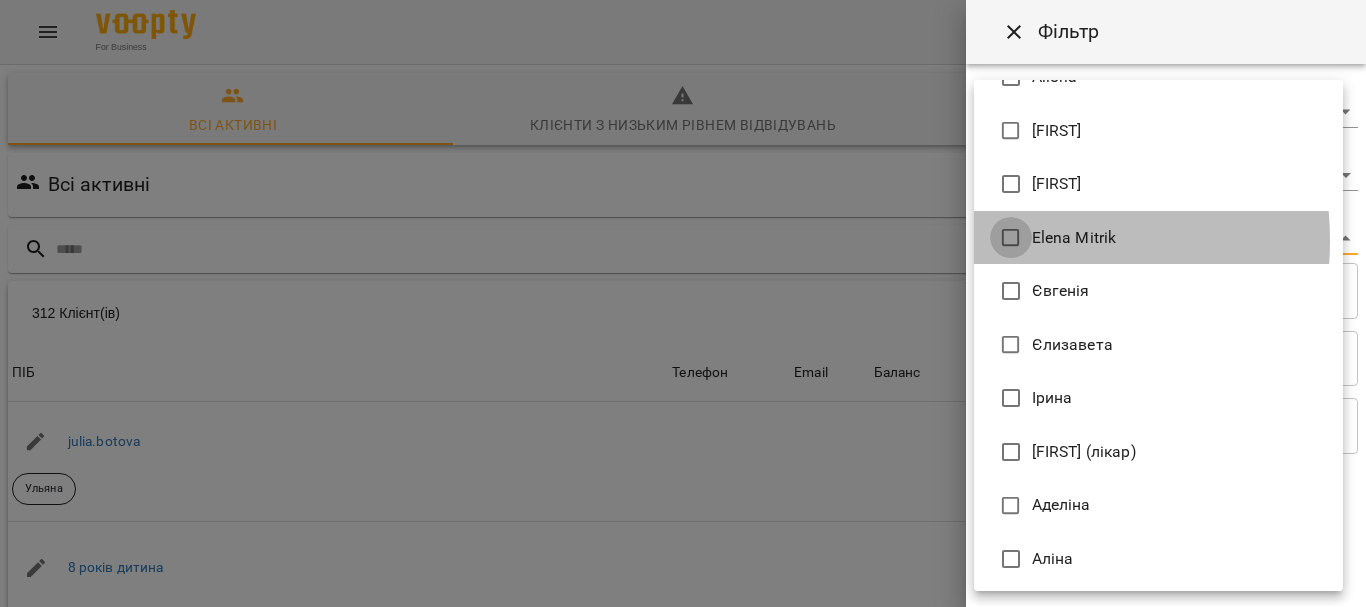 type on "**********" 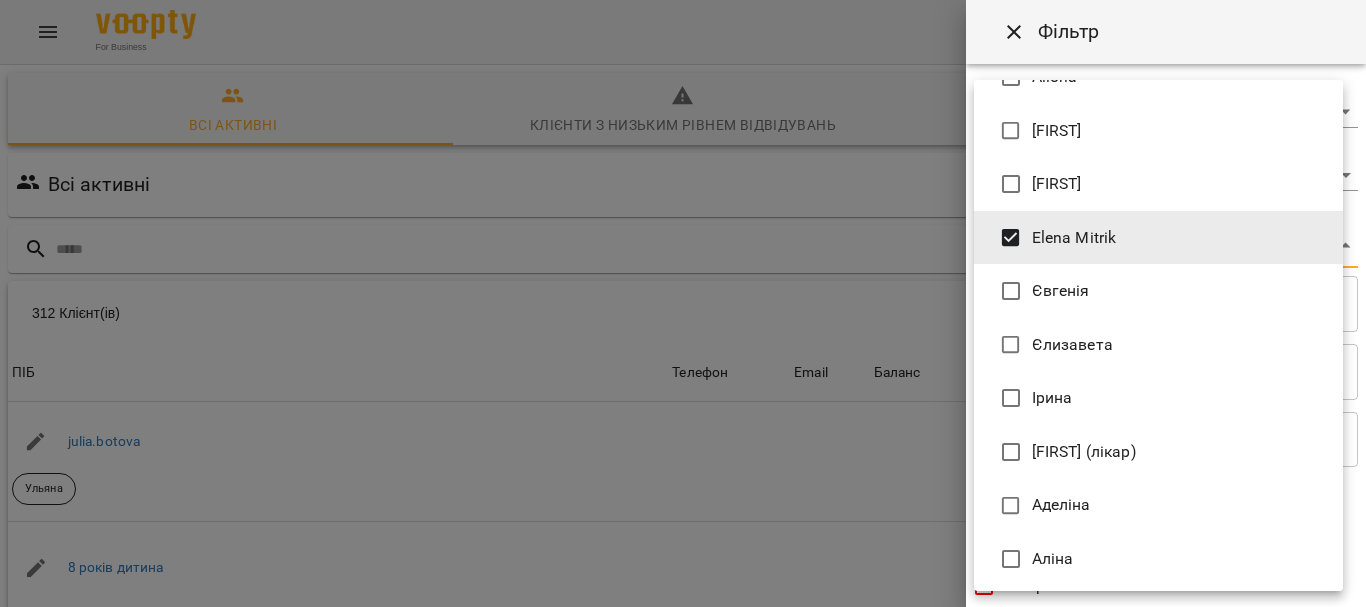 drag, startPoint x: 1360, startPoint y: 153, endPoint x: 1365, endPoint y: 516, distance: 363.03442 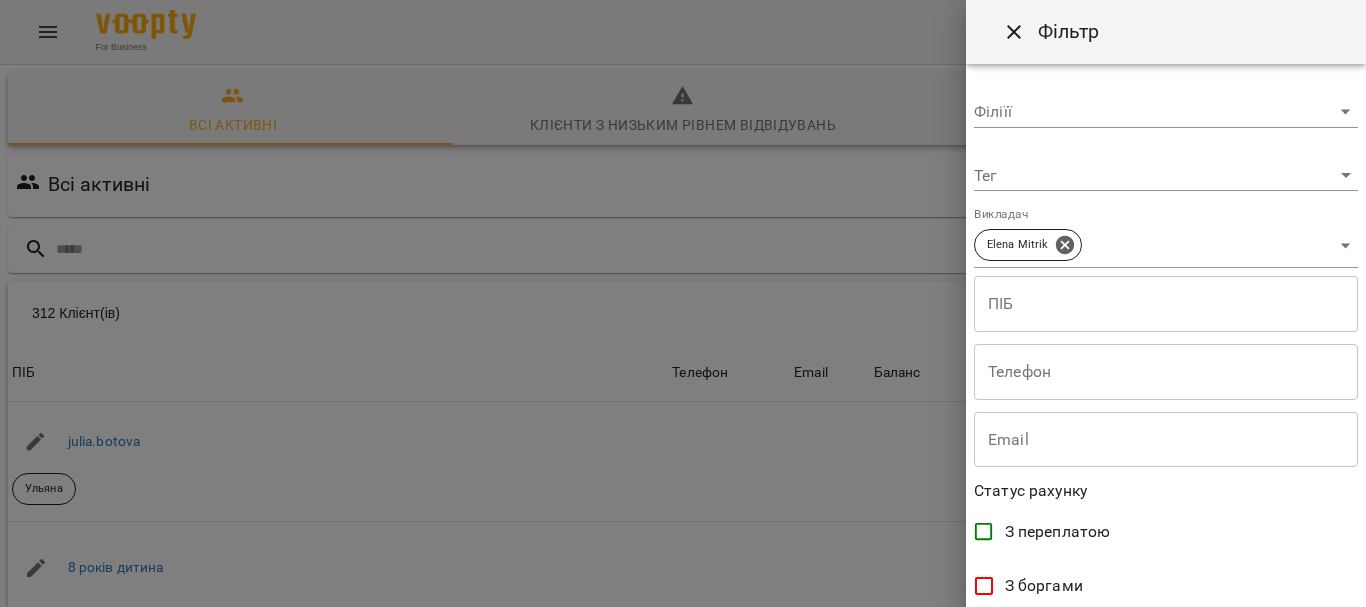 scroll, scrollTop: 520, scrollLeft: 0, axis: vertical 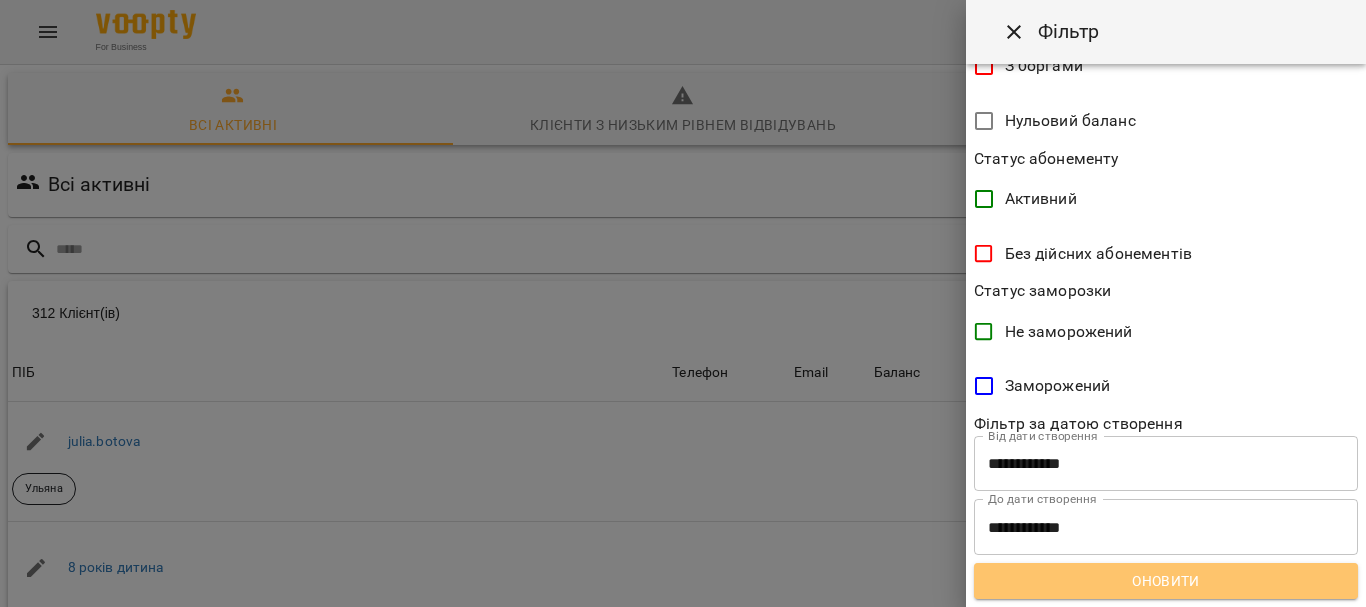 click on "Оновити" at bounding box center (1166, 581) 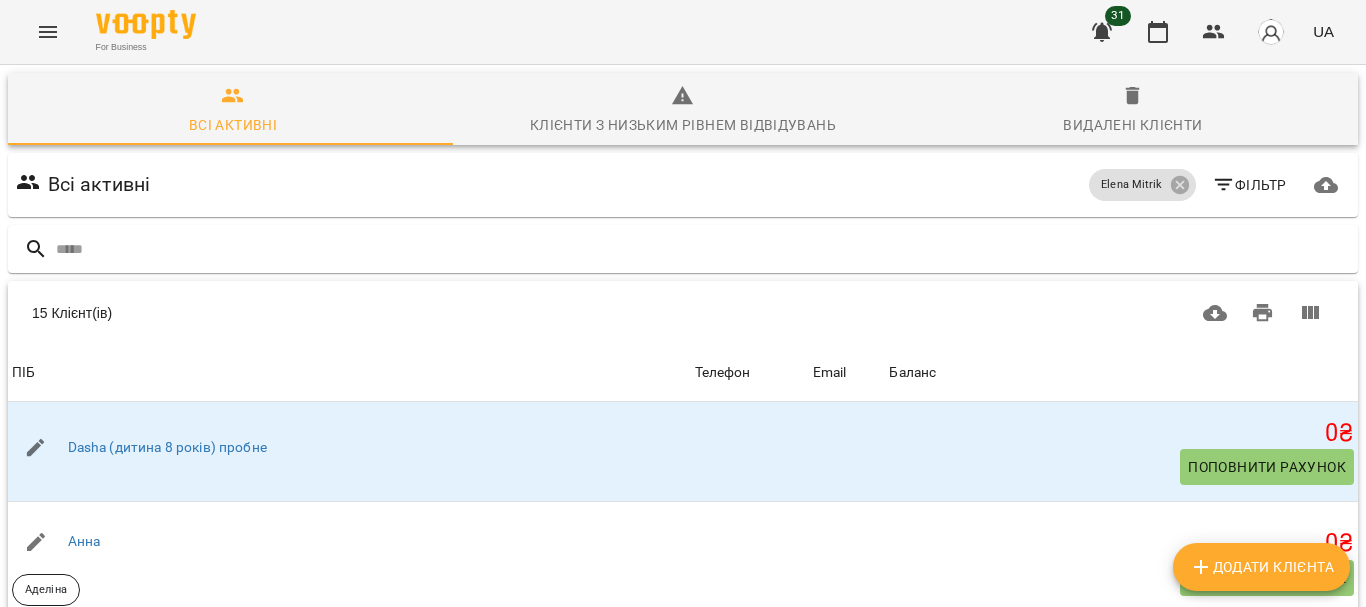 scroll, scrollTop: 131, scrollLeft: 0, axis: vertical 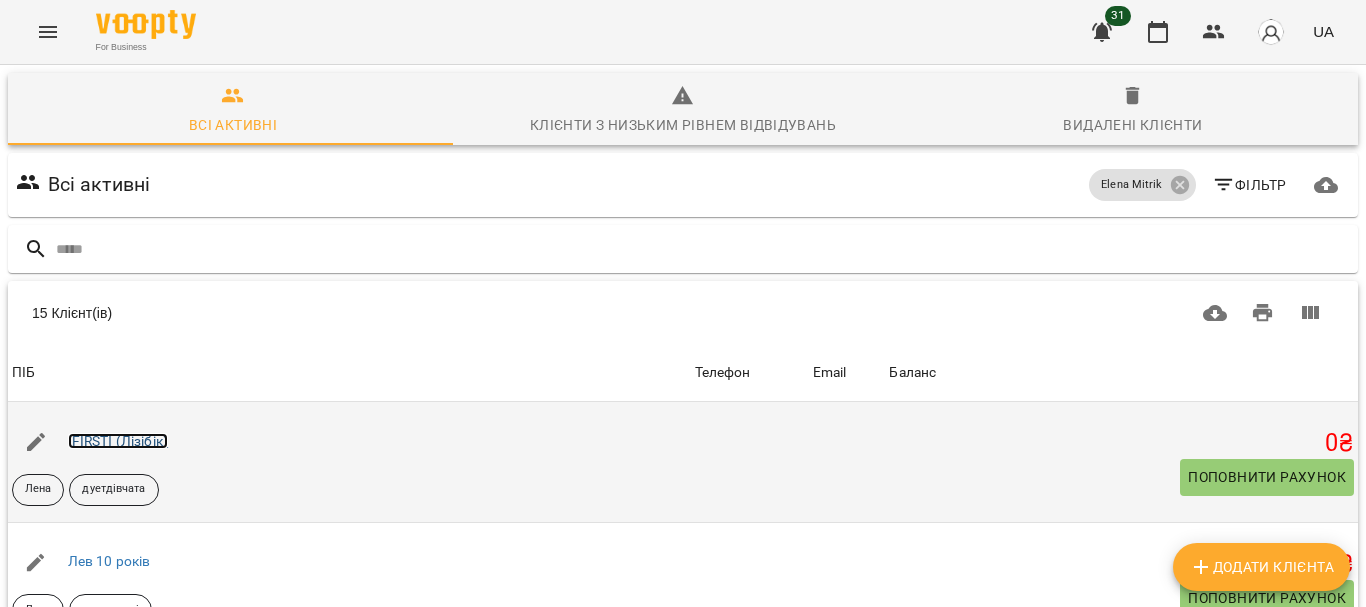 click on "Кароліна (Лізібік)" at bounding box center (118, 441) 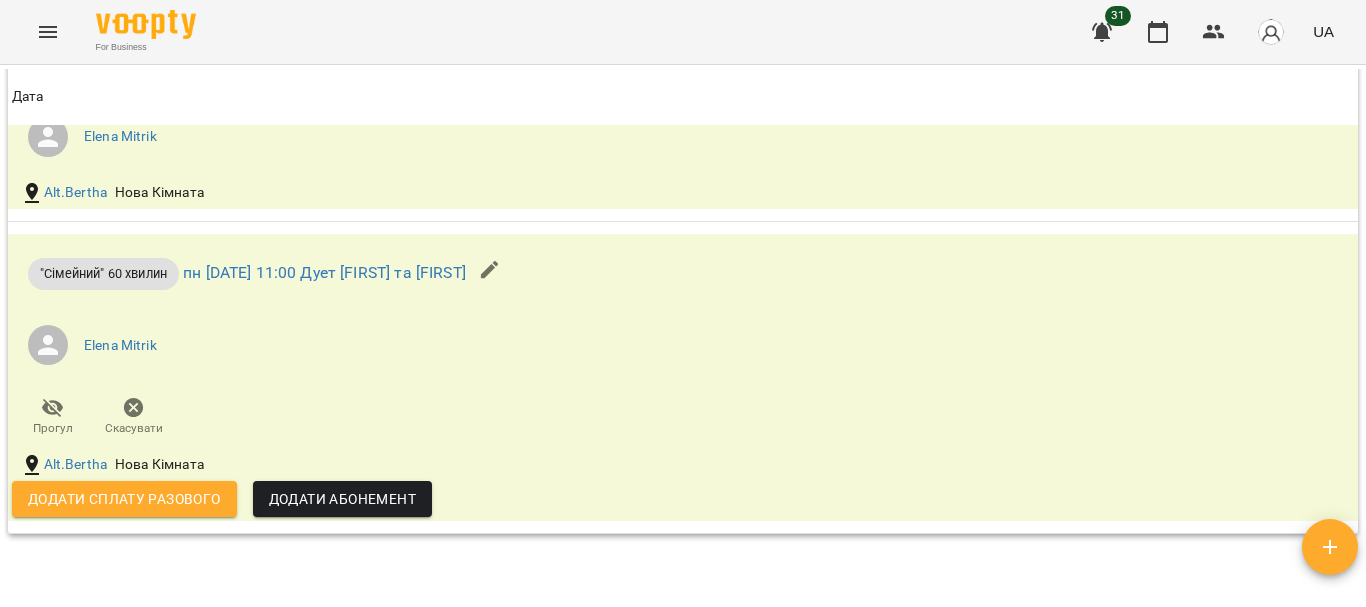 scroll, scrollTop: 1338, scrollLeft: 0, axis: vertical 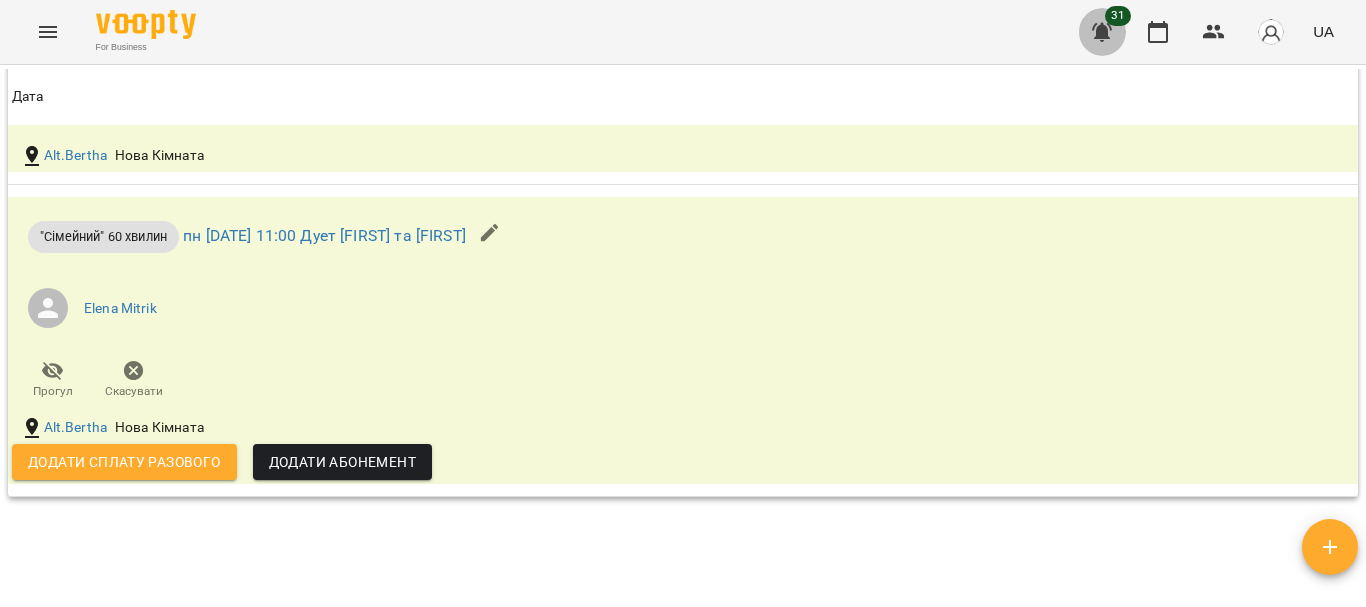 click 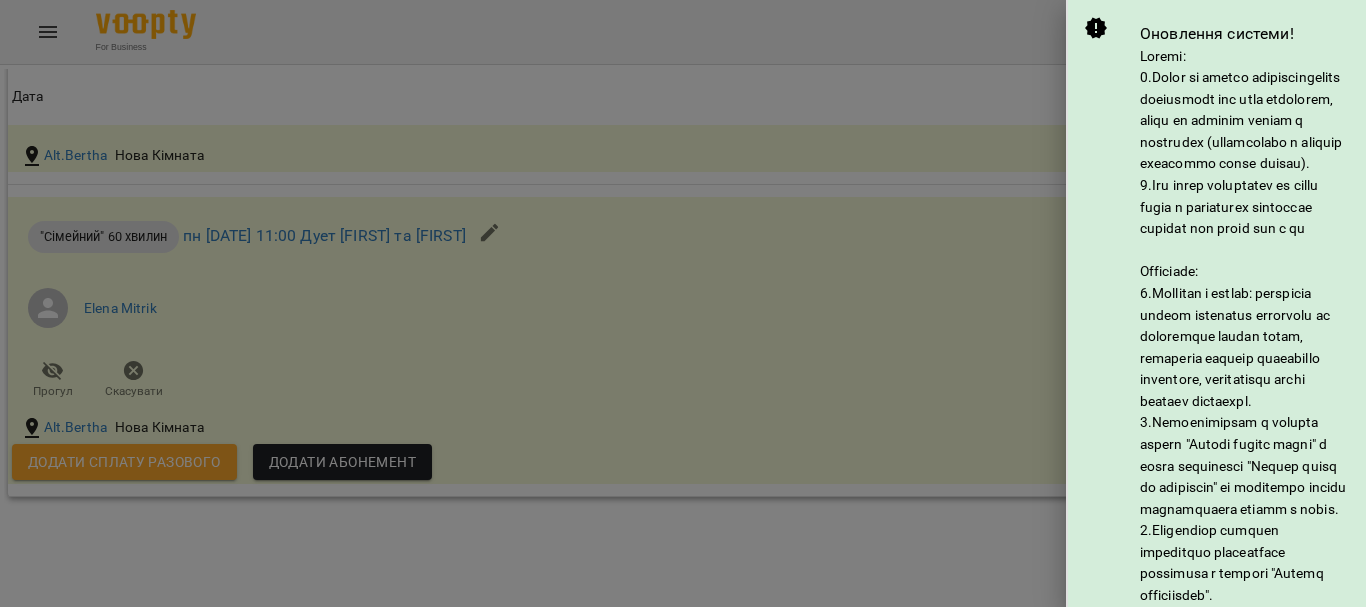 scroll, scrollTop: 486, scrollLeft: 0, axis: vertical 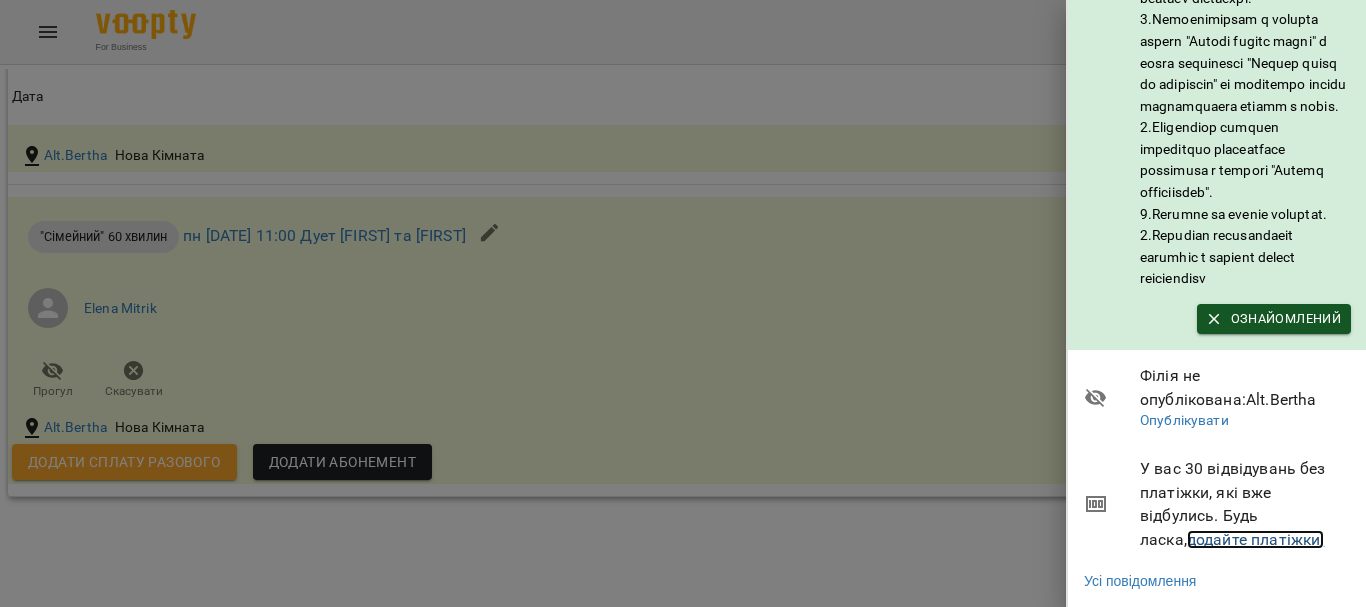 click on "додайте платіжки!" at bounding box center [1256, 539] 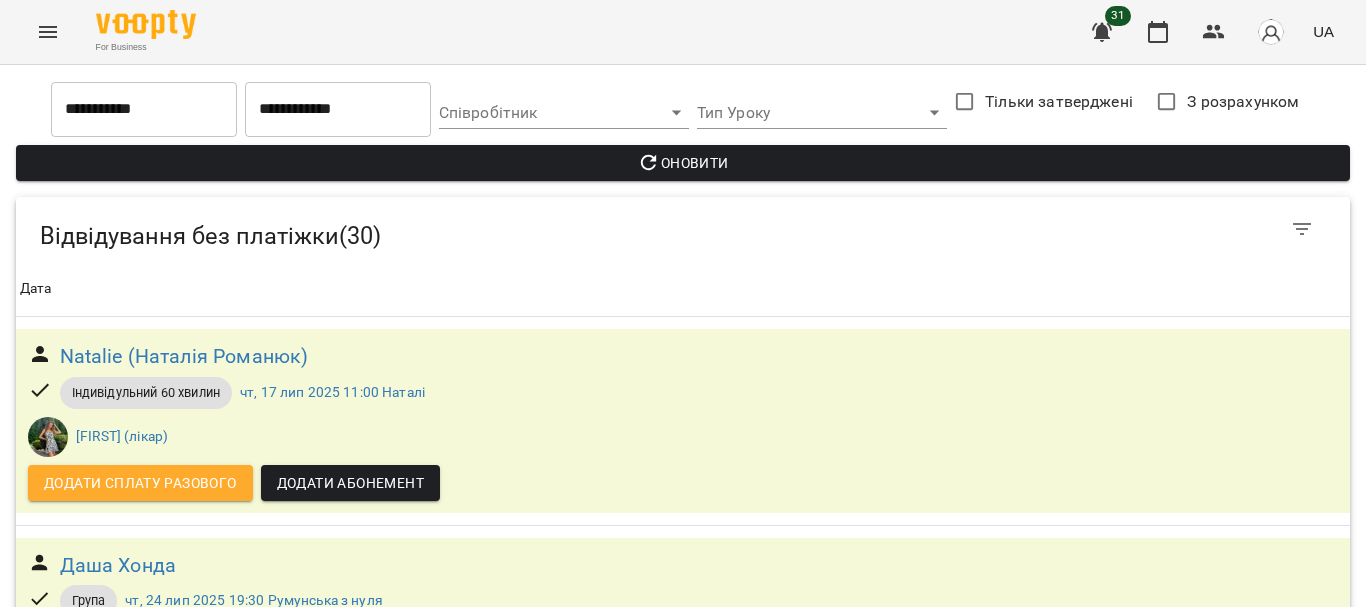 scroll, scrollTop: 192, scrollLeft: 0, axis: vertical 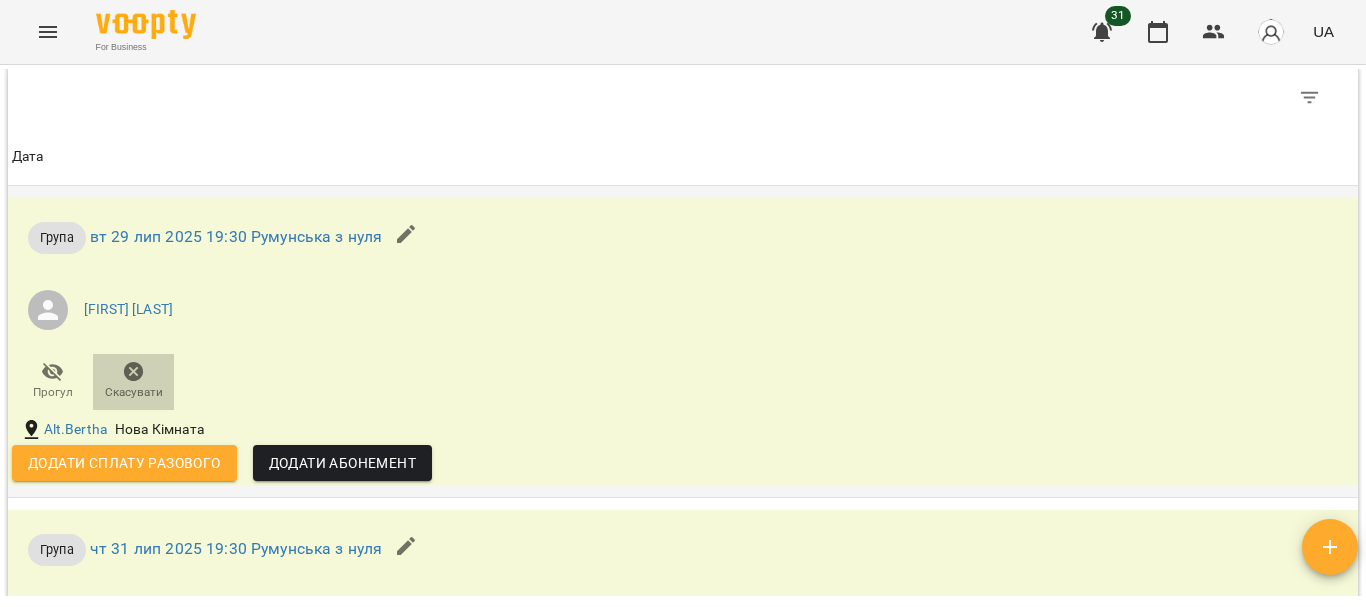 click on "Скасувати" at bounding box center [133, 380] 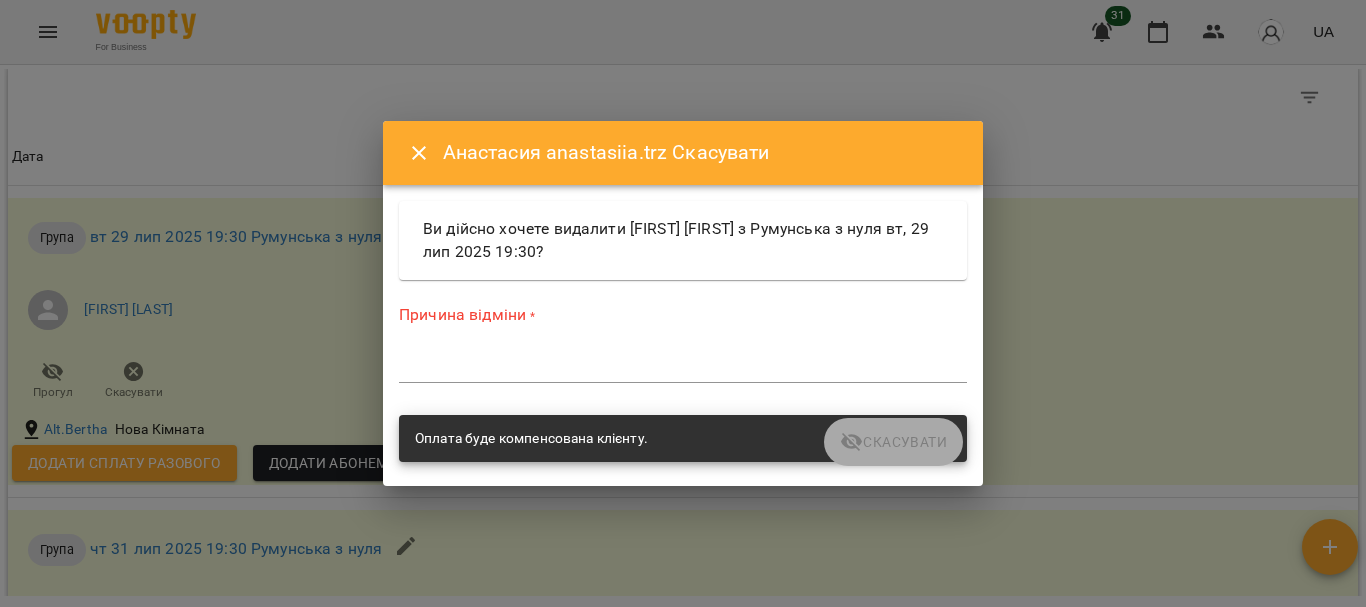 click at bounding box center (683, 366) 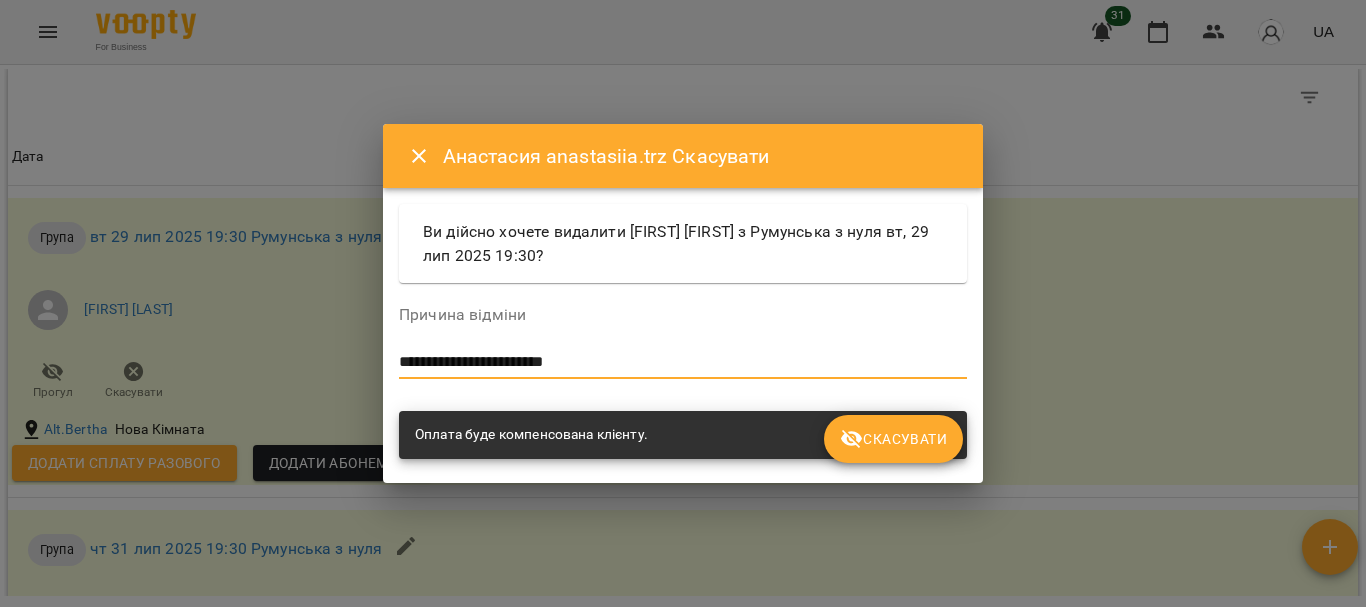 drag, startPoint x: 637, startPoint y: 361, endPoint x: 380, endPoint y: 359, distance: 257.00778 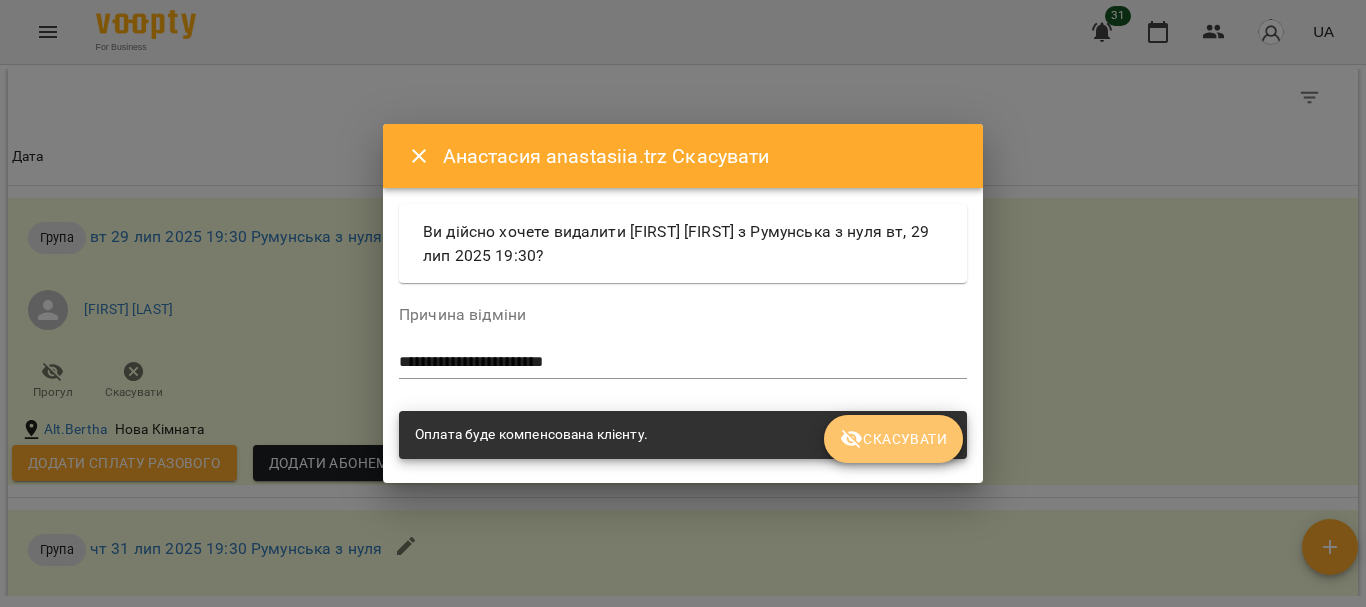 click on "Скасувати" at bounding box center (893, 439) 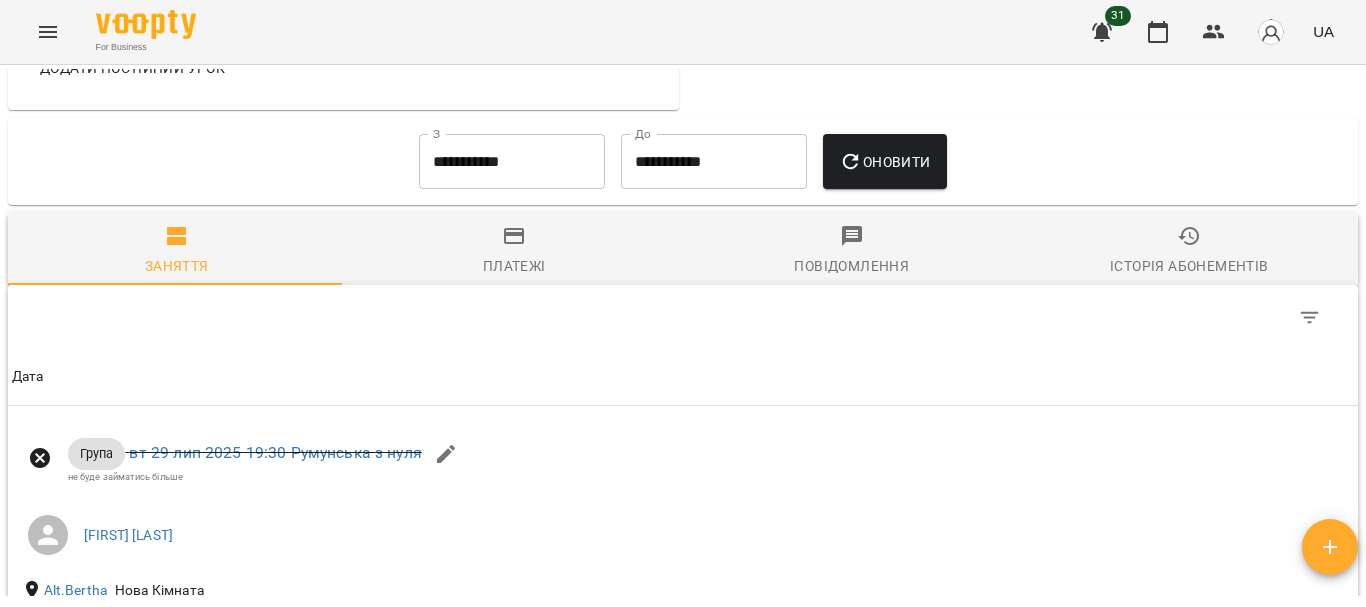 scroll, scrollTop: 1285, scrollLeft: 0, axis: vertical 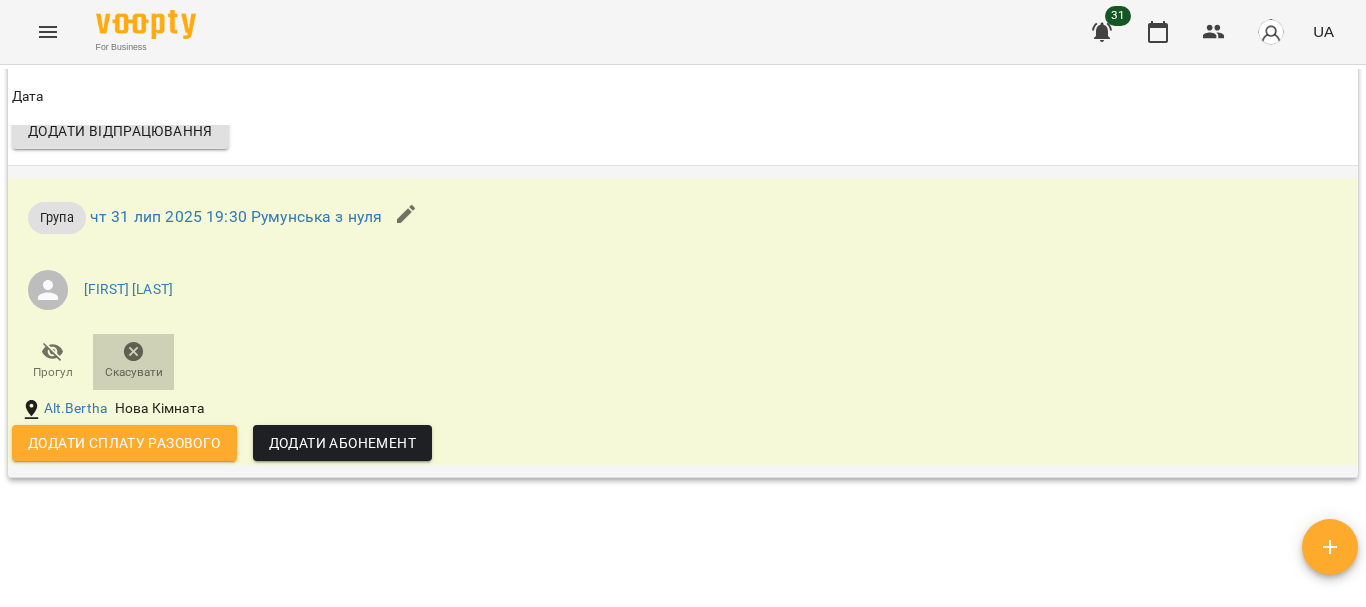 click on "Скасувати" at bounding box center [133, 360] 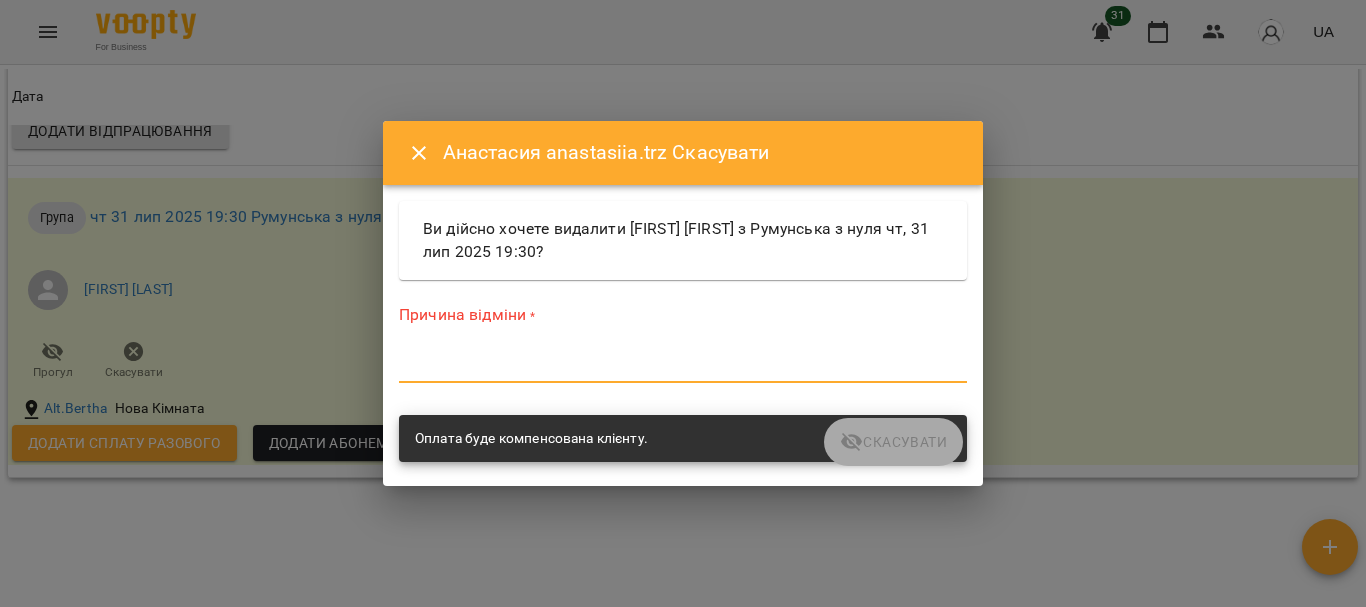 paste on "**********" 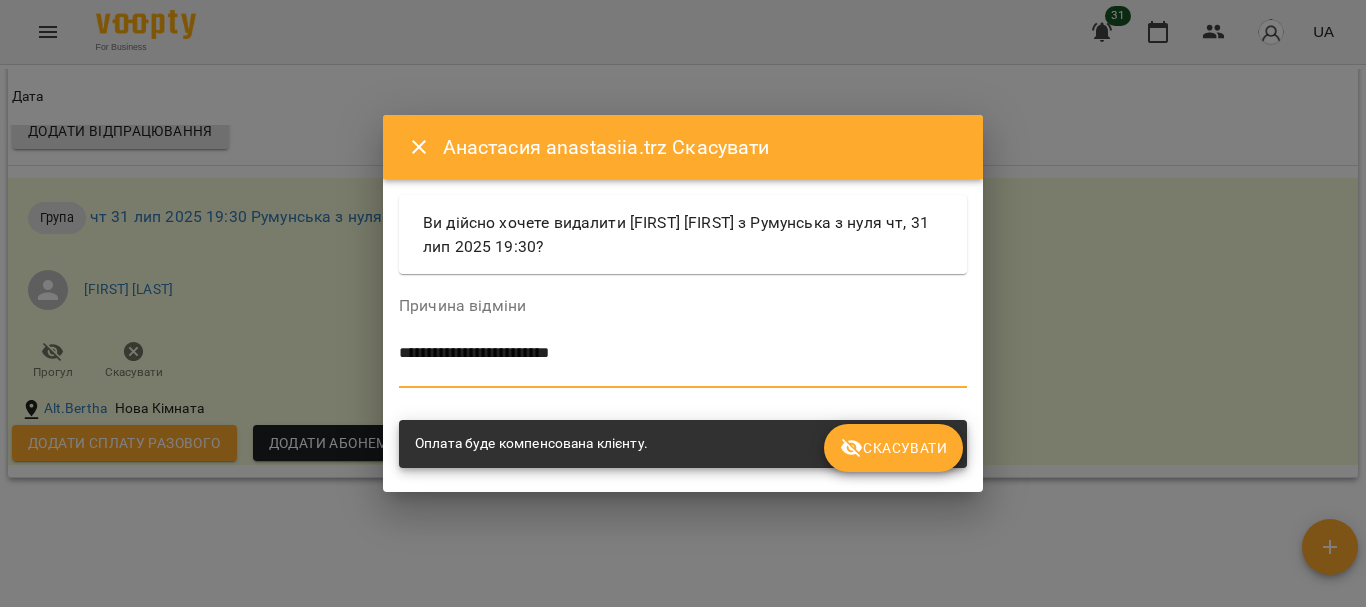type on "**********" 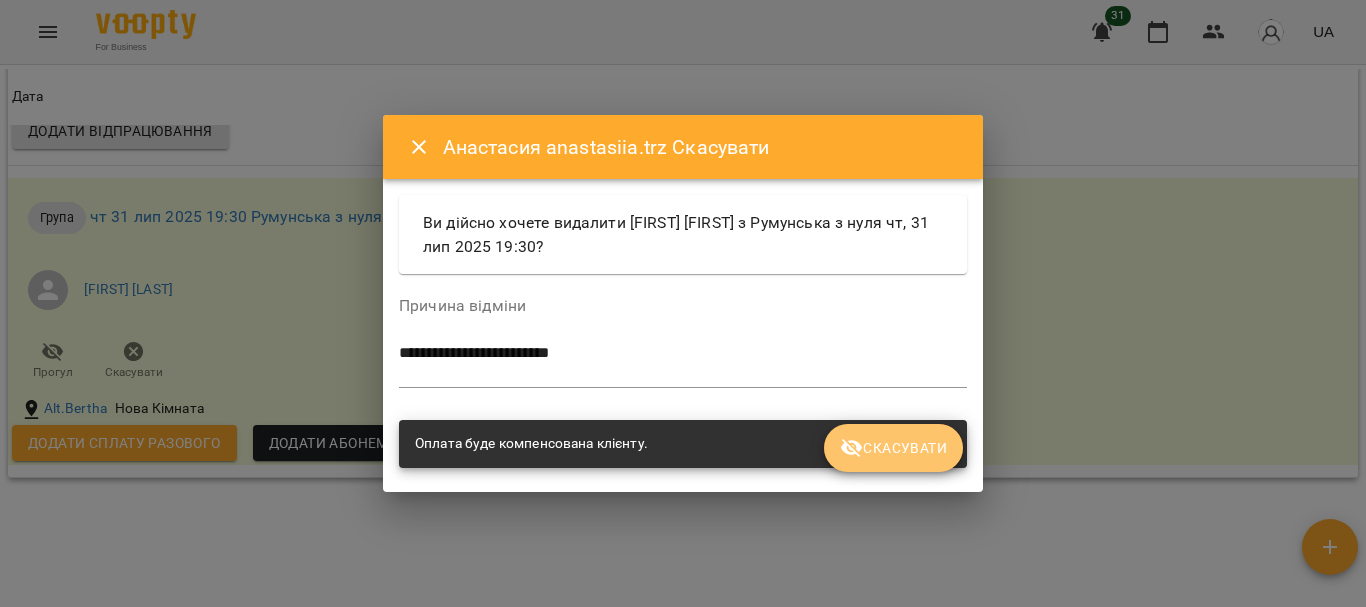 click 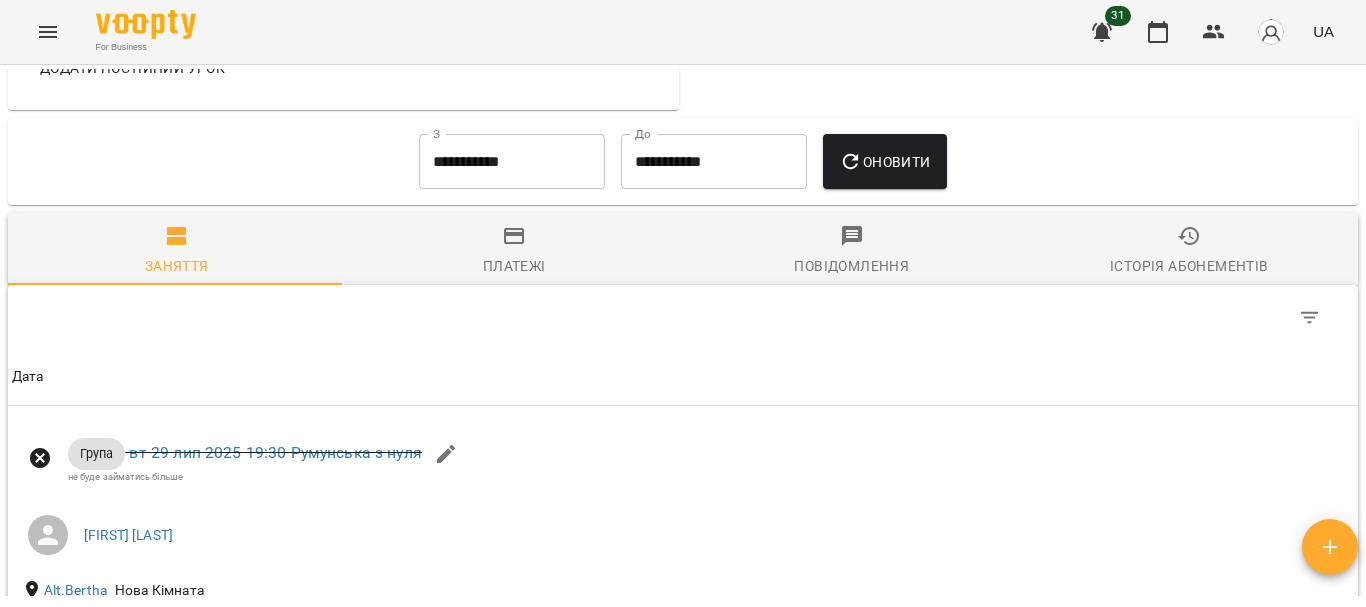 scroll, scrollTop: 1285, scrollLeft: 0, axis: vertical 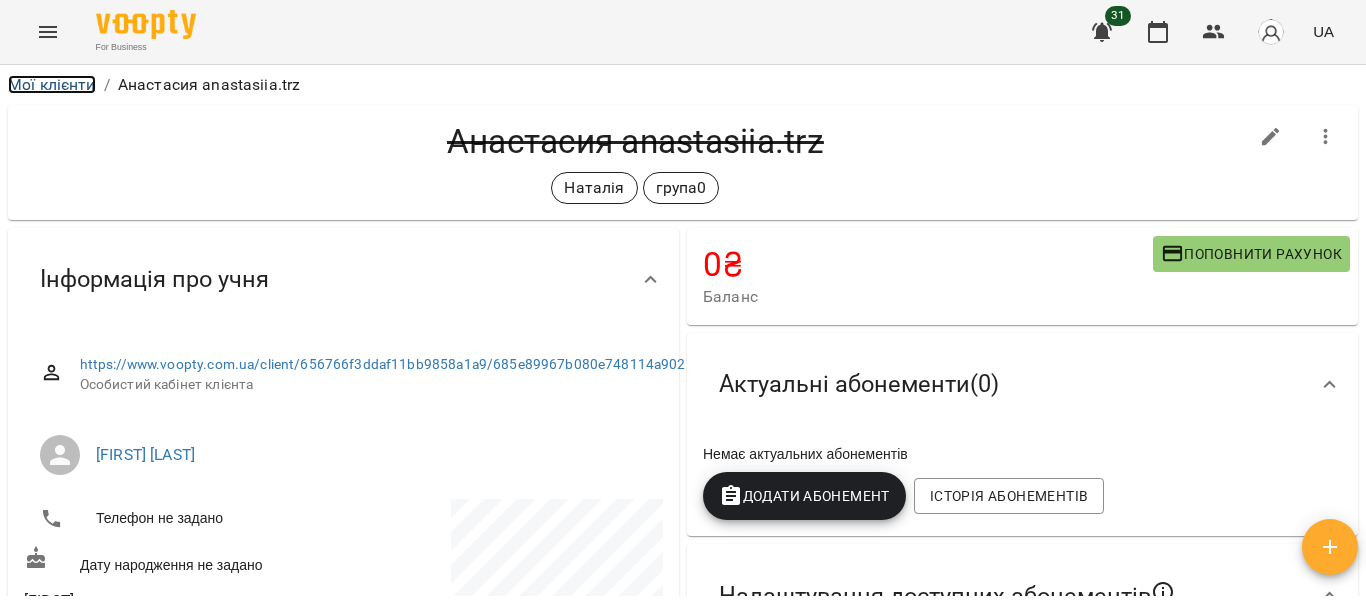 click on "Мої клієнти" at bounding box center (52, 84) 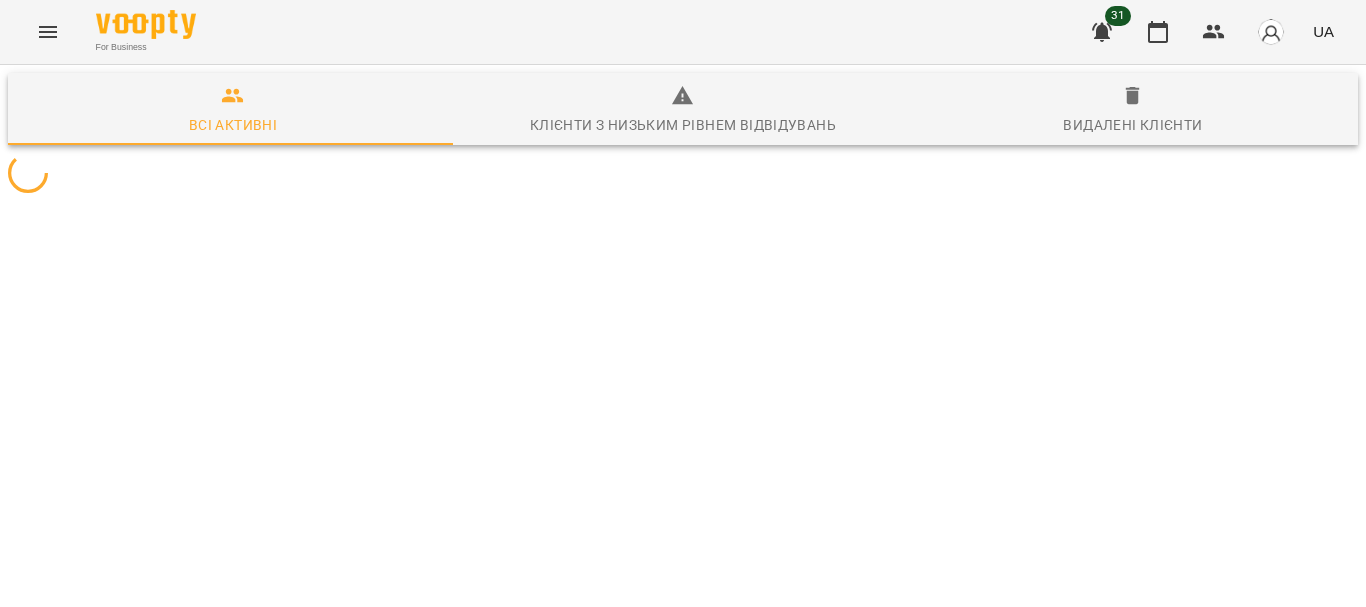 scroll, scrollTop: 0, scrollLeft: 0, axis: both 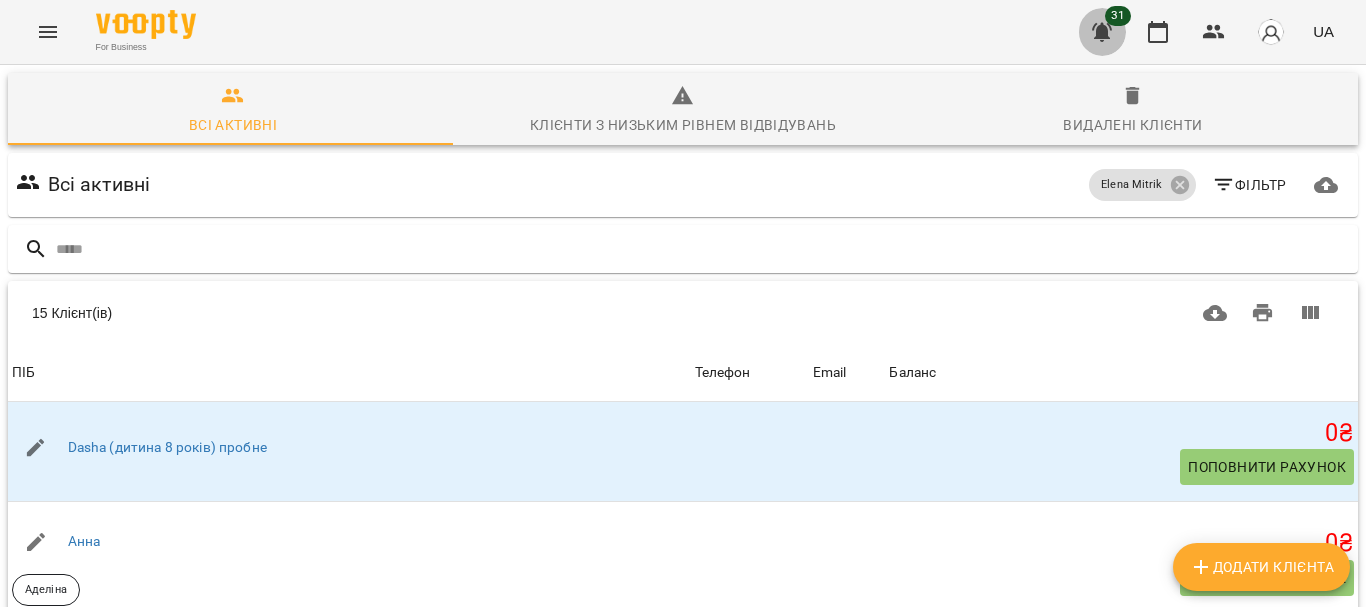 click 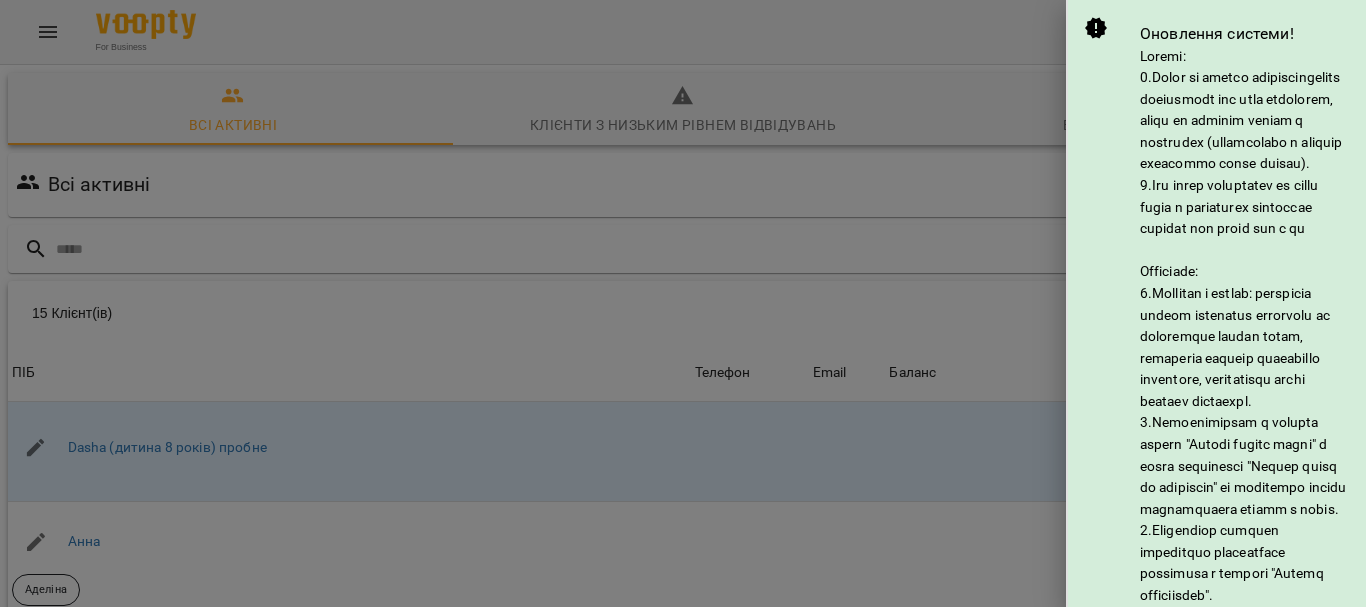 scroll, scrollTop: 486, scrollLeft: 0, axis: vertical 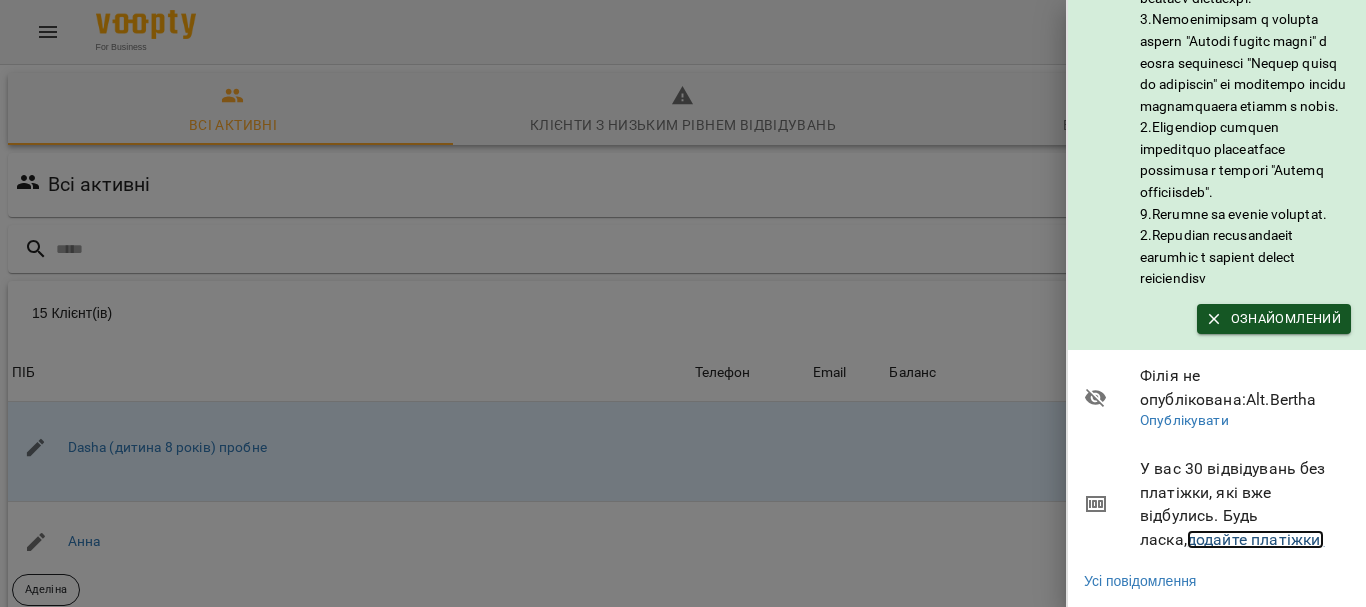 click on "додайте платіжки!" at bounding box center (1256, 539) 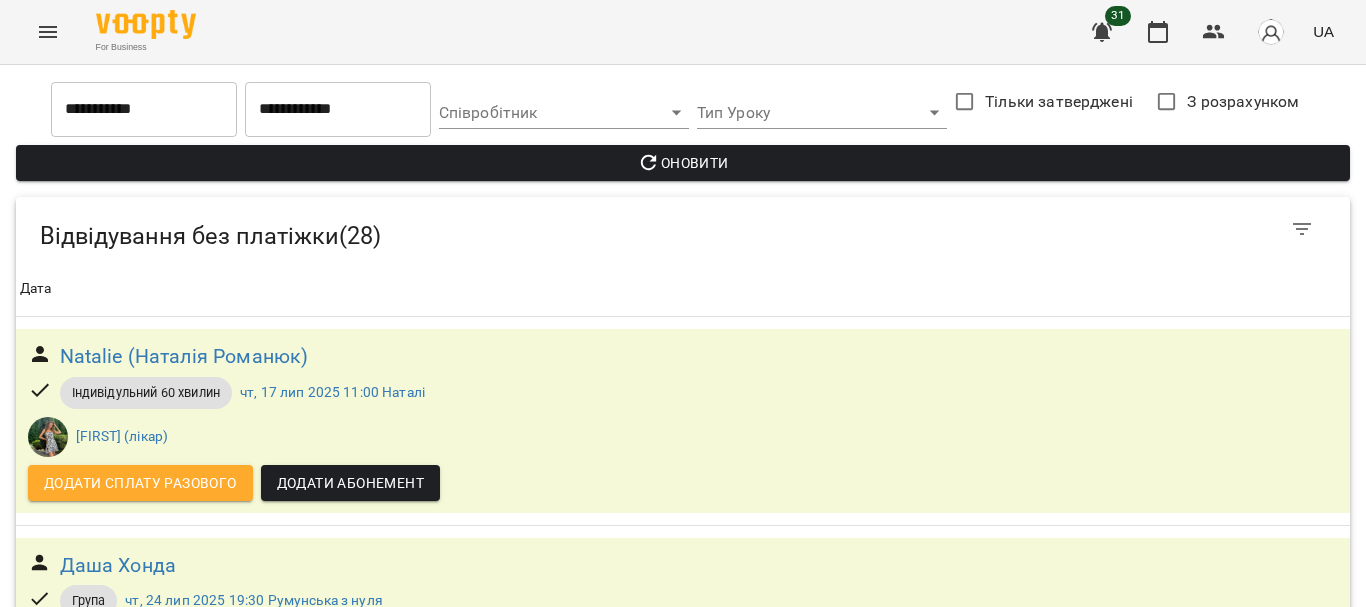 scroll, scrollTop: 598, scrollLeft: 0, axis: vertical 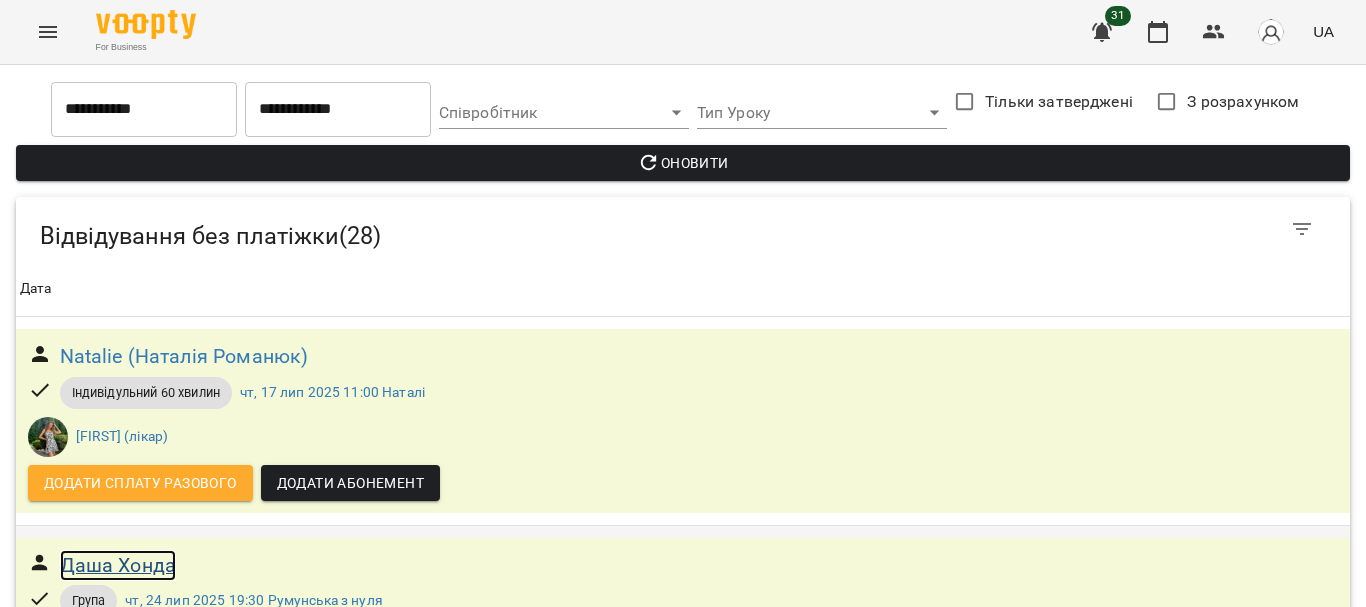 click on "Даша Хонда" at bounding box center (118, 565) 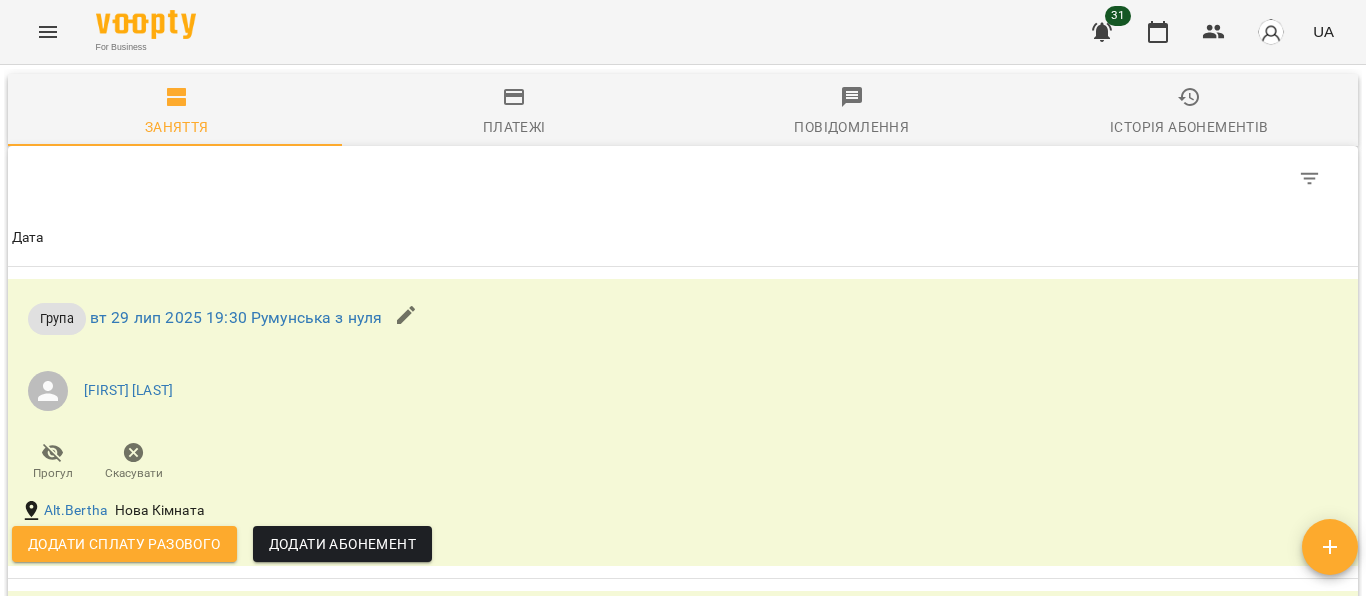 scroll, scrollTop: 1389, scrollLeft: 0, axis: vertical 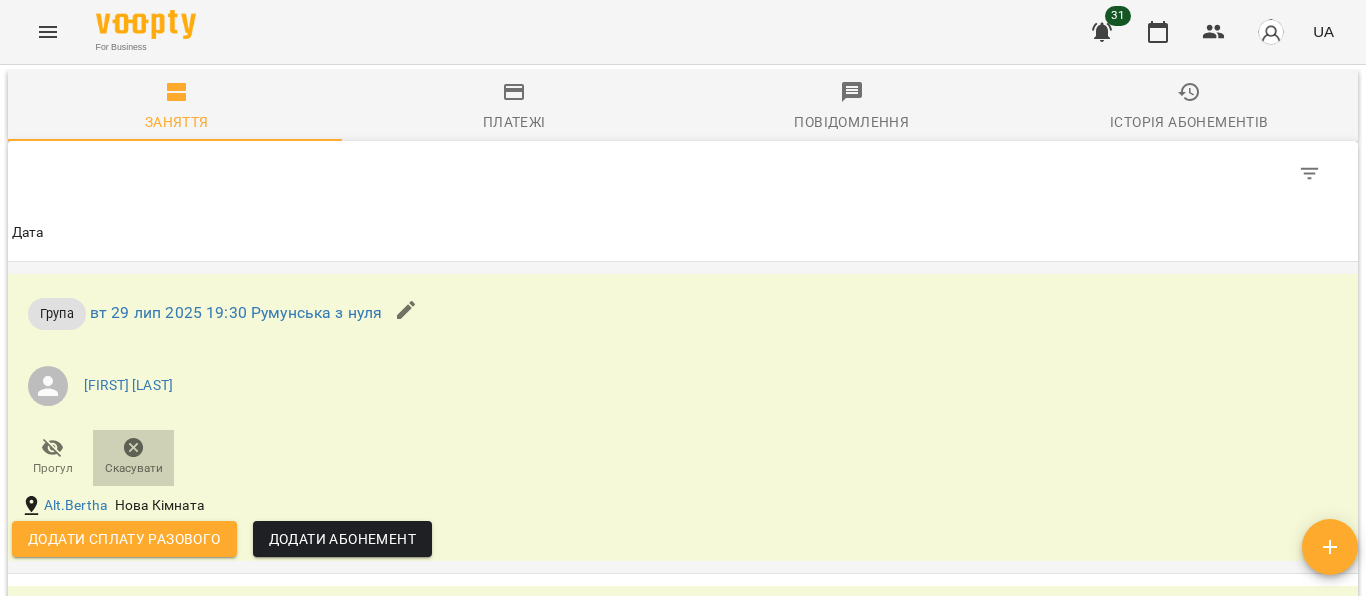 click on "Скасувати" at bounding box center (133, 456) 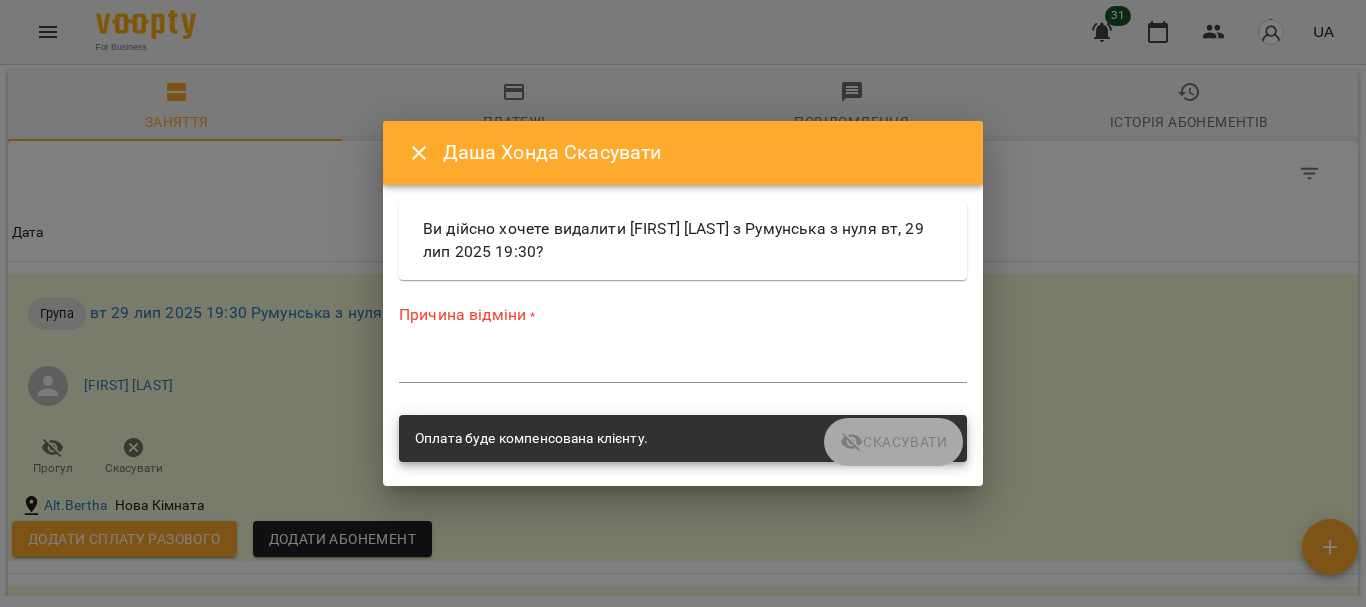 click on "*" at bounding box center (683, 367) 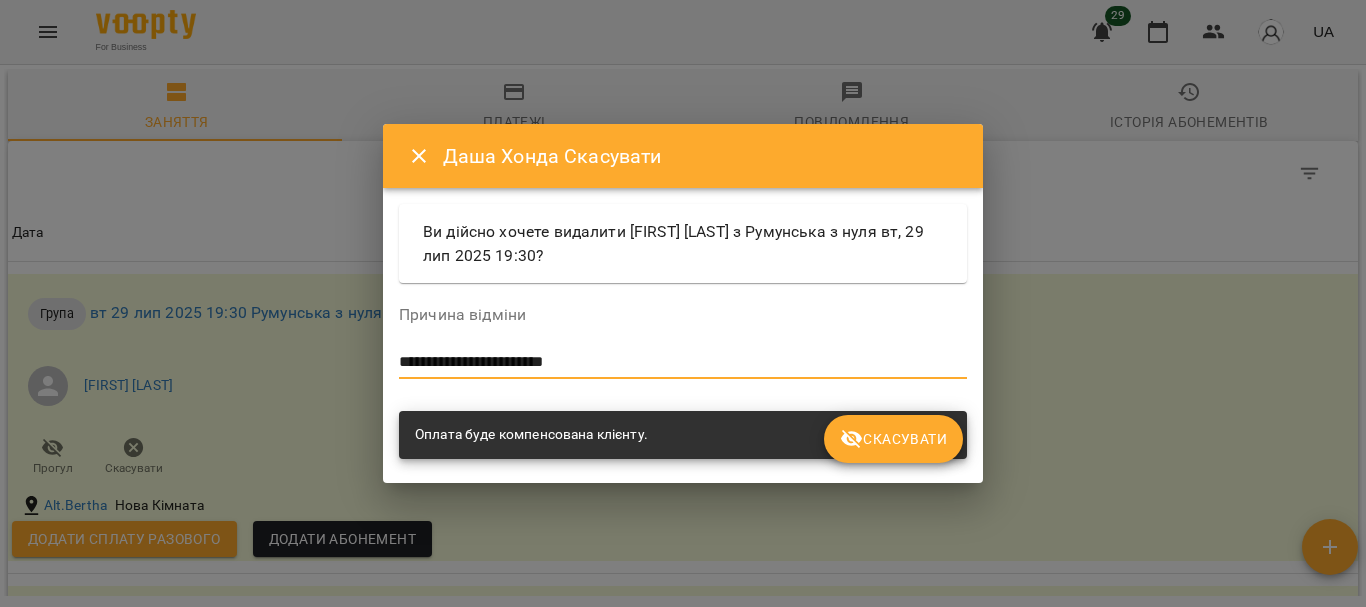 type on "**********" 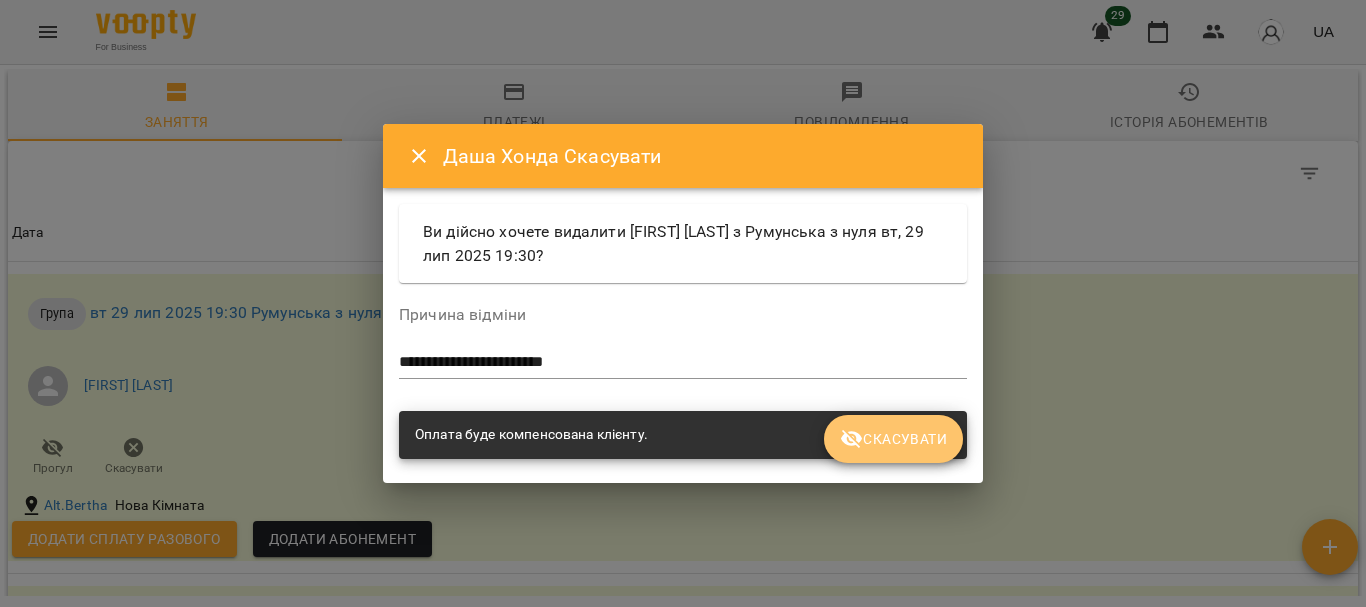 click on "Скасувати" at bounding box center (893, 439) 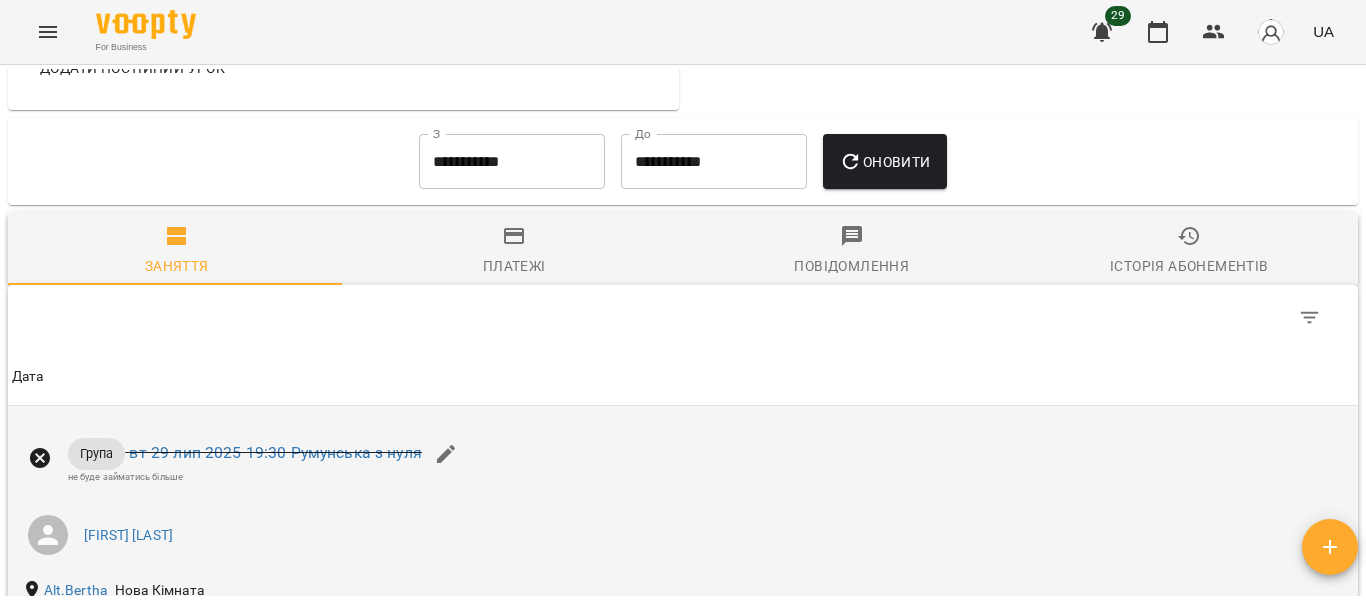 scroll, scrollTop: 1285, scrollLeft: 0, axis: vertical 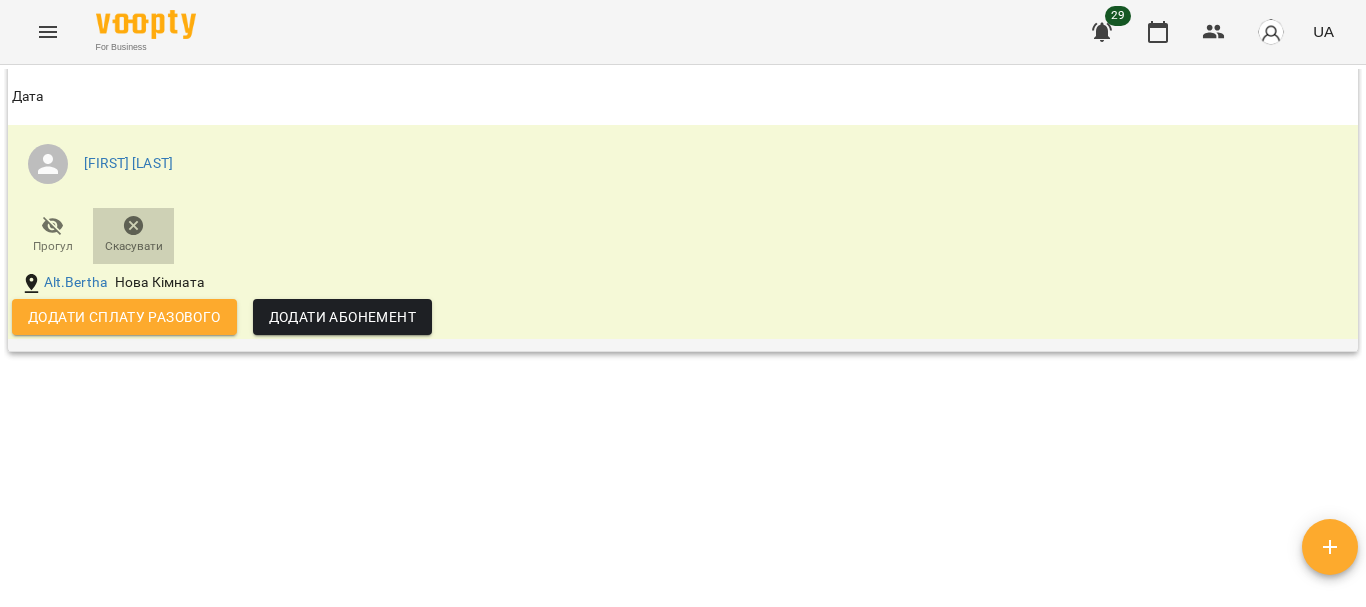 click 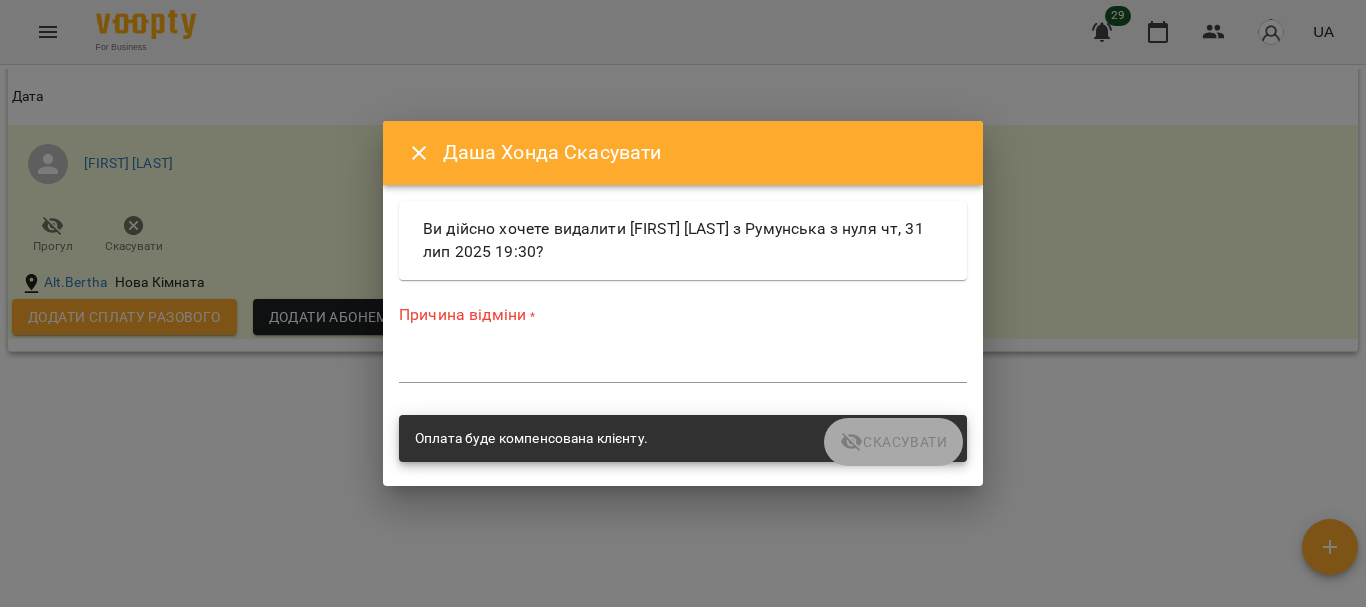 click on "*" at bounding box center [683, 367] 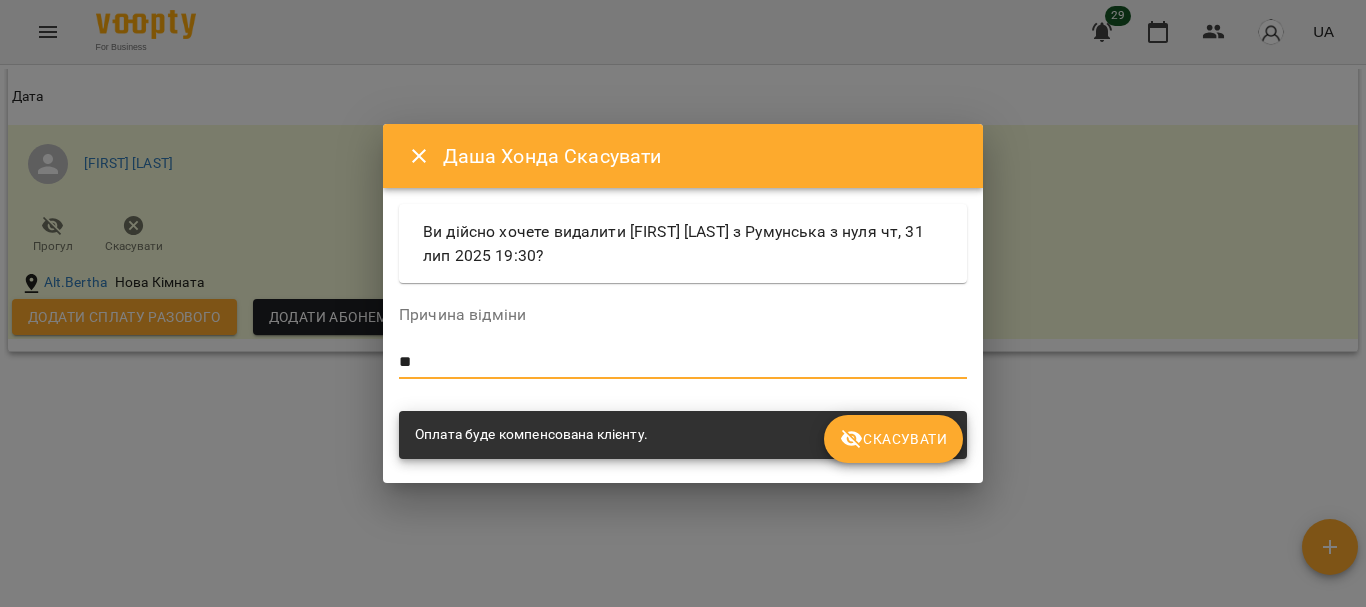 type on "*" 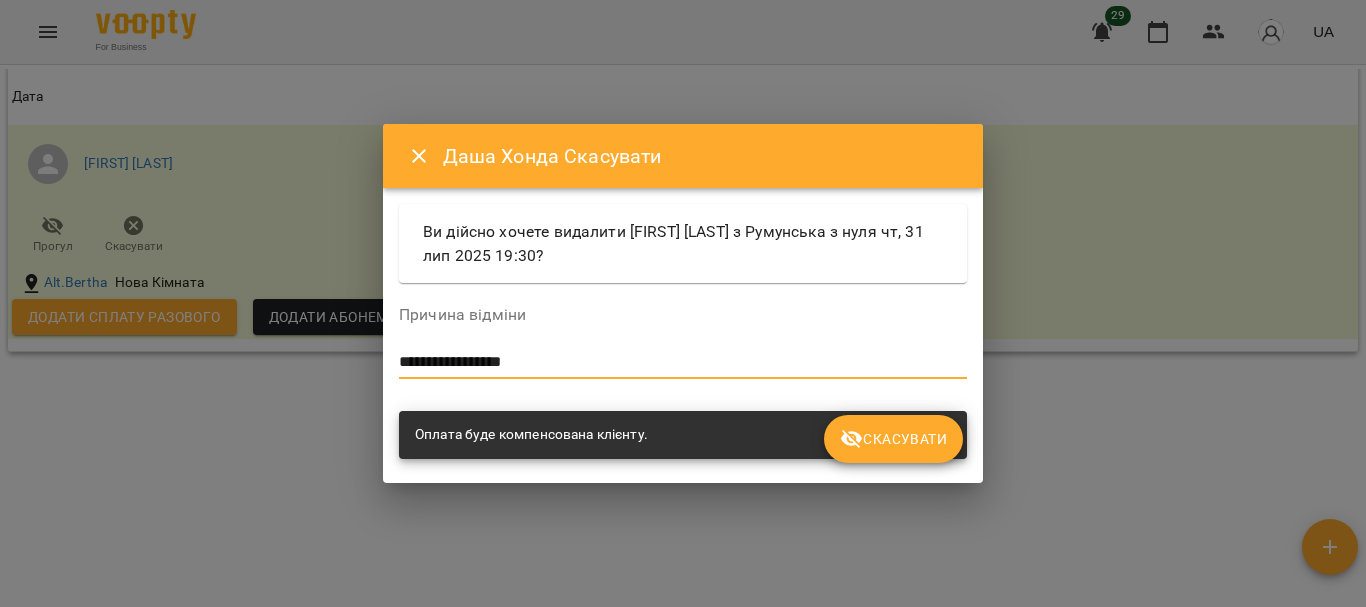 type on "**********" 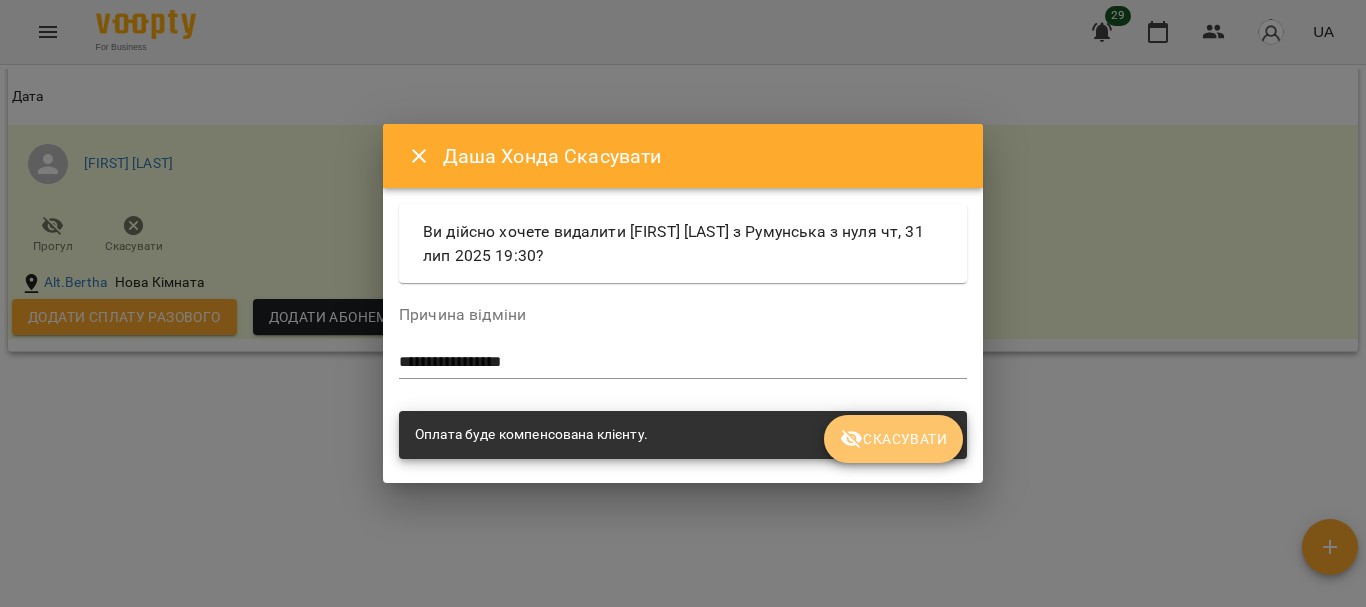 click on "Скасувати" at bounding box center [893, 439] 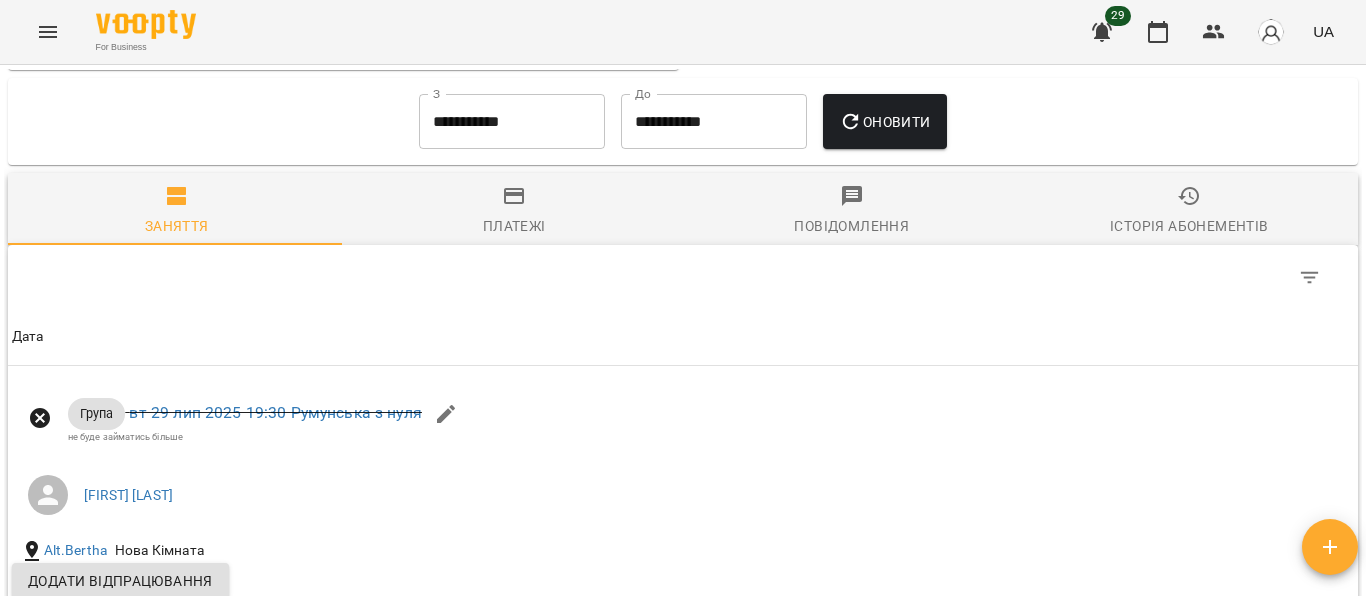 scroll, scrollTop: 134, scrollLeft: 0, axis: vertical 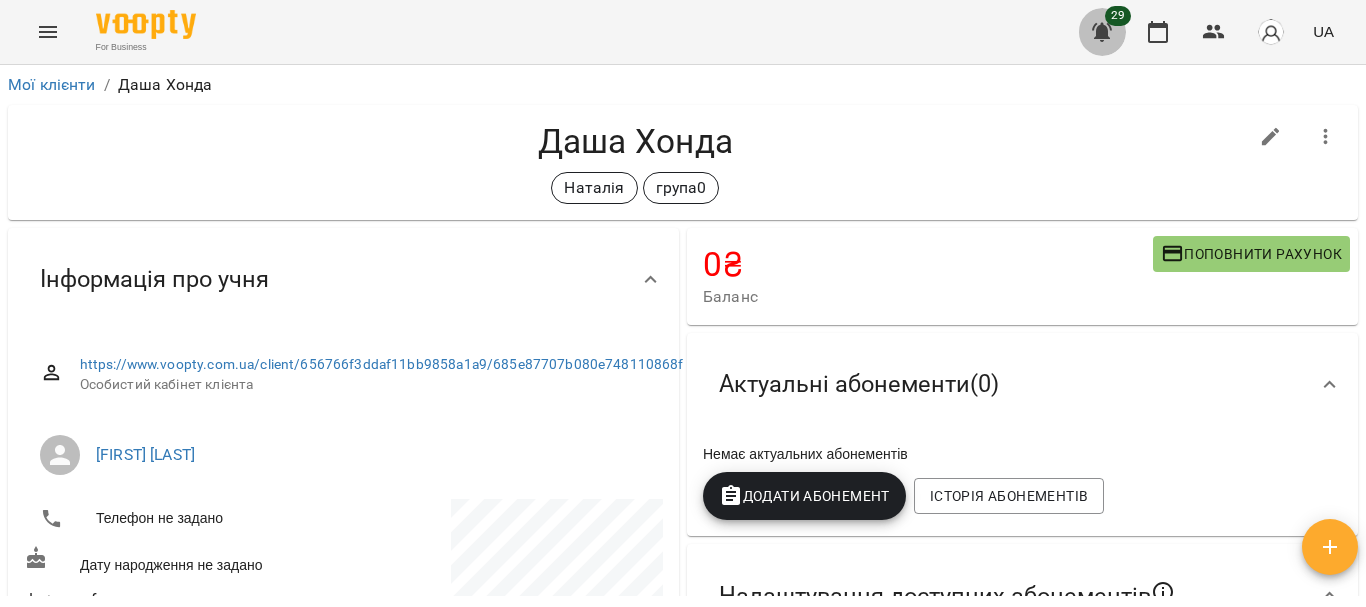 click 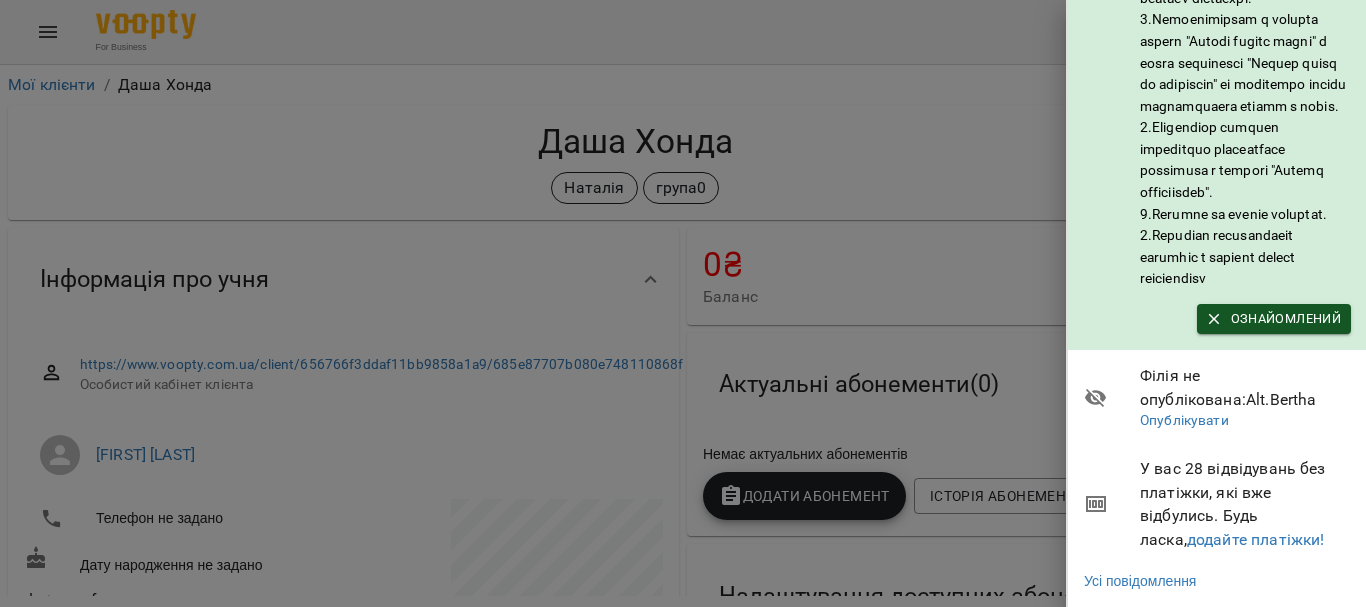 scroll, scrollTop: 486, scrollLeft: 0, axis: vertical 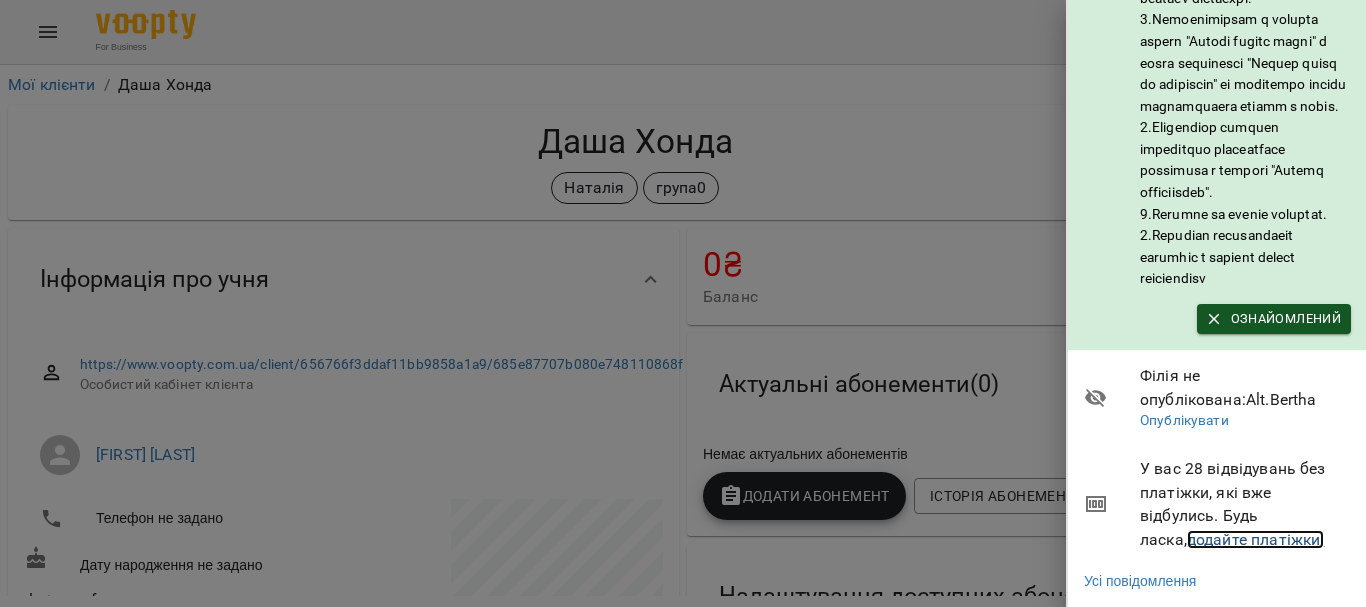 click on "додайте платіжки!" at bounding box center (1256, 539) 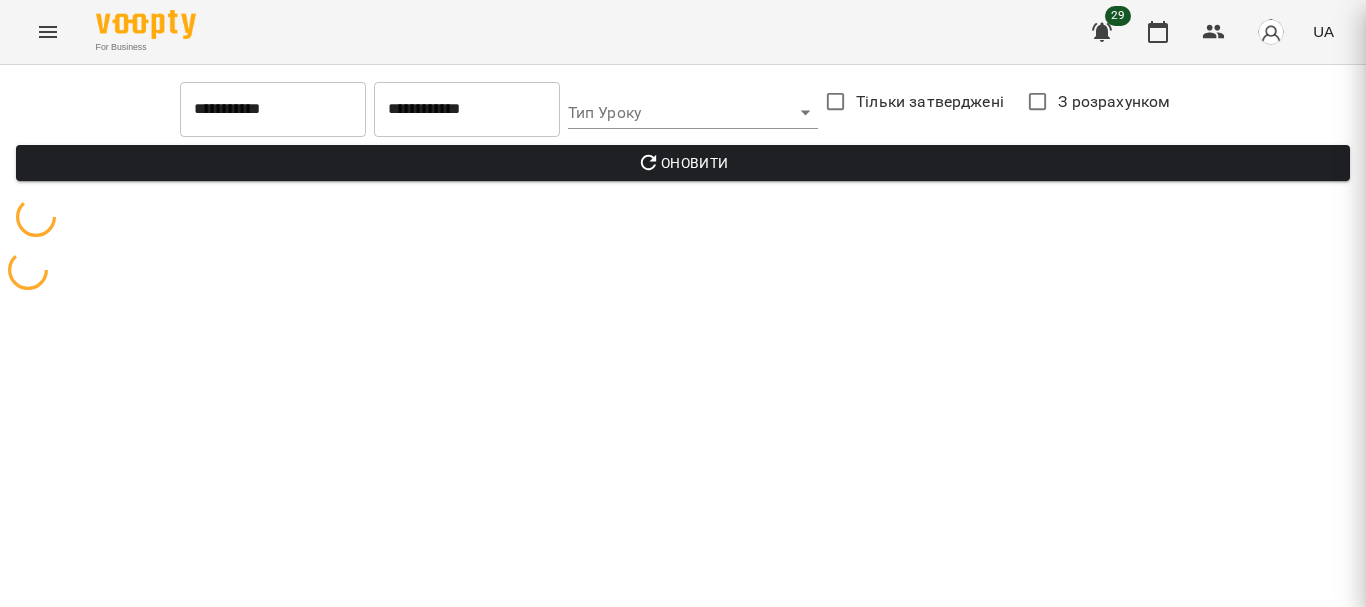 scroll, scrollTop: 0, scrollLeft: 0, axis: both 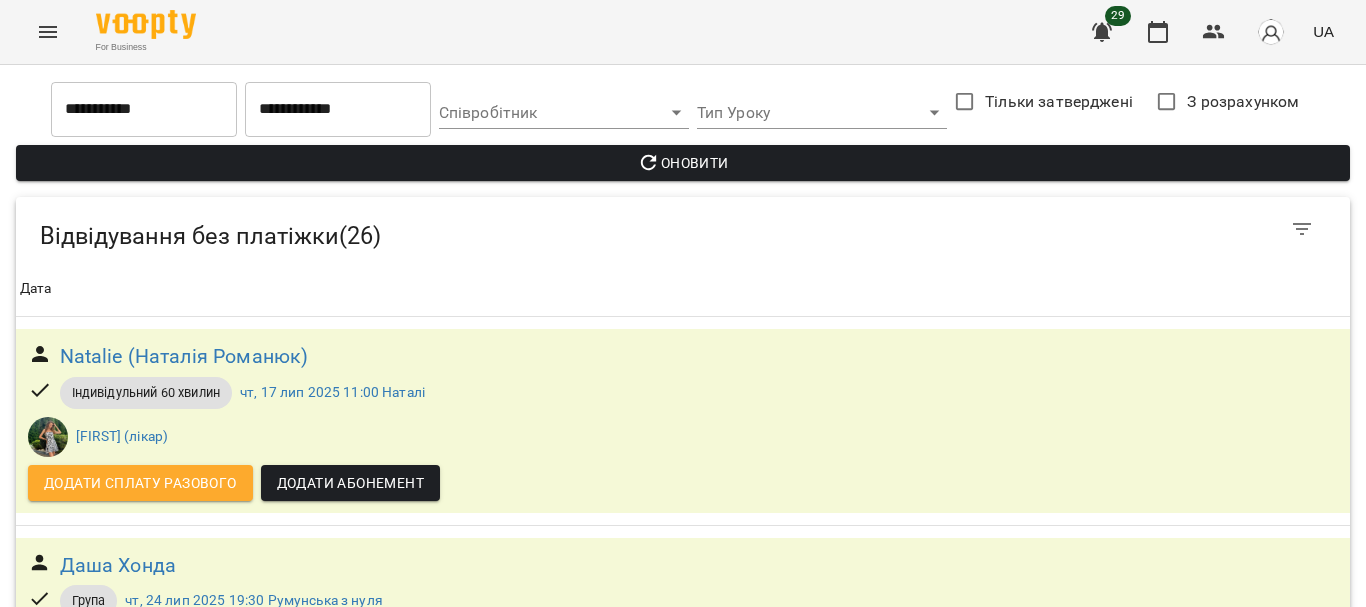click on "Давид" at bounding box center (91, 941) 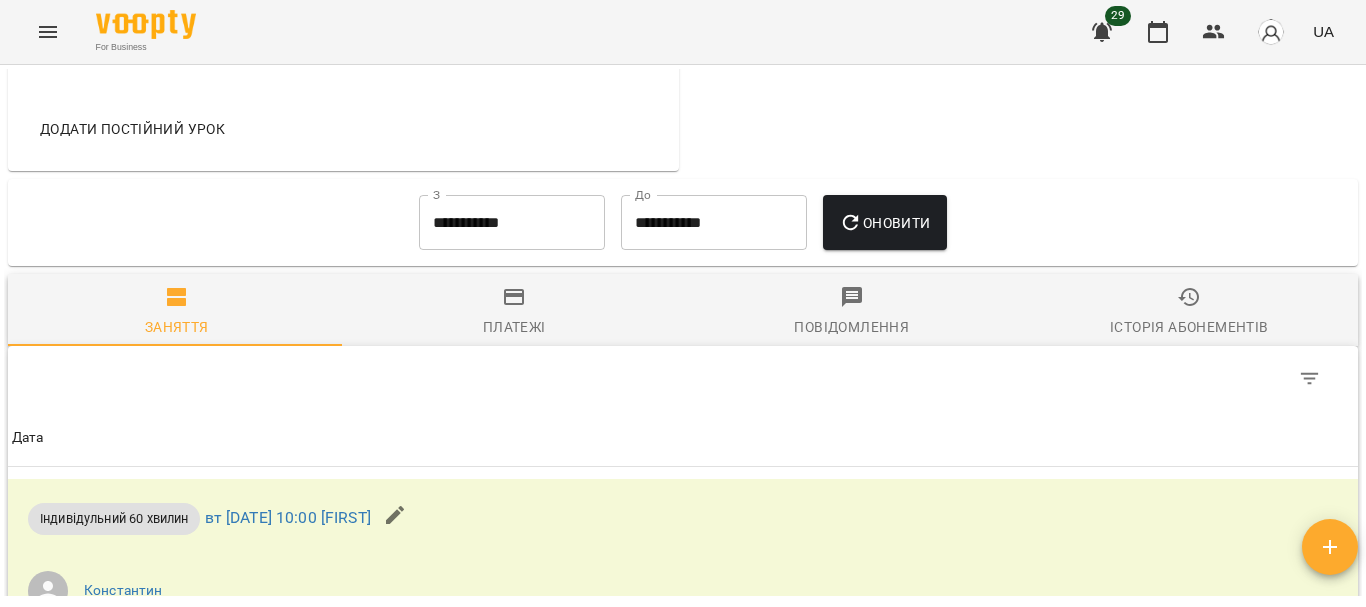 scroll, scrollTop: 713, scrollLeft: 0, axis: vertical 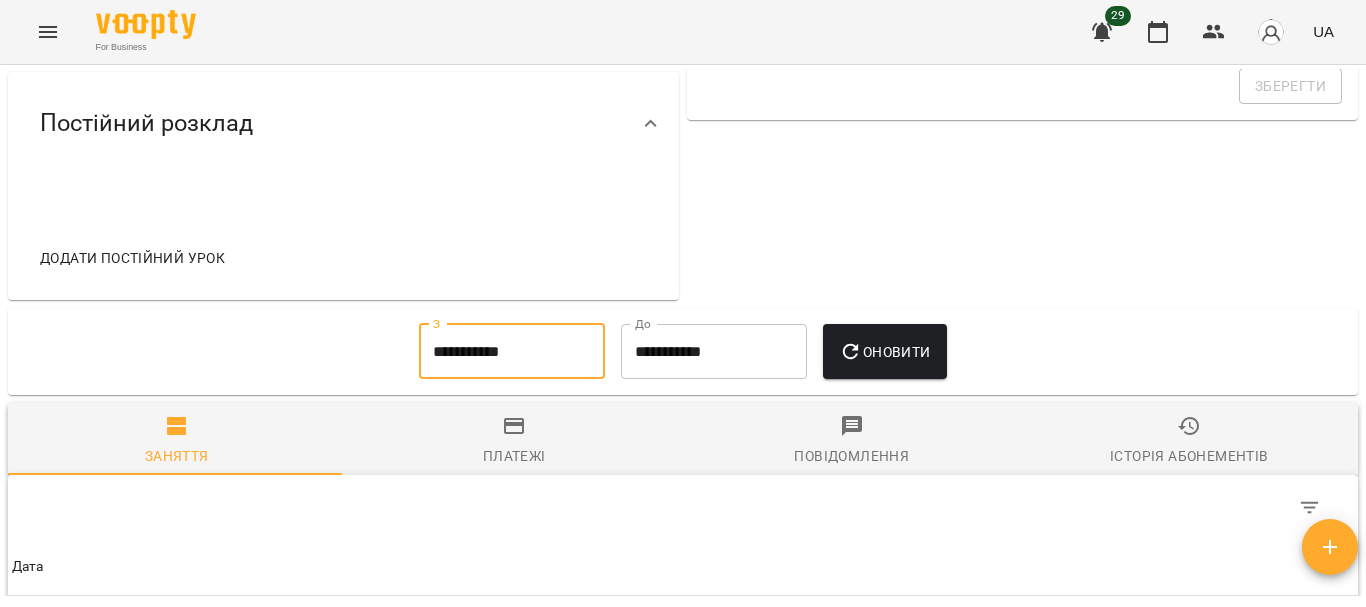 click on "**********" at bounding box center [512, 352] 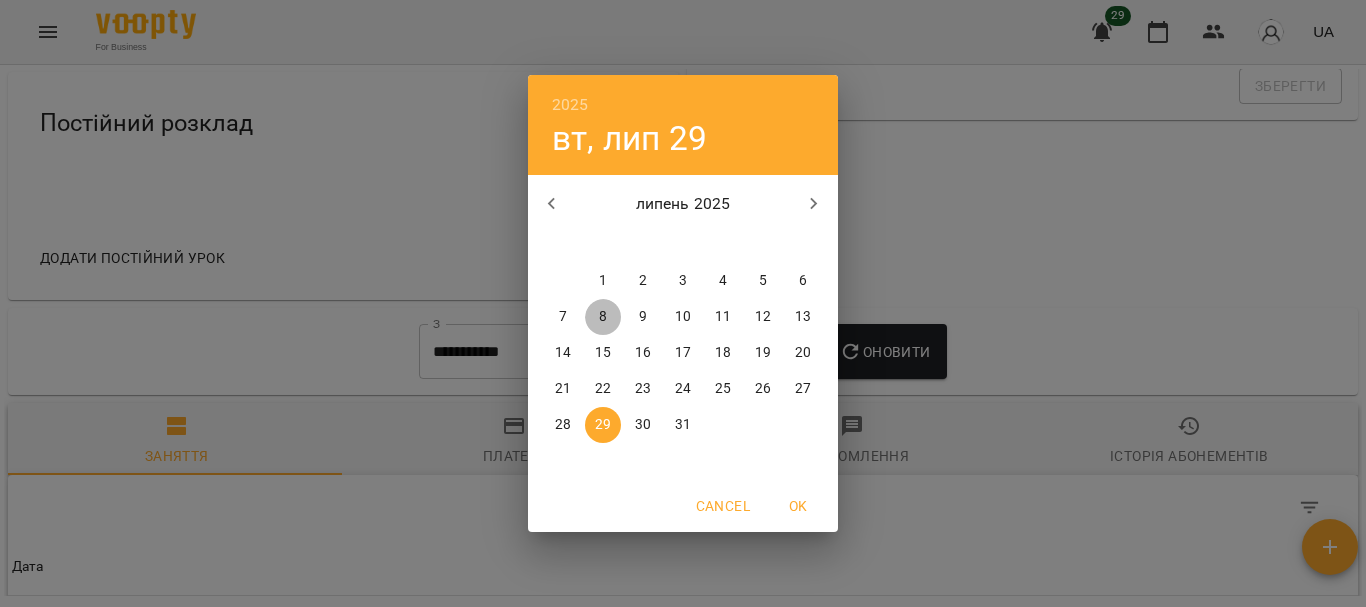 click on "8" at bounding box center [603, 317] 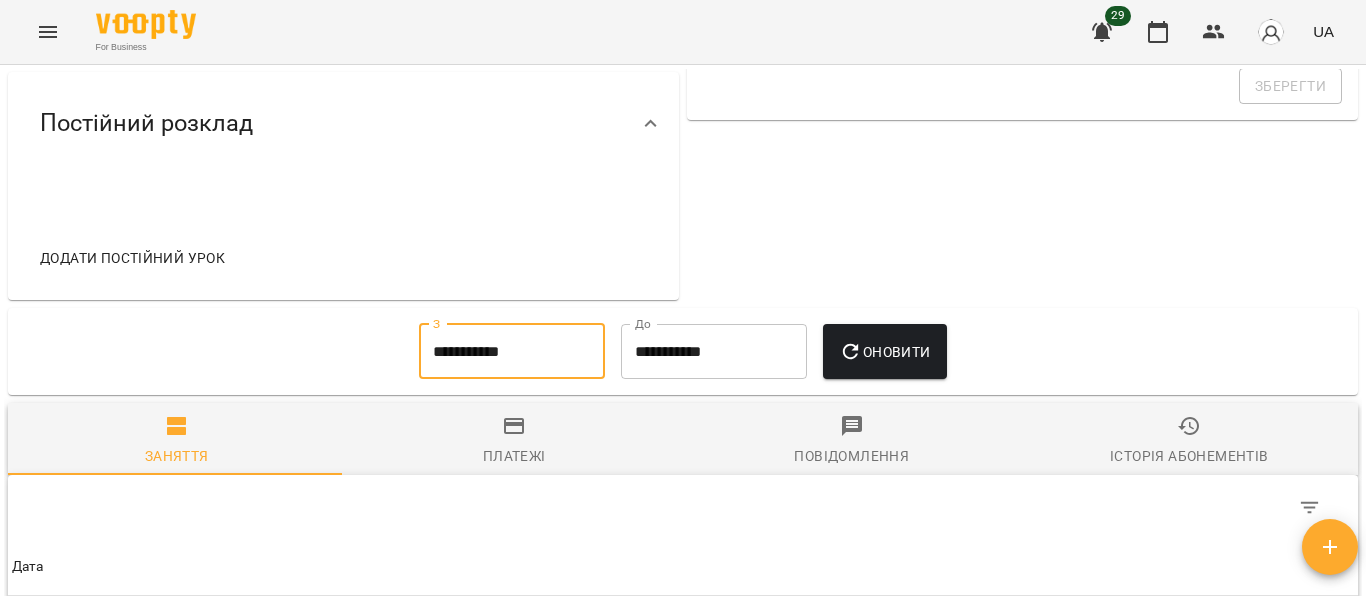 click on "Оновити" at bounding box center [884, 352] 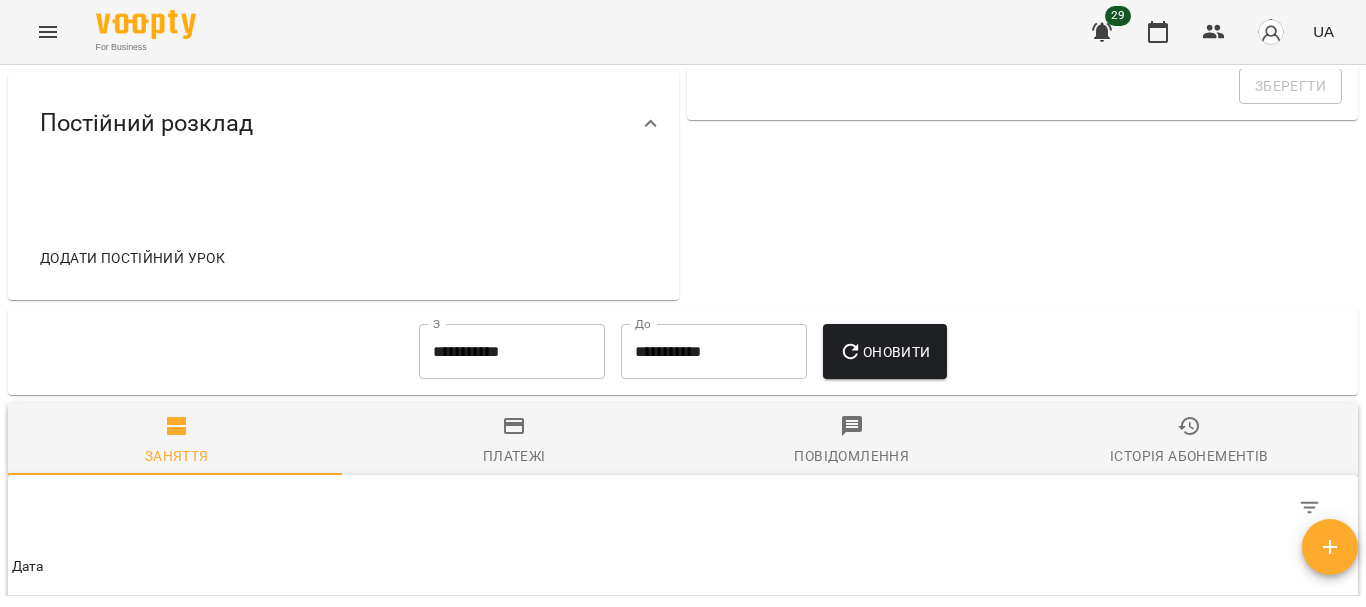 click on "**********" at bounding box center (683, 368) 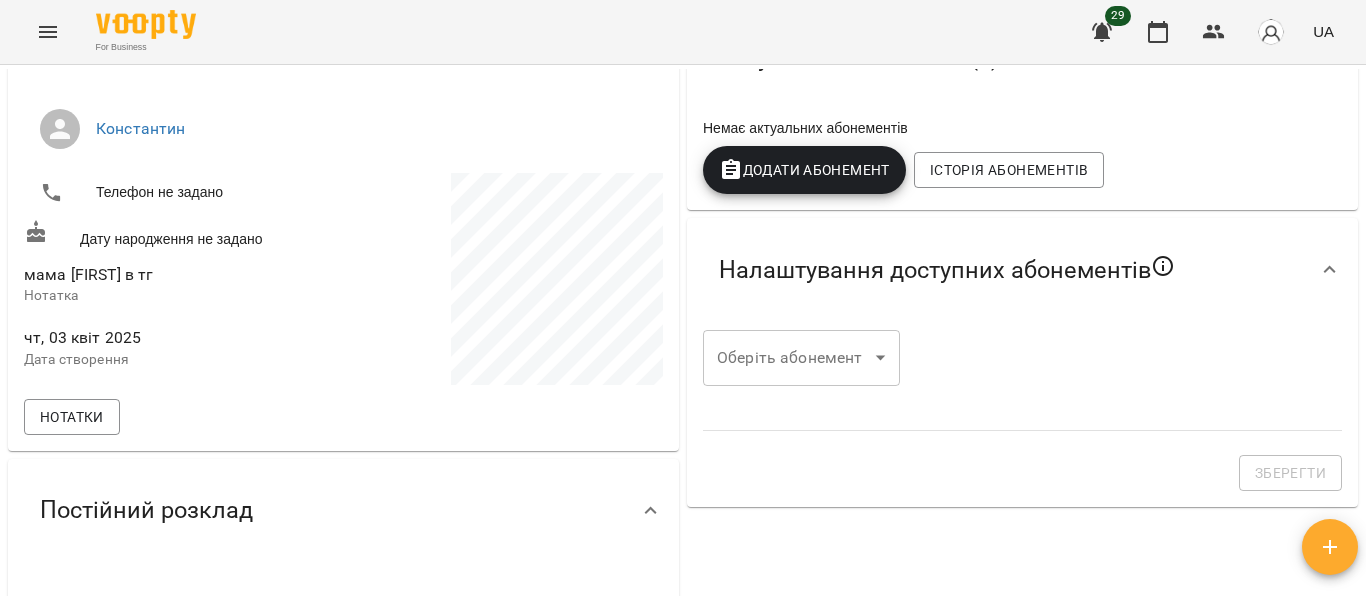 scroll, scrollTop: 331, scrollLeft: 0, axis: vertical 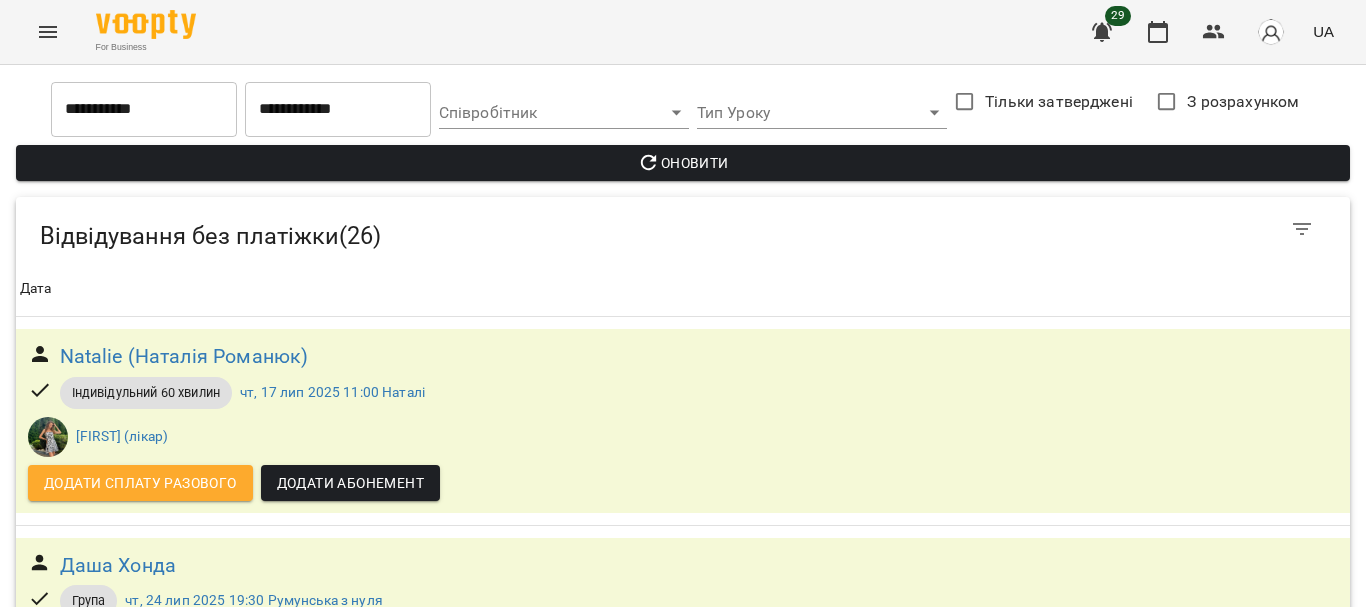 click on "Анастасия anastasiia.trz" at bounding box center (172, 753) 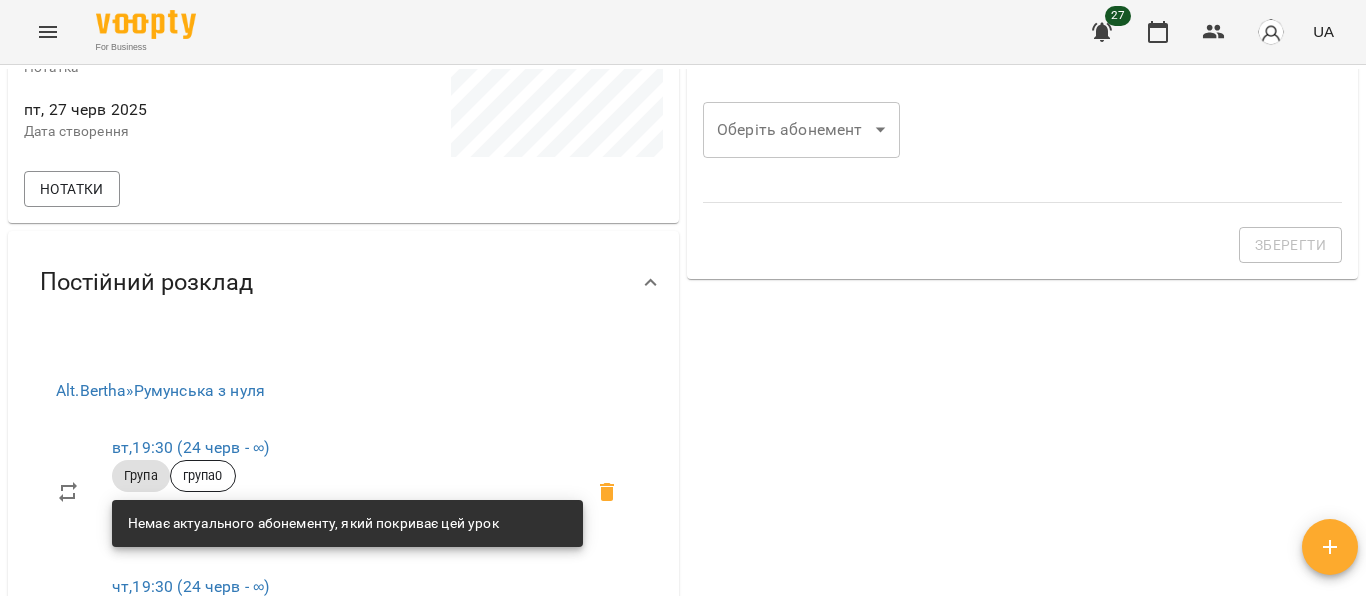 scroll, scrollTop: 119, scrollLeft: 0, axis: vertical 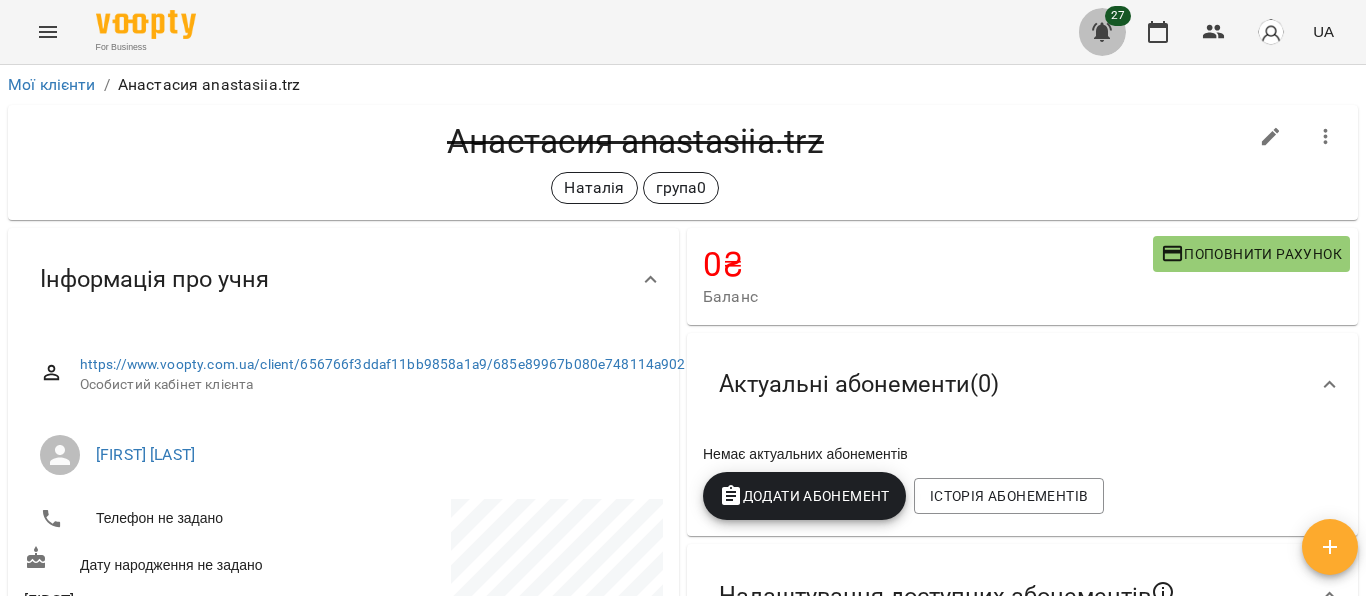 click at bounding box center [1102, 32] 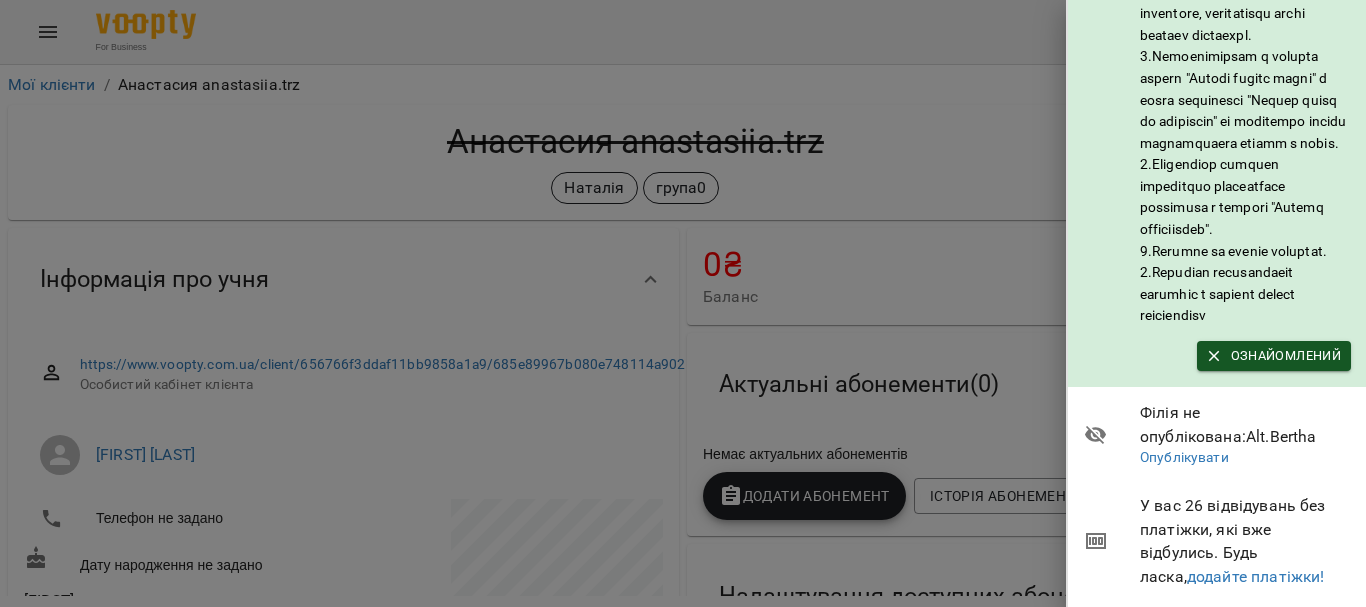 scroll, scrollTop: 486, scrollLeft: 0, axis: vertical 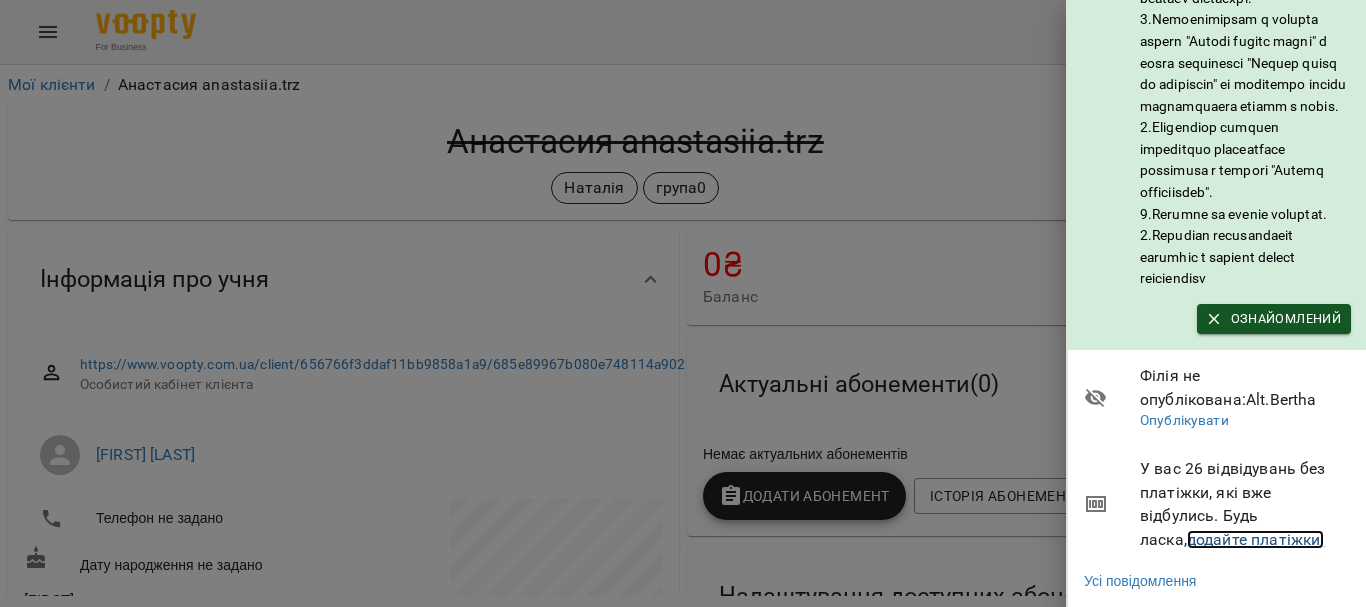 click on "додайте платіжки!" at bounding box center [1256, 539] 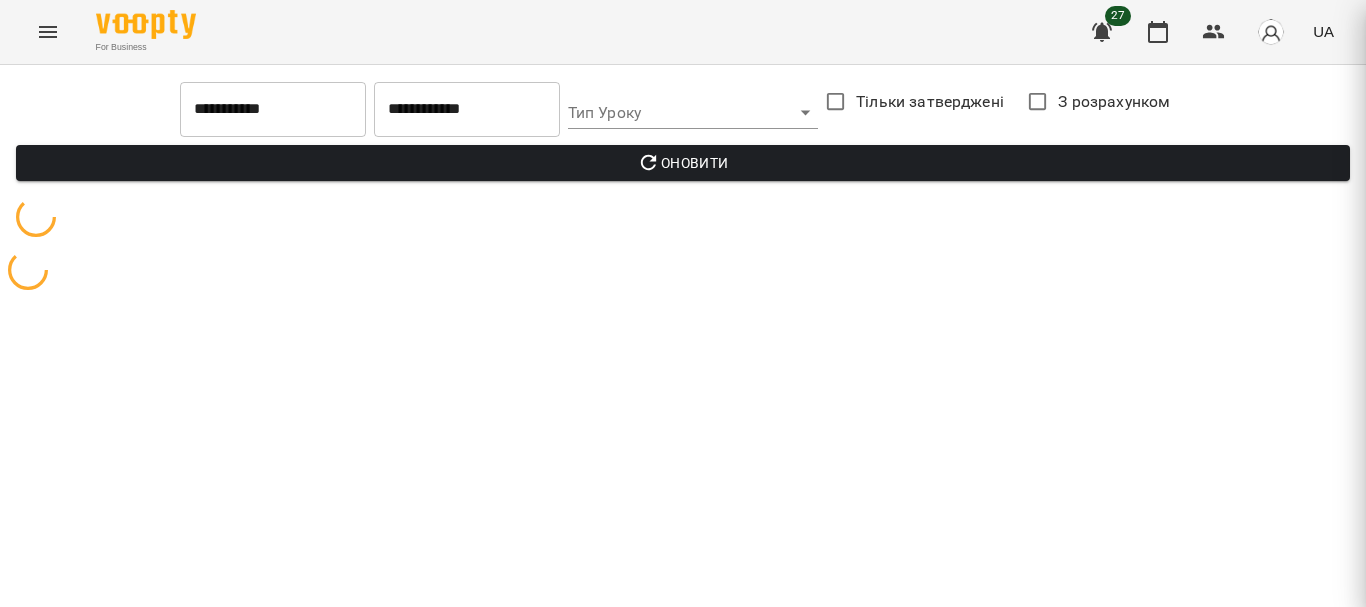 scroll, scrollTop: 0, scrollLeft: 0, axis: both 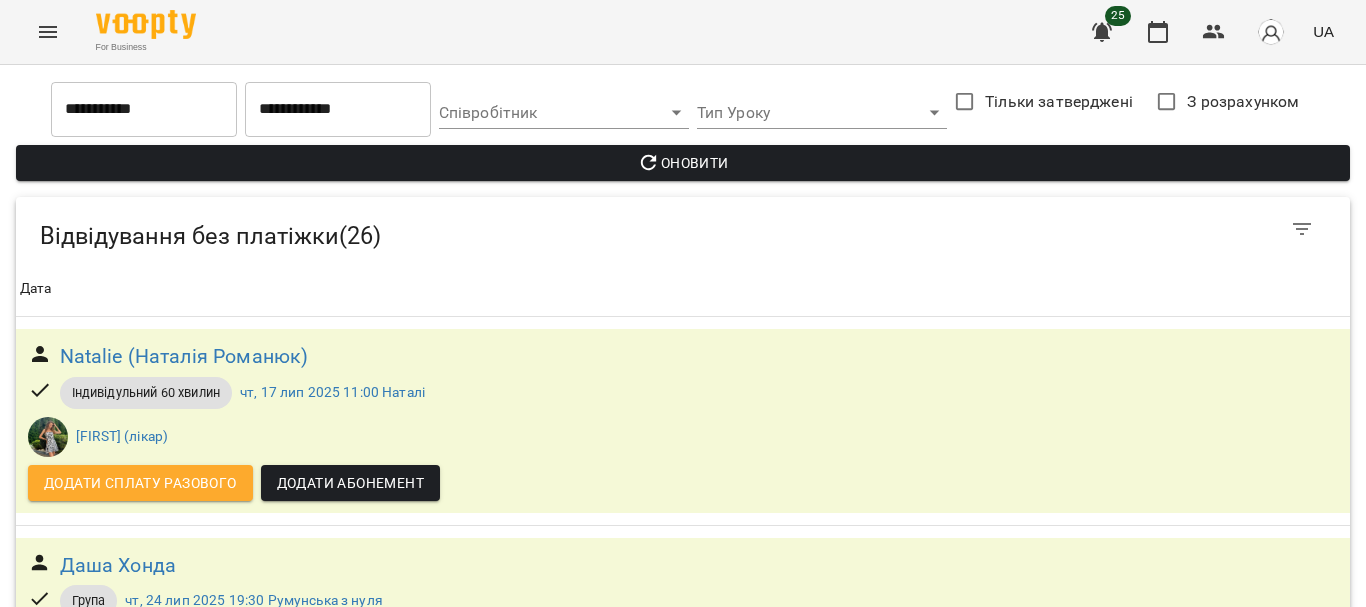 click on "Ira Dumanska (іспит) пробне" at bounding box center [190, 3296] 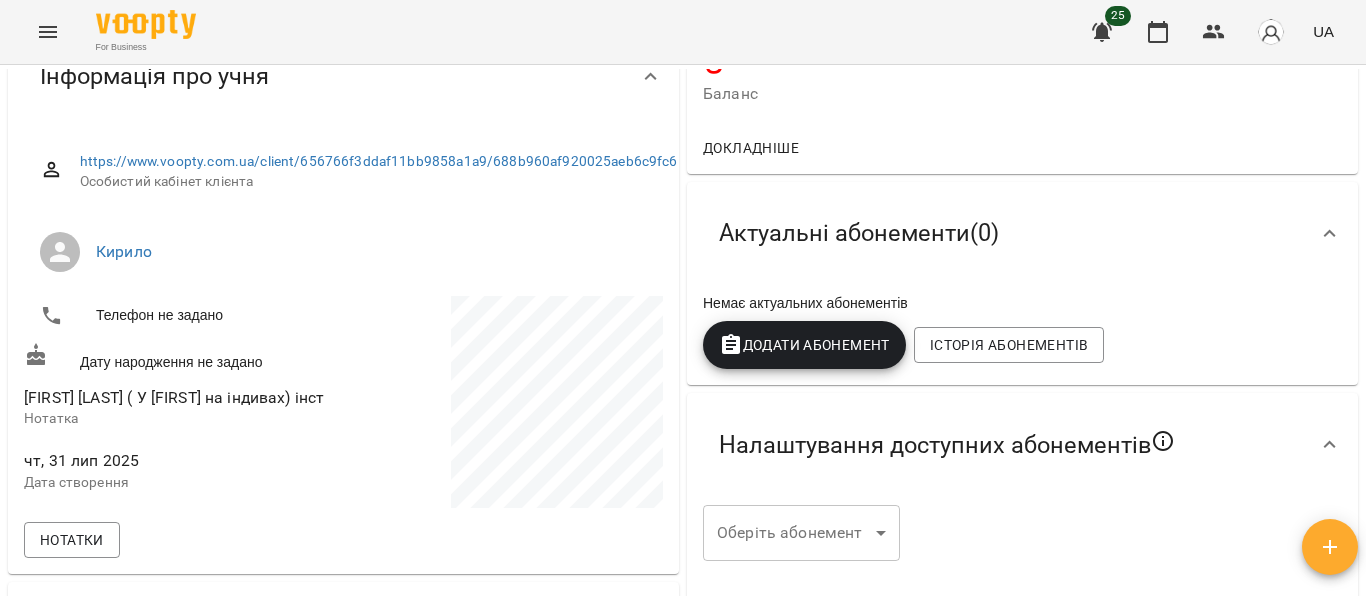 scroll, scrollTop: 0, scrollLeft: 0, axis: both 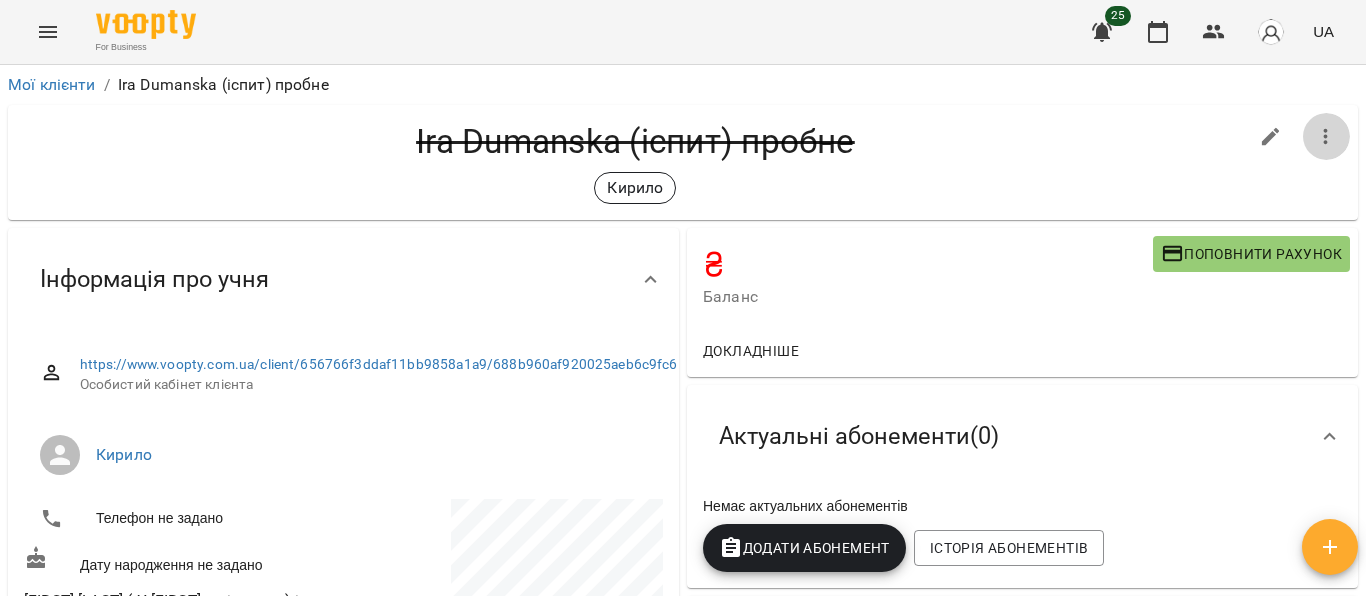 click 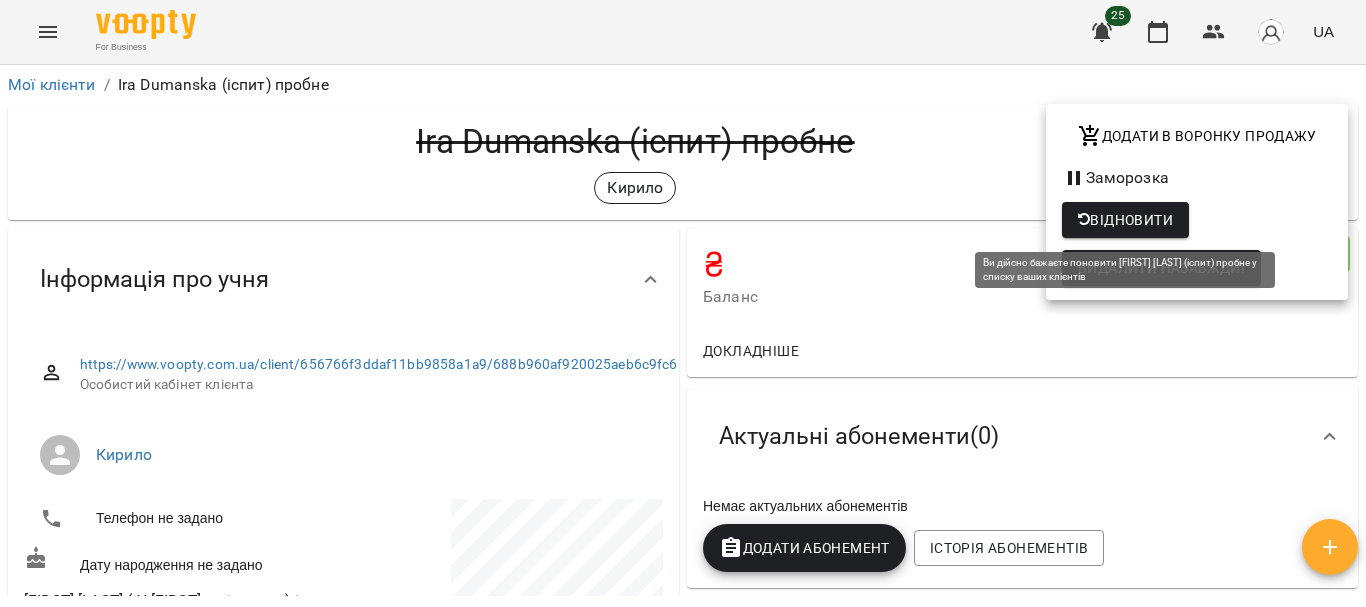 click on "Відновити" at bounding box center (1125, 220) 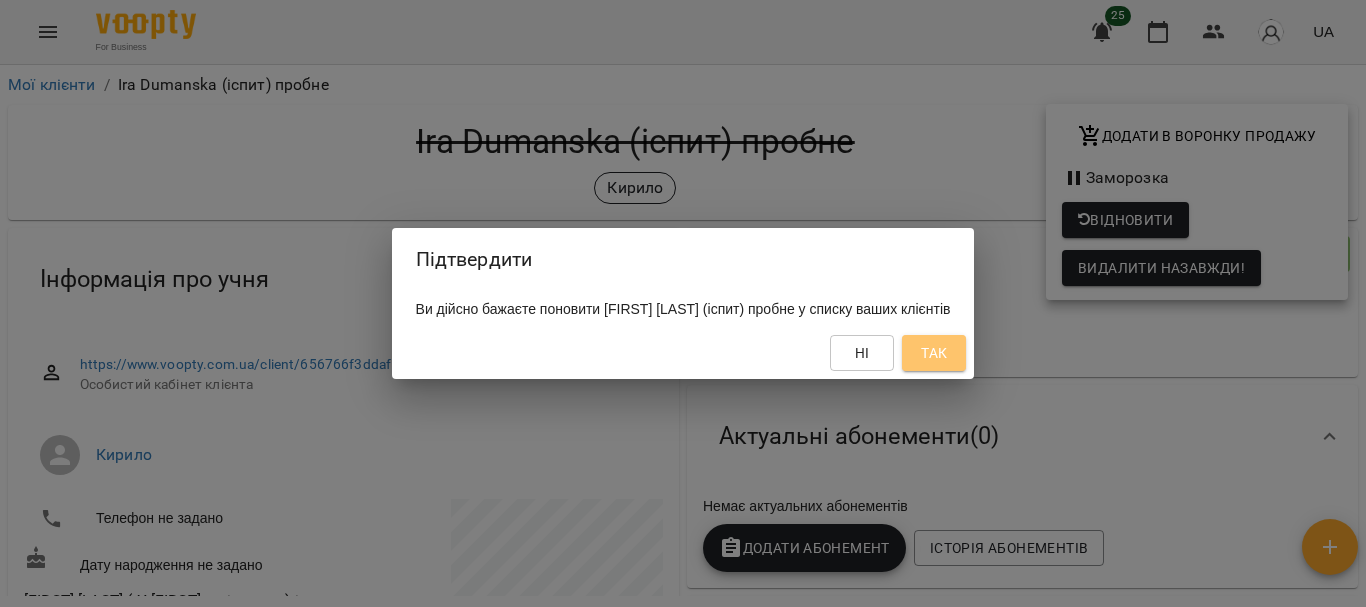 click on "Так" at bounding box center [934, 353] 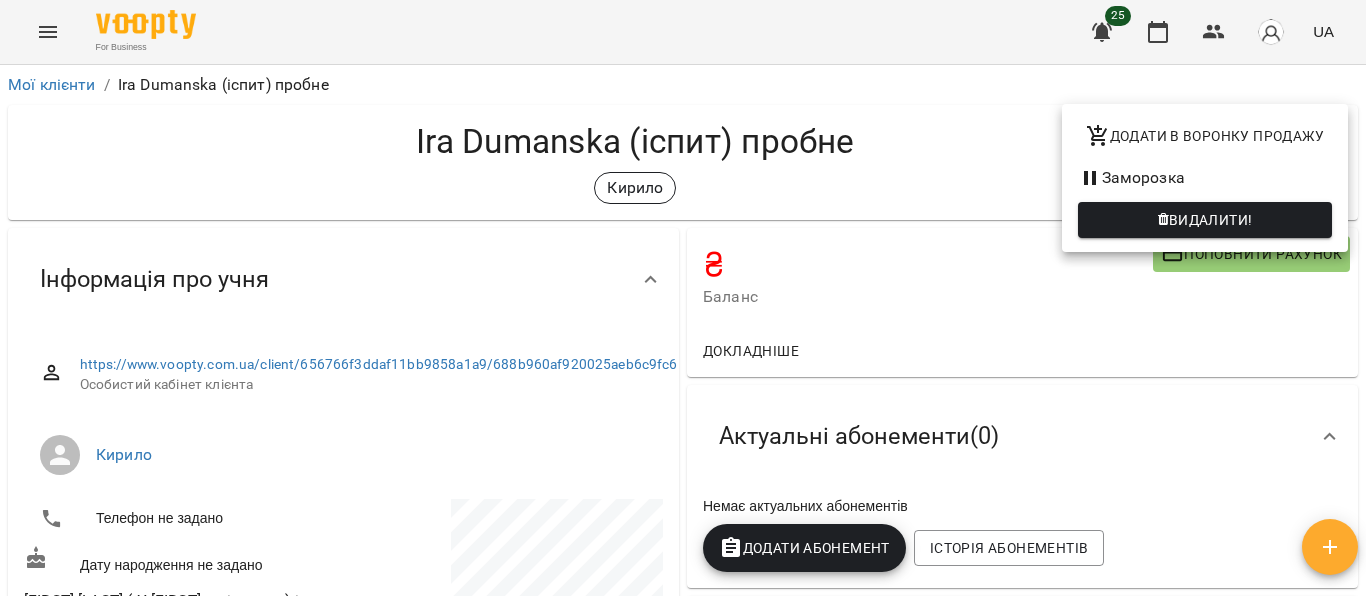 drag, startPoint x: 1351, startPoint y: 133, endPoint x: 1353, endPoint y: 146, distance: 13.152946 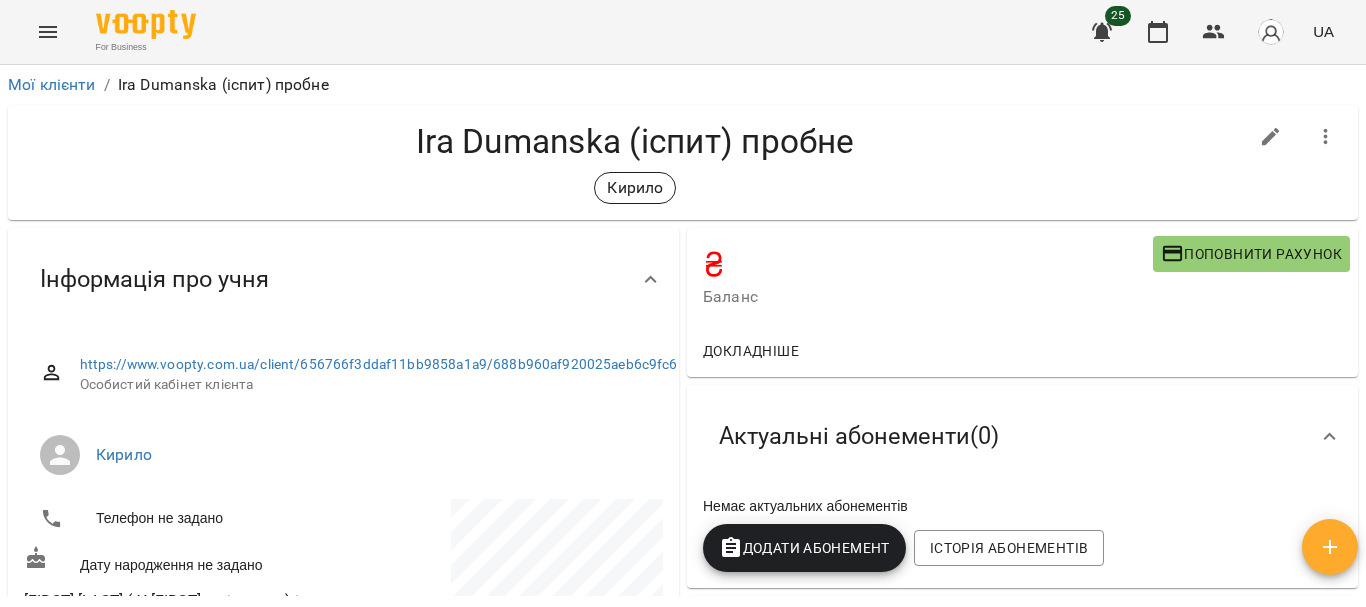 click on "Ira Dumanska (іспит) пробне" at bounding box center [635, 141] 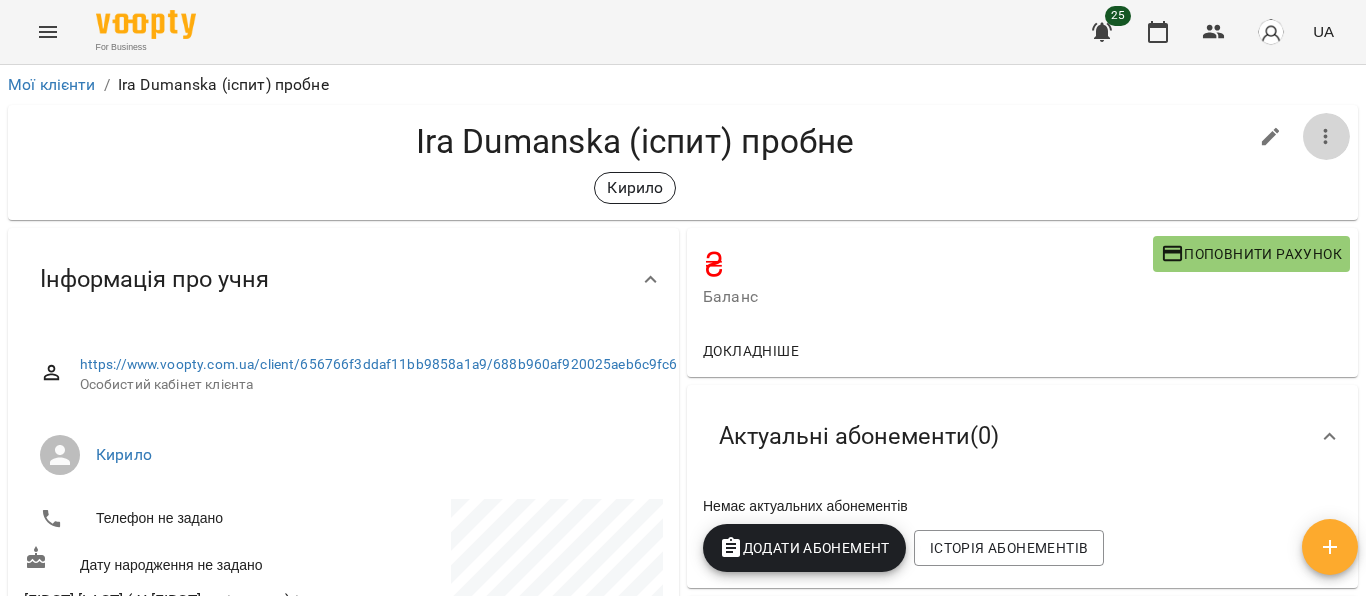 click at bounding box center [1326, 137] 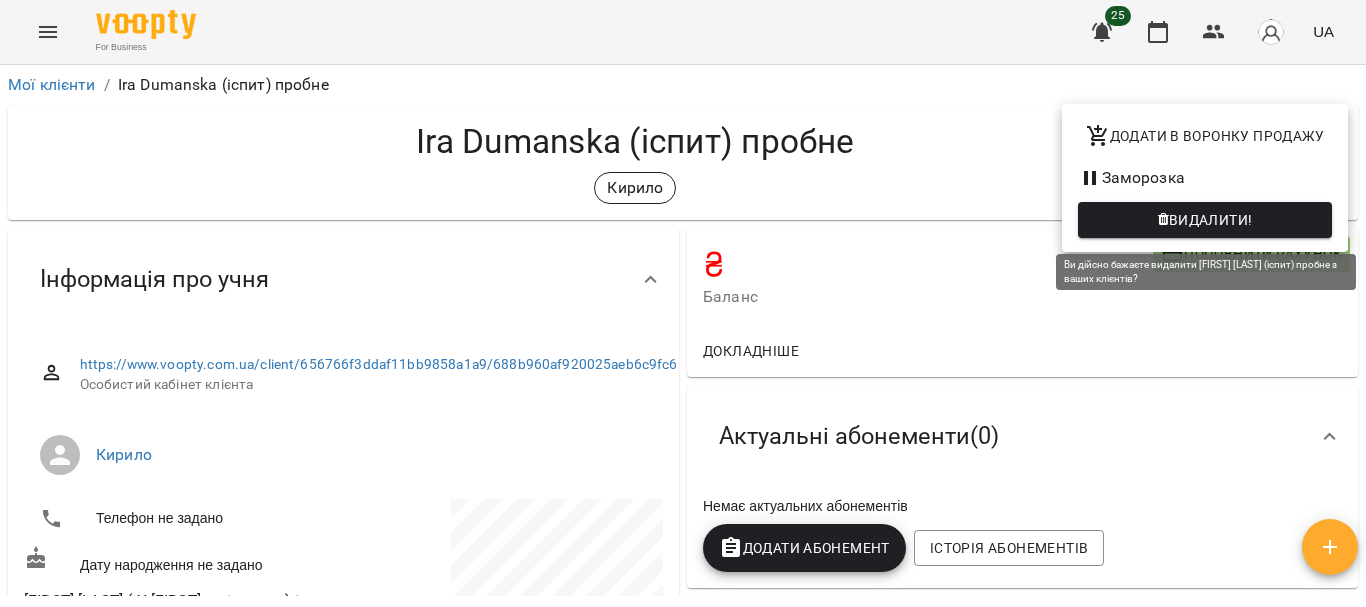 click at bounding box center (1163, 220) 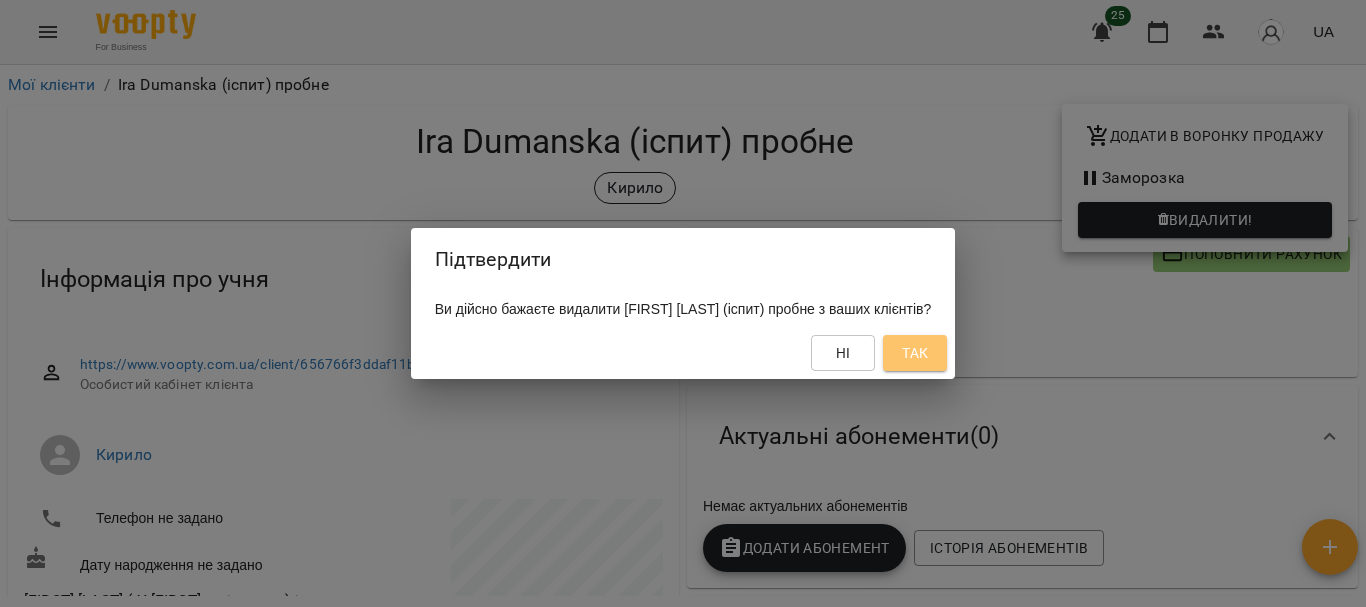 click on "Так" at bounding box center (915, 353) 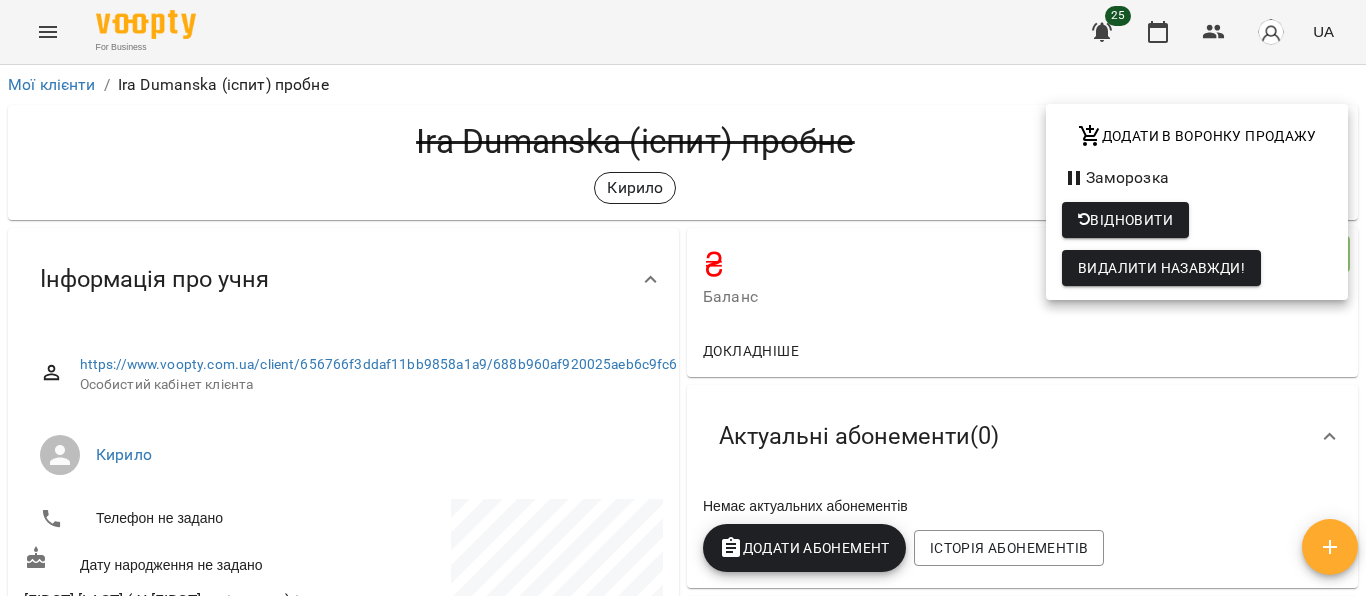 drag, startPoint x: 1358, startPoint y: 117, endPoint x: 1356, endPoint y: 475, distance: 358.00558 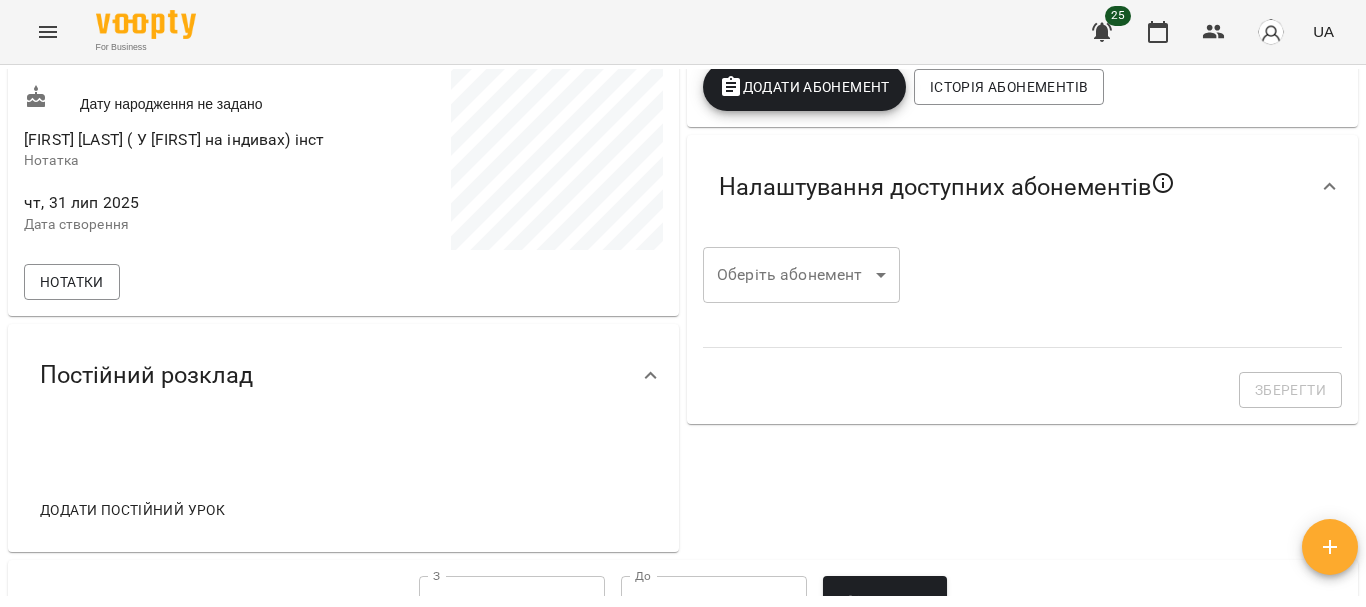 scroll, scrollTop: 922, scrollLeft: 0, axis: vertical 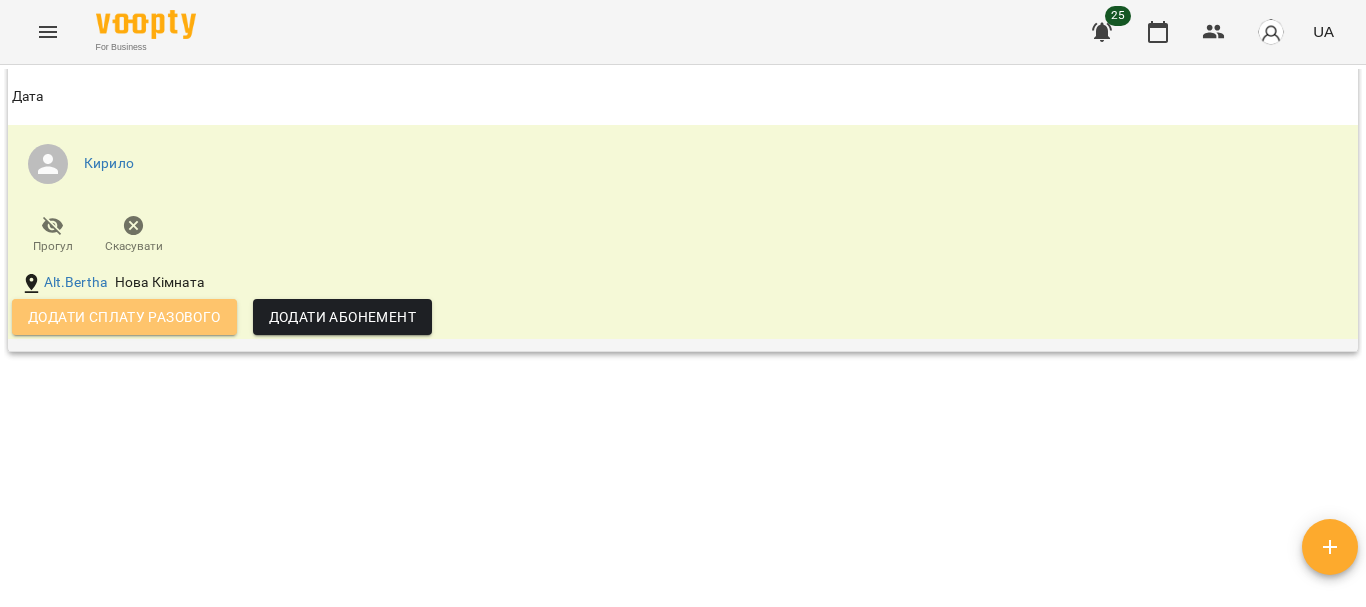 click on "Додати сплату разового" at bounding box center [124, 317] 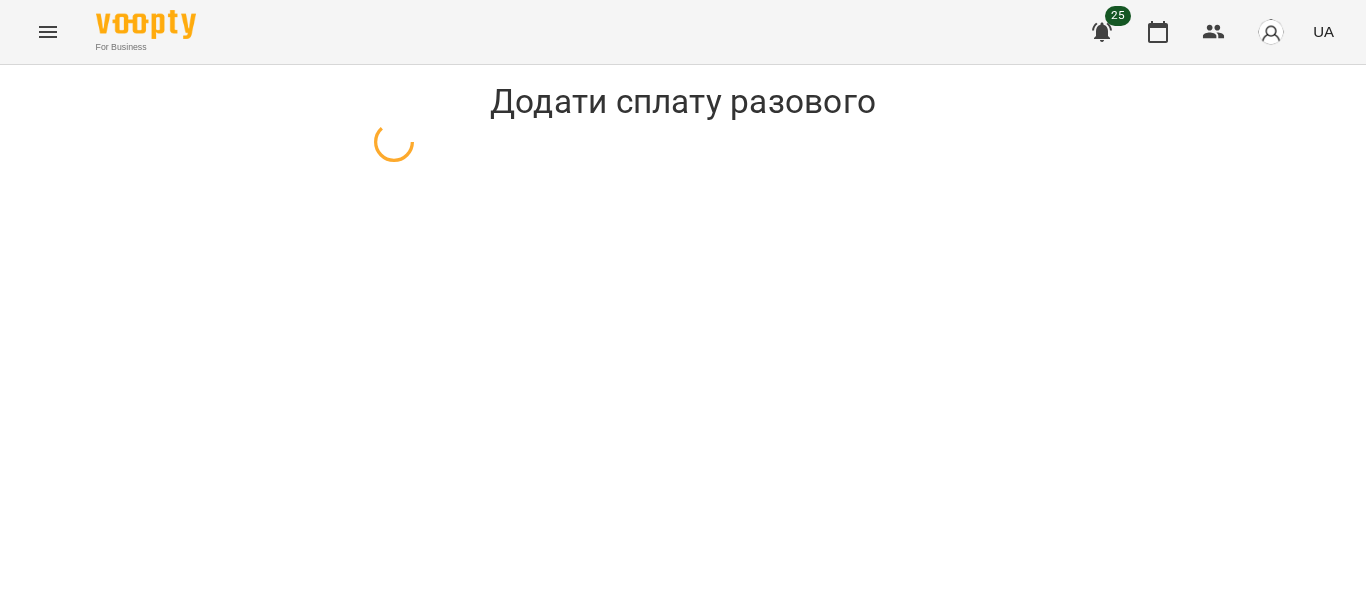 scroll, scrollTop: 0, scrollLeft: 0, axis: both 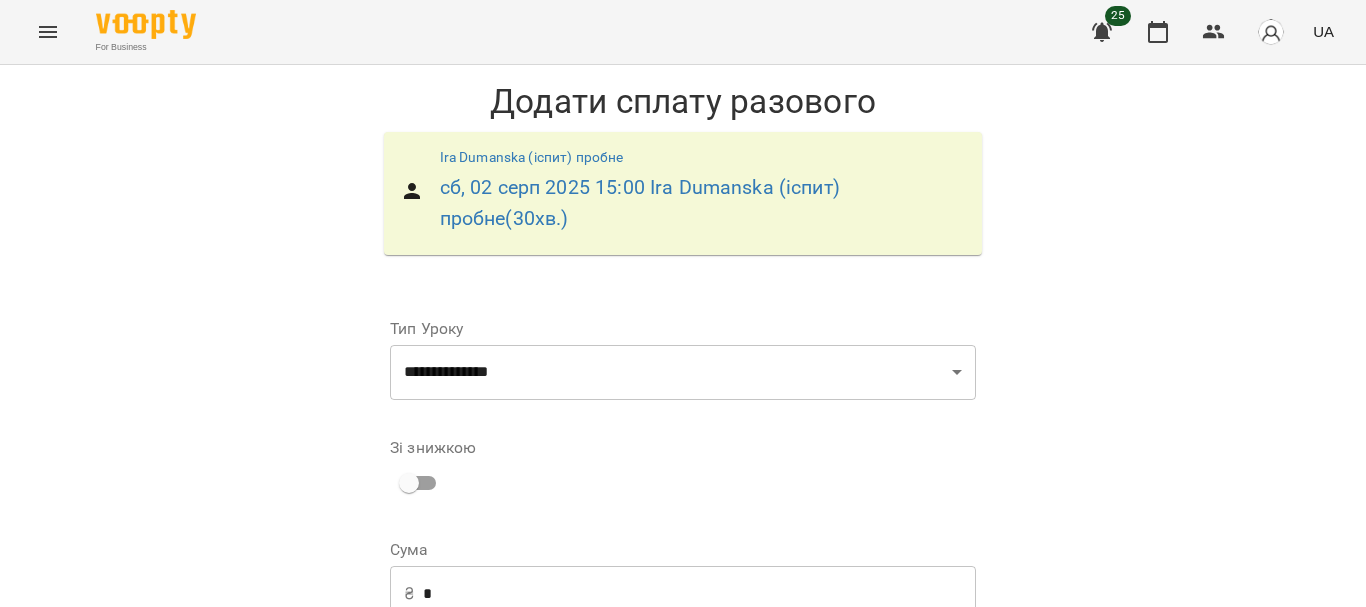 click on "Додати сплату разового" at bounding box center (849, 722) 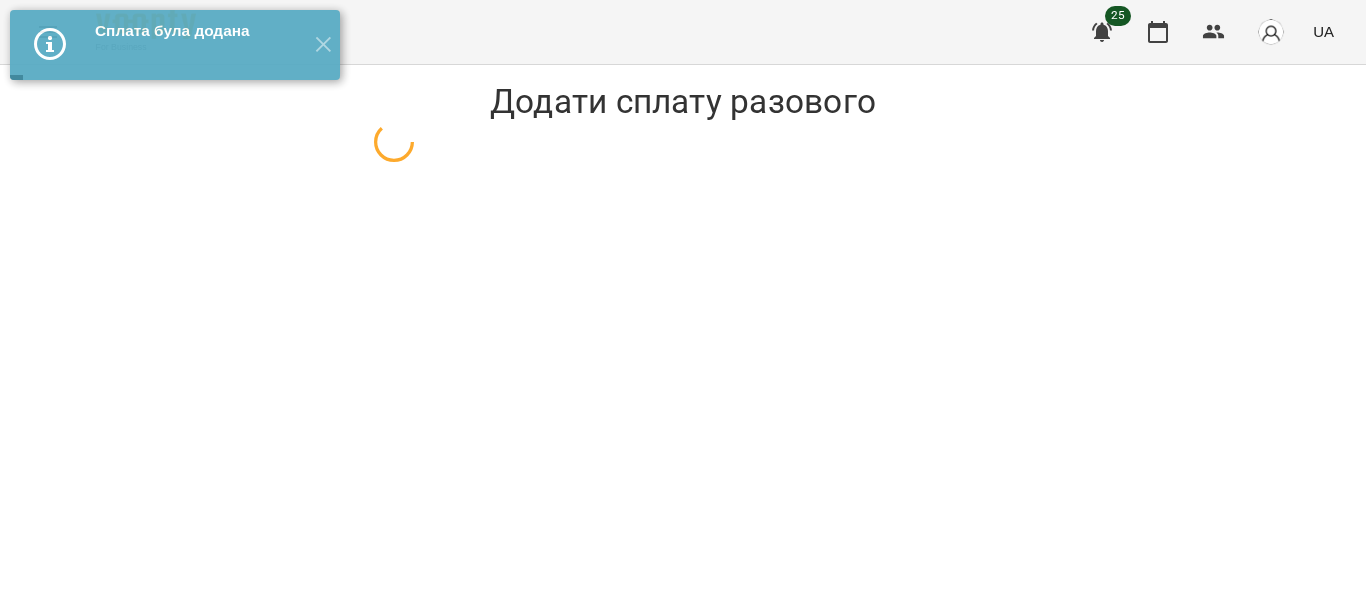 scroll, scrollTop: 0, scrollLeft: 0, axis: both 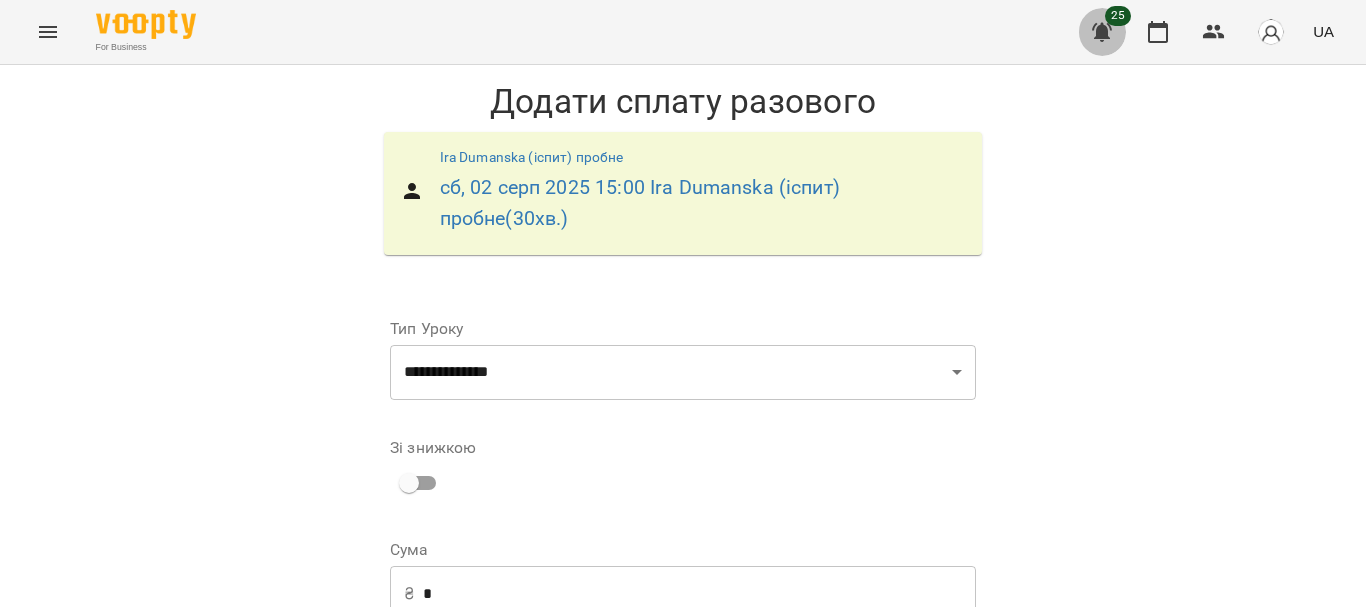 click 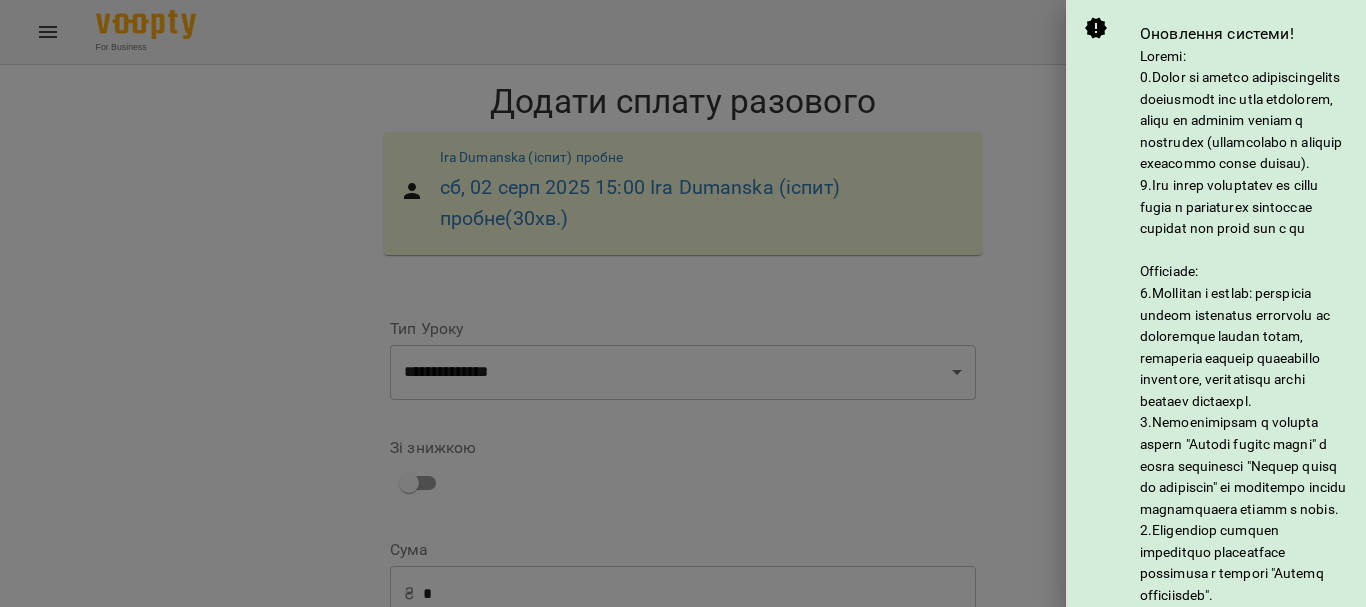 scroll, scrollTop: 486, scrollLeft: 0, axis: vertical 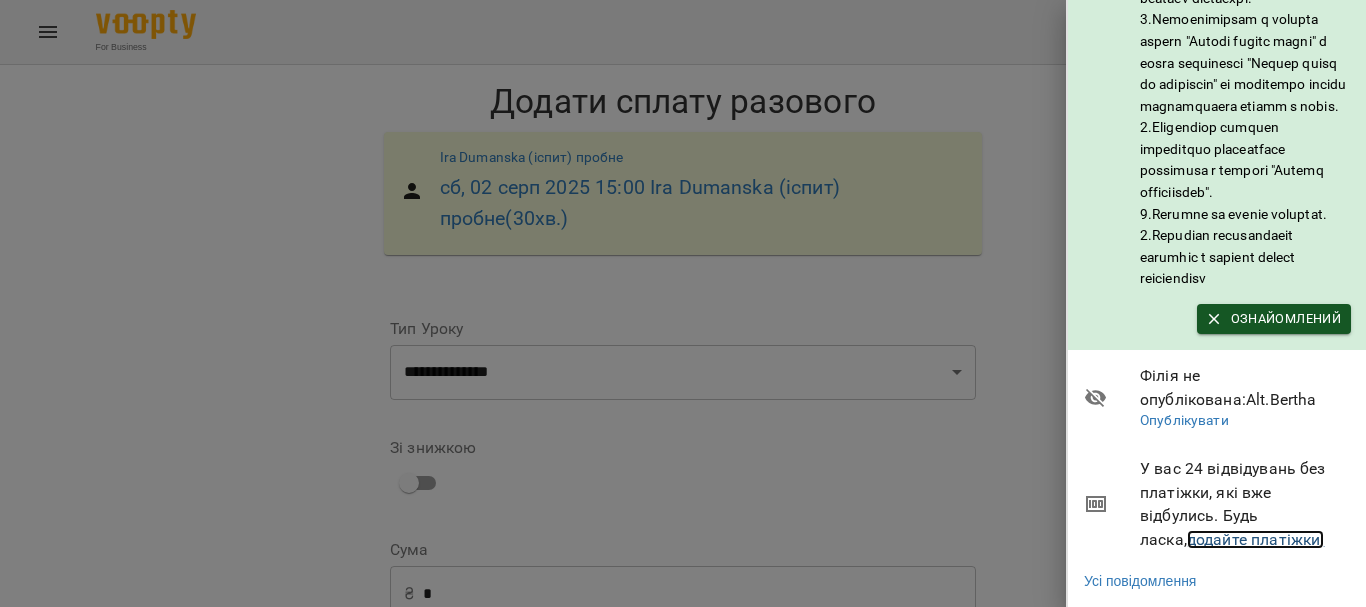 click on "додайте платіжки!" at bounding box center (1256, 539) 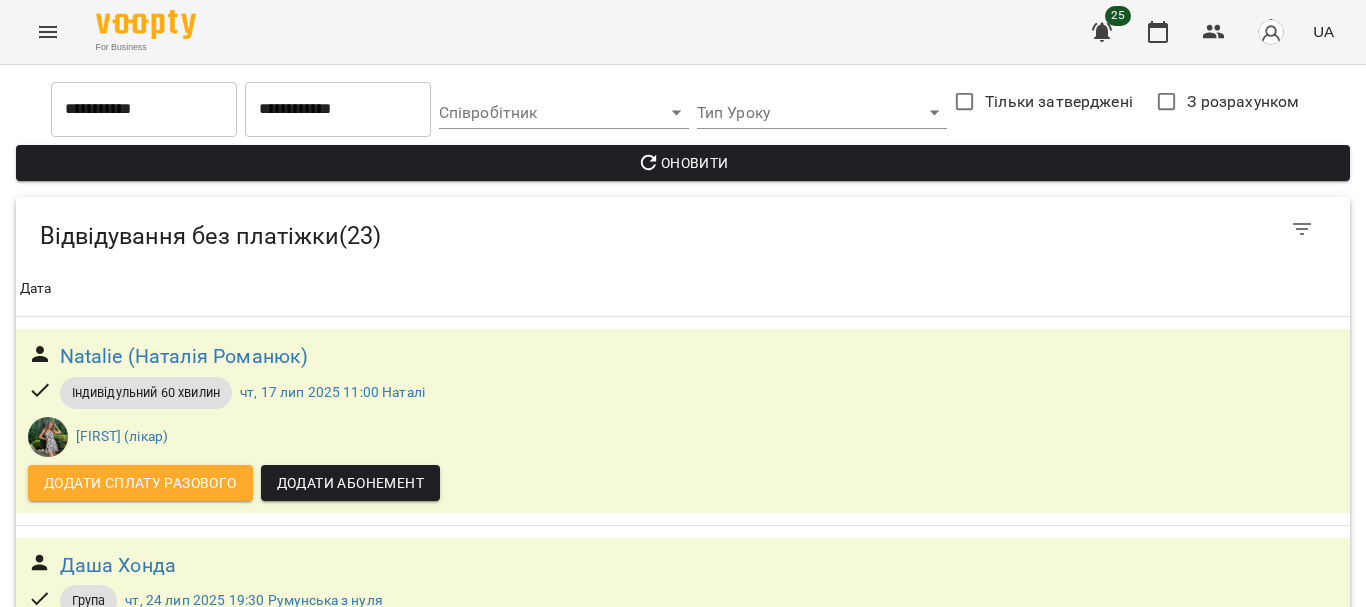 scroll, scrollTop: 2649, scrollLeft: 0, axis: vertical 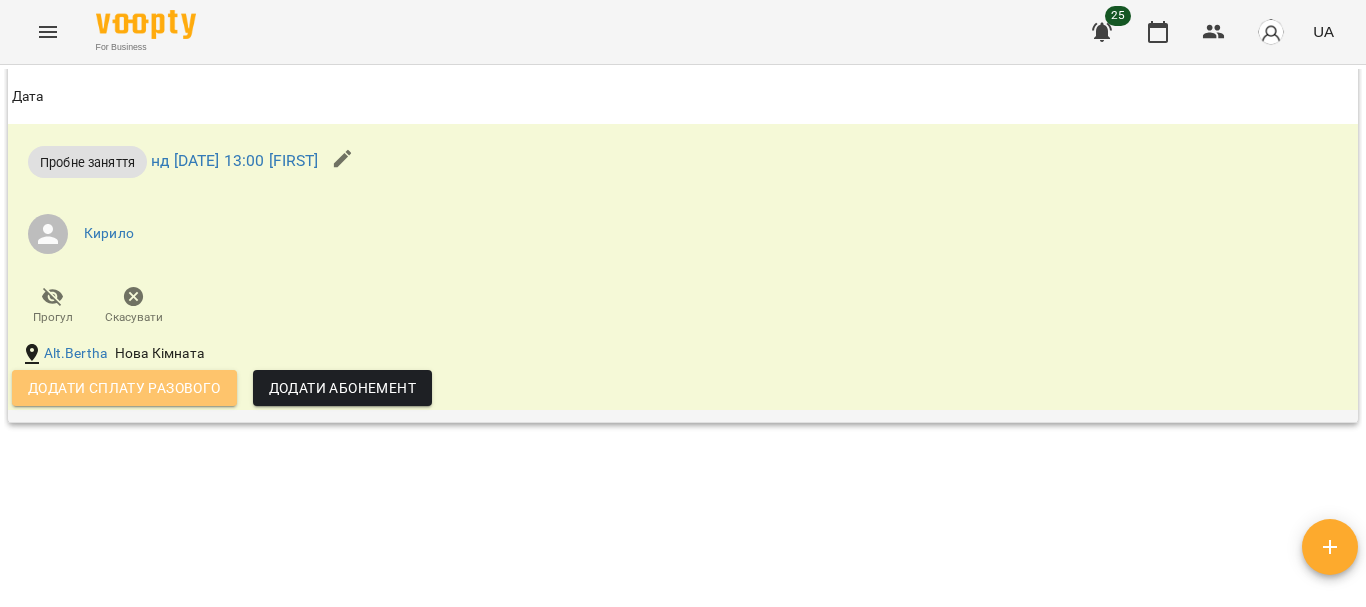 click on "Додати сплату разового" at bounding box center (124, 388) 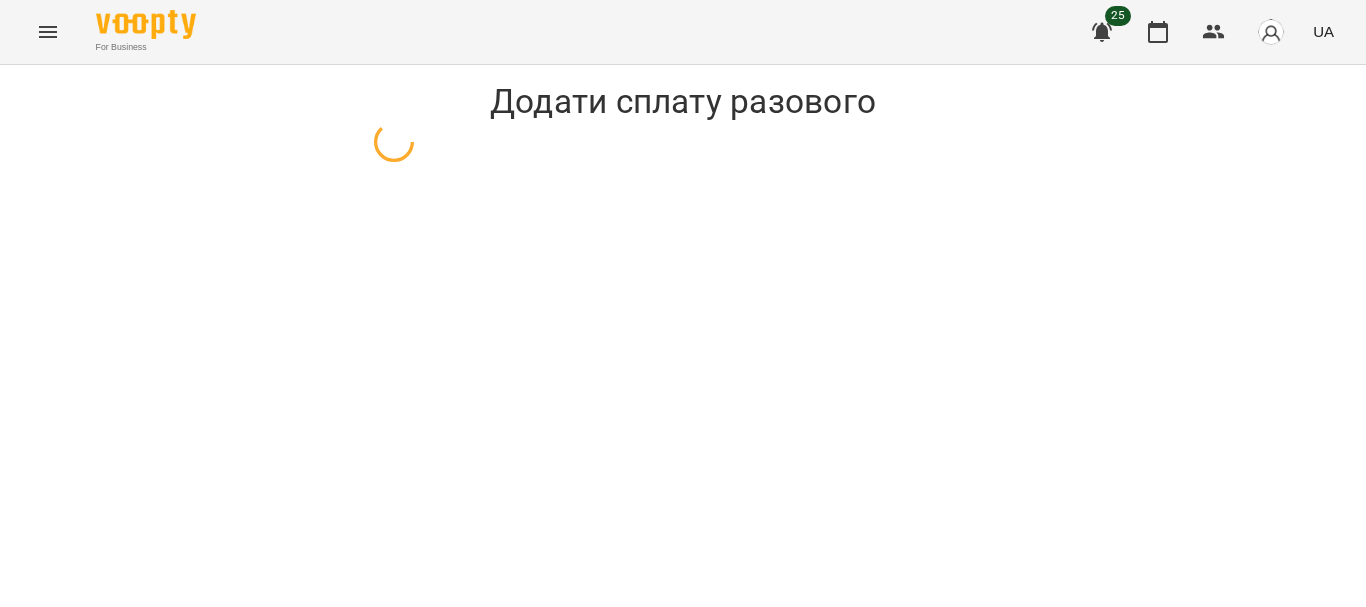 scroll, scrollTop: 0, scrollLeft: 0, axis: both 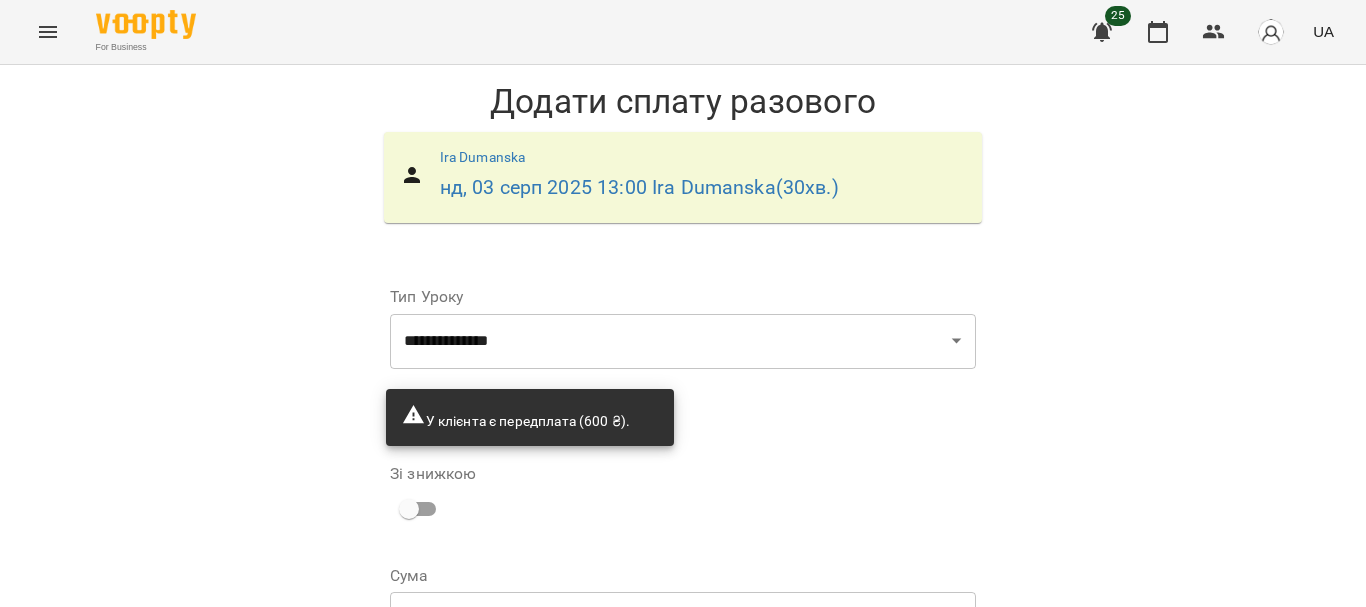 click on "Додати сплату разового" at bounding box center [849, 748] 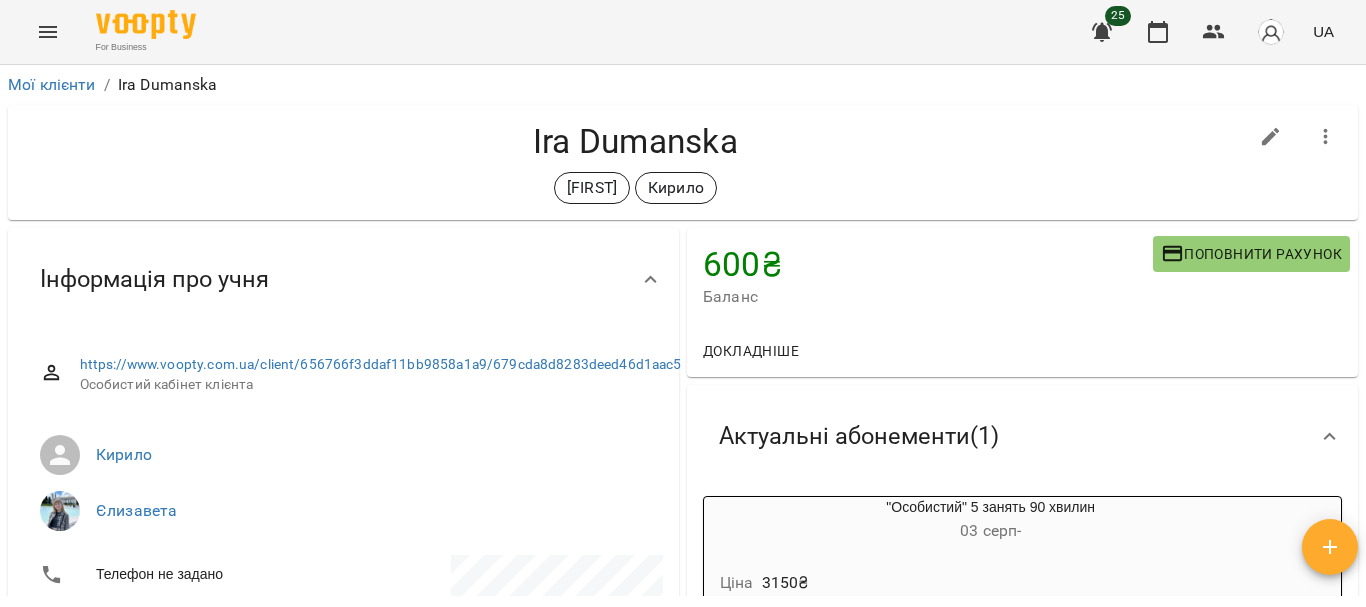 click at bounding box center [1102, 32] 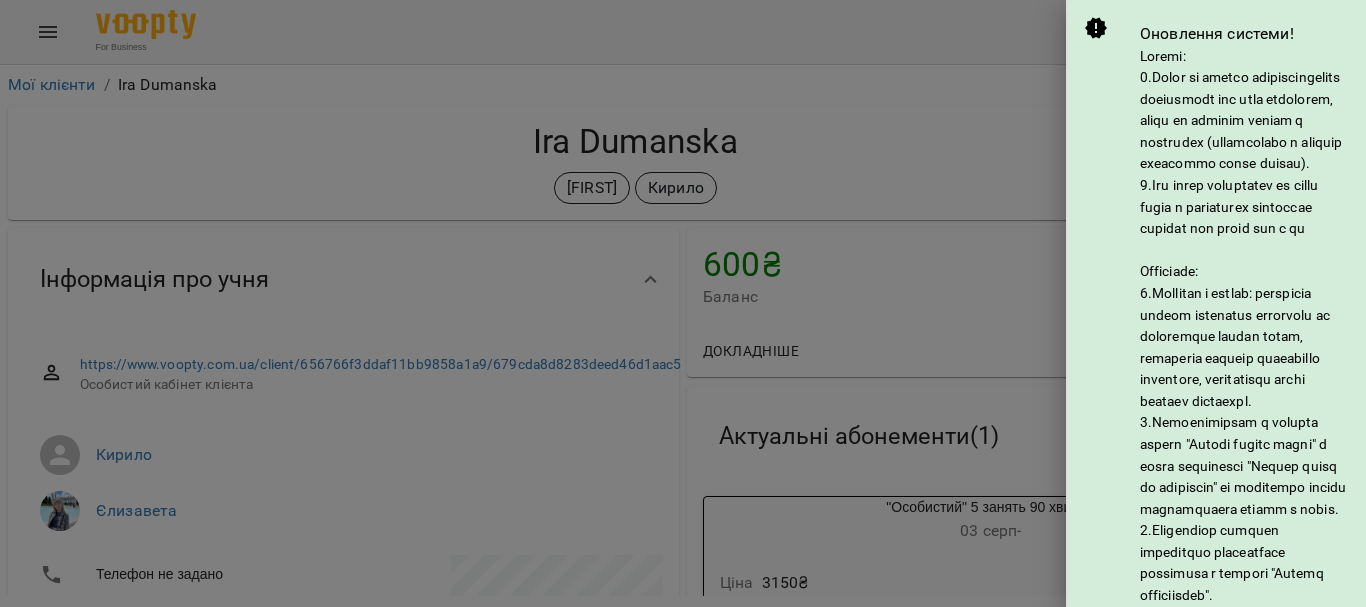 scroll, scrollTop: 486, scrollLeft: 0, axis: vertical 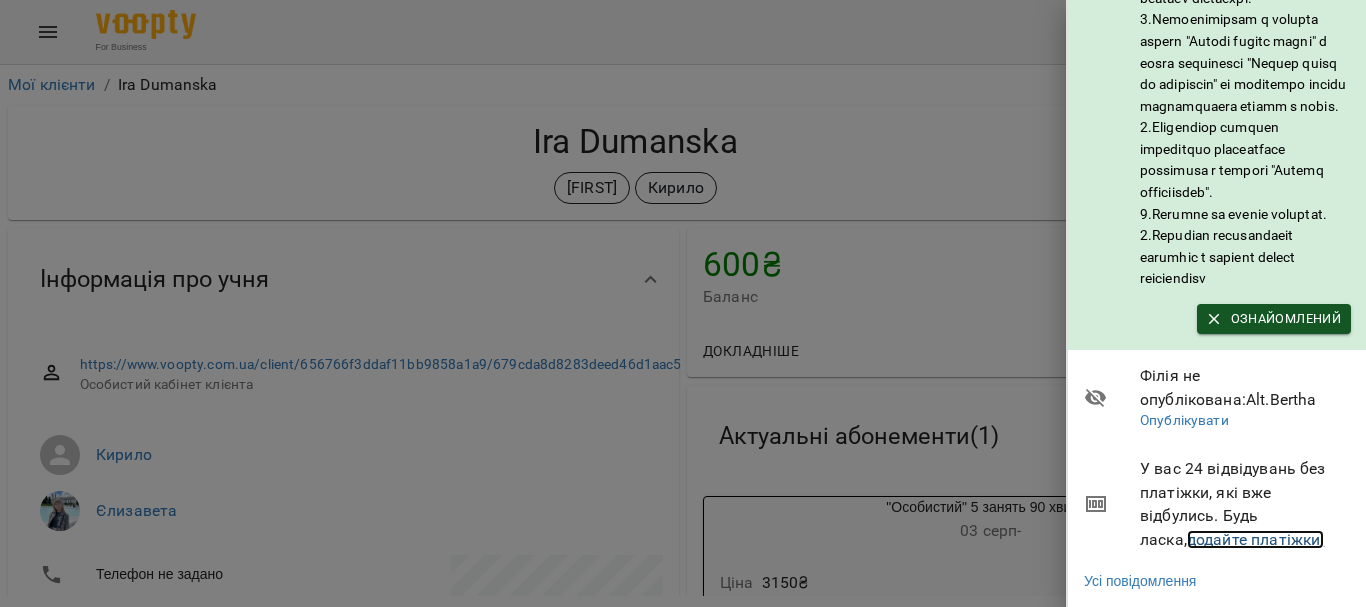 click on "додайте платіжки!" at bounding box center [1256, 539] 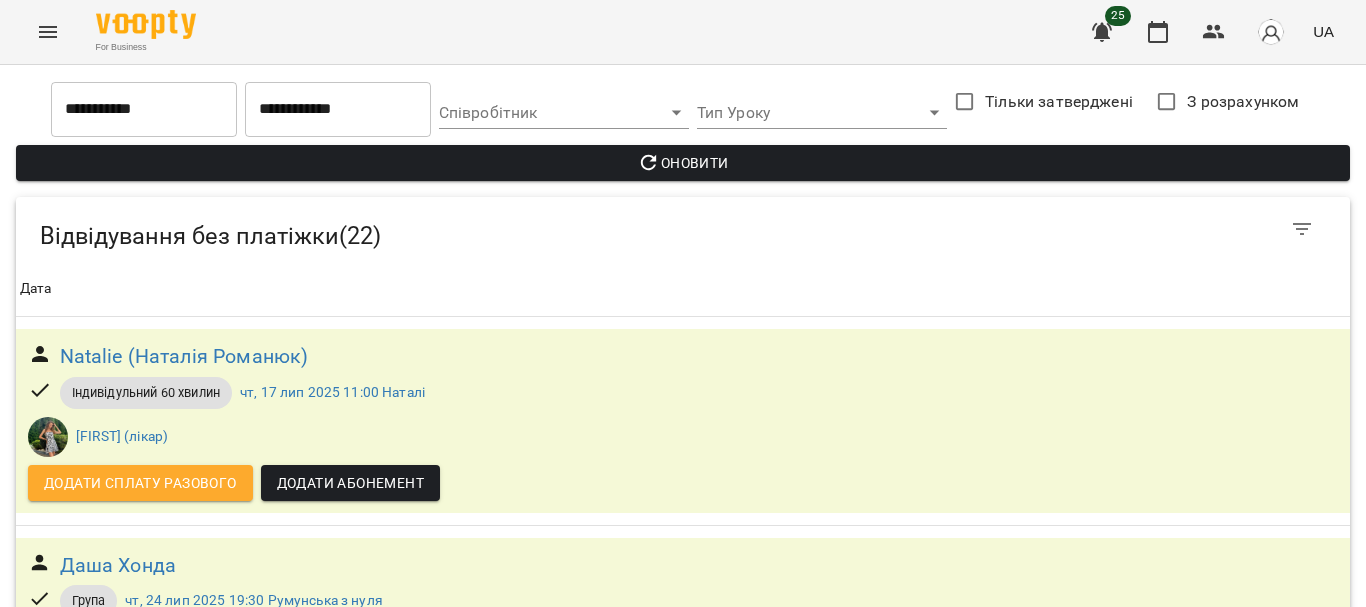 scroll, scrollTop: 3366, scrollLeft: 0, axis: vertical 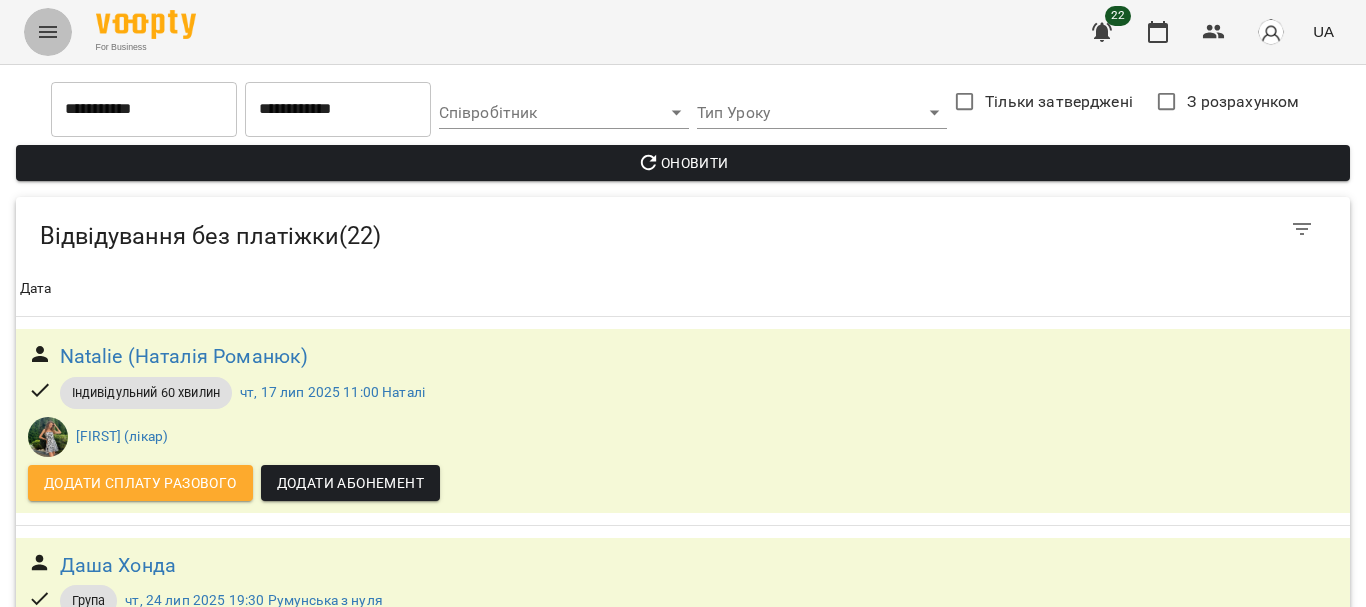 click 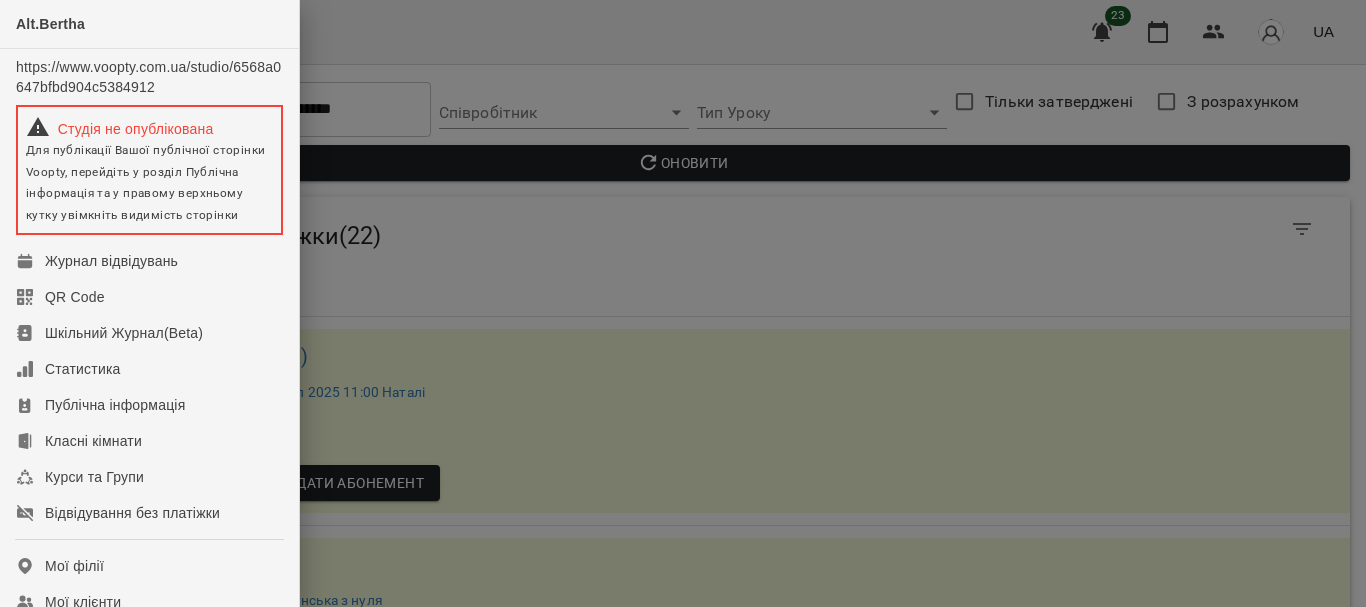 scroll, scrollTop: 522, scrollLeft: 0, axis: vertical 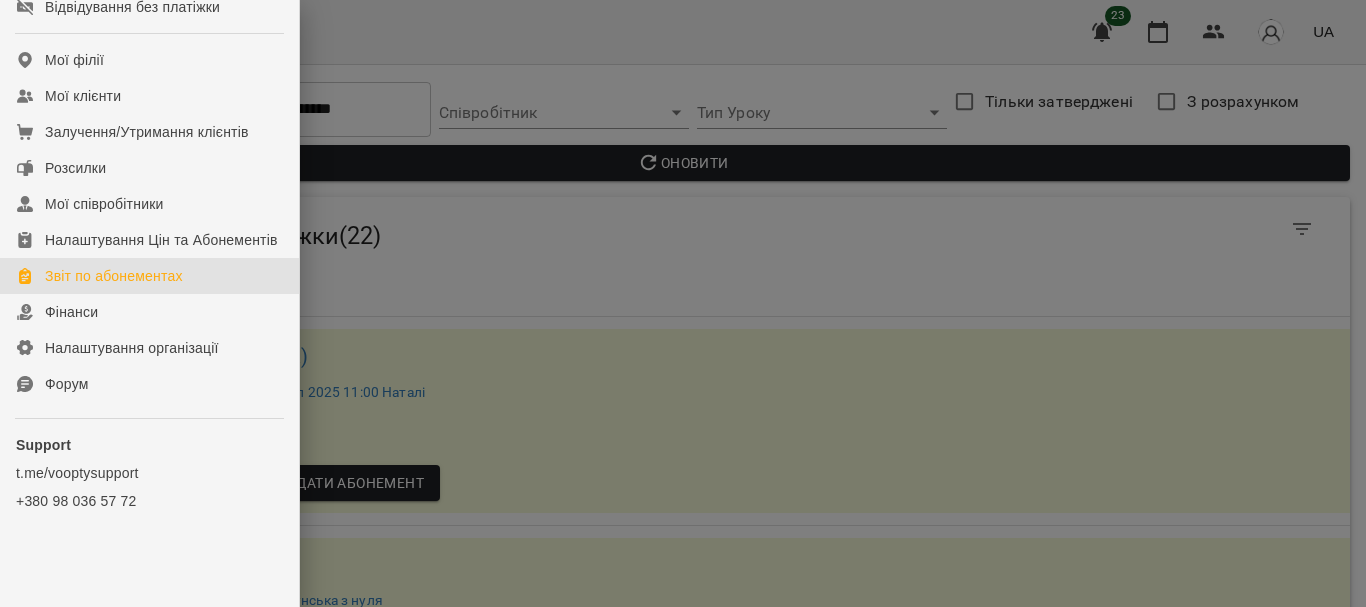 click on "Звіт по абонементах" at bounding box center [114, 276] 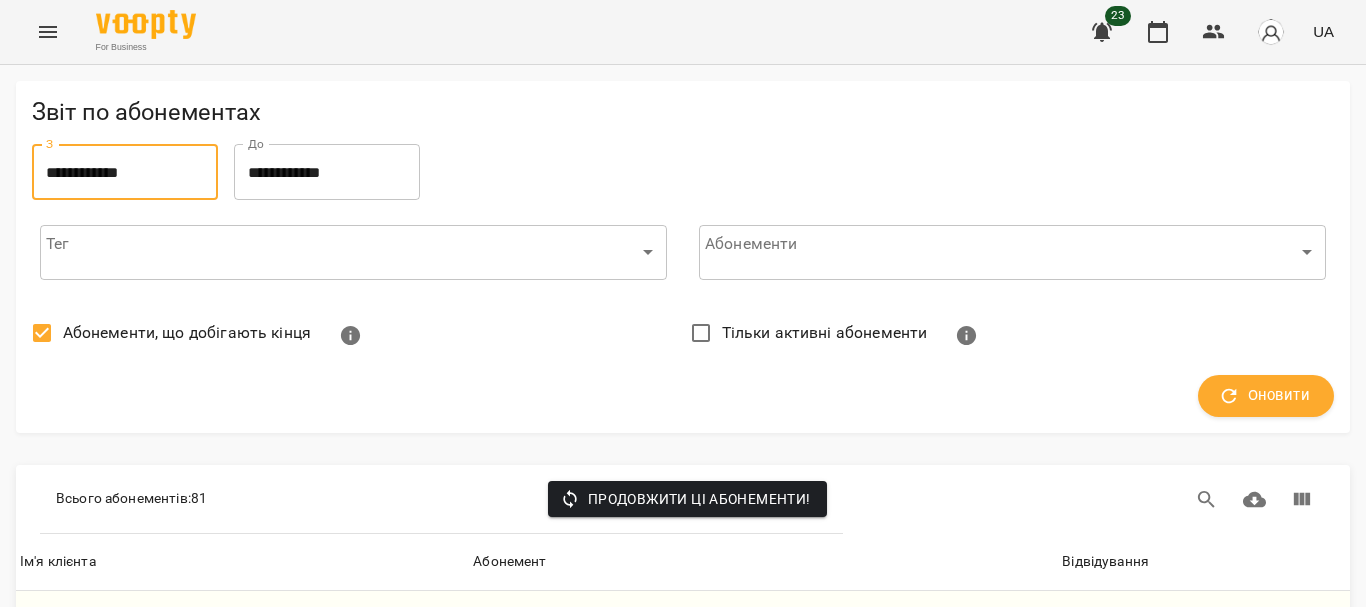 click on "**********" at bounding box center [125, 172] 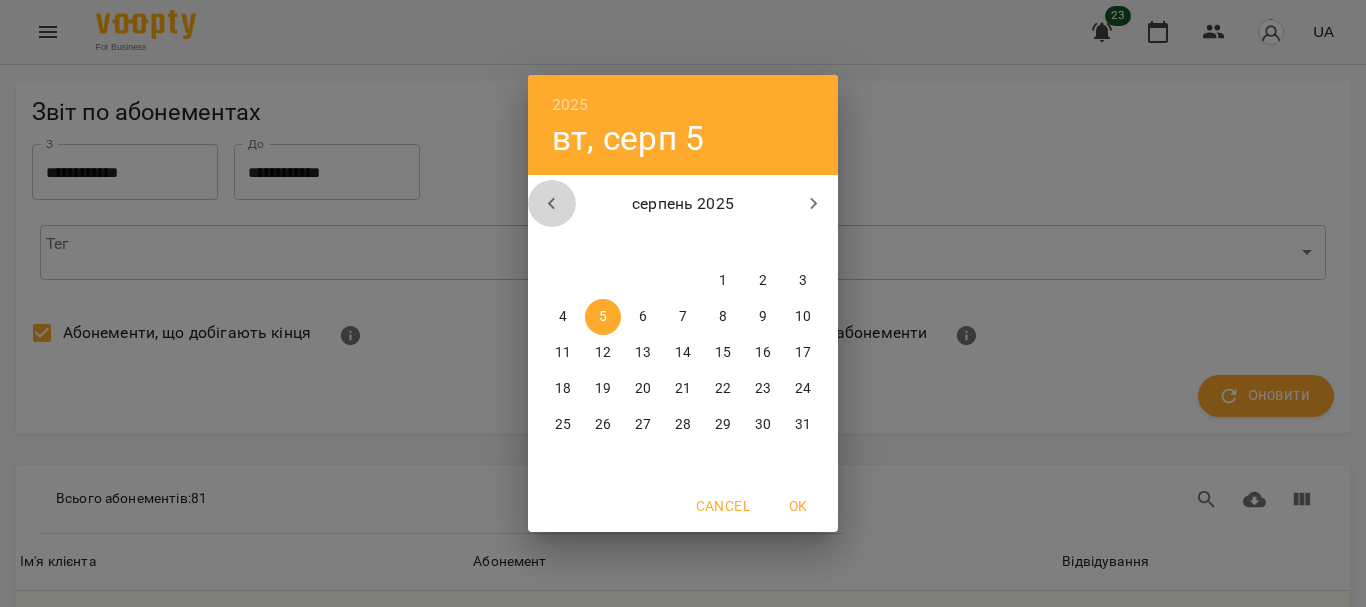 click 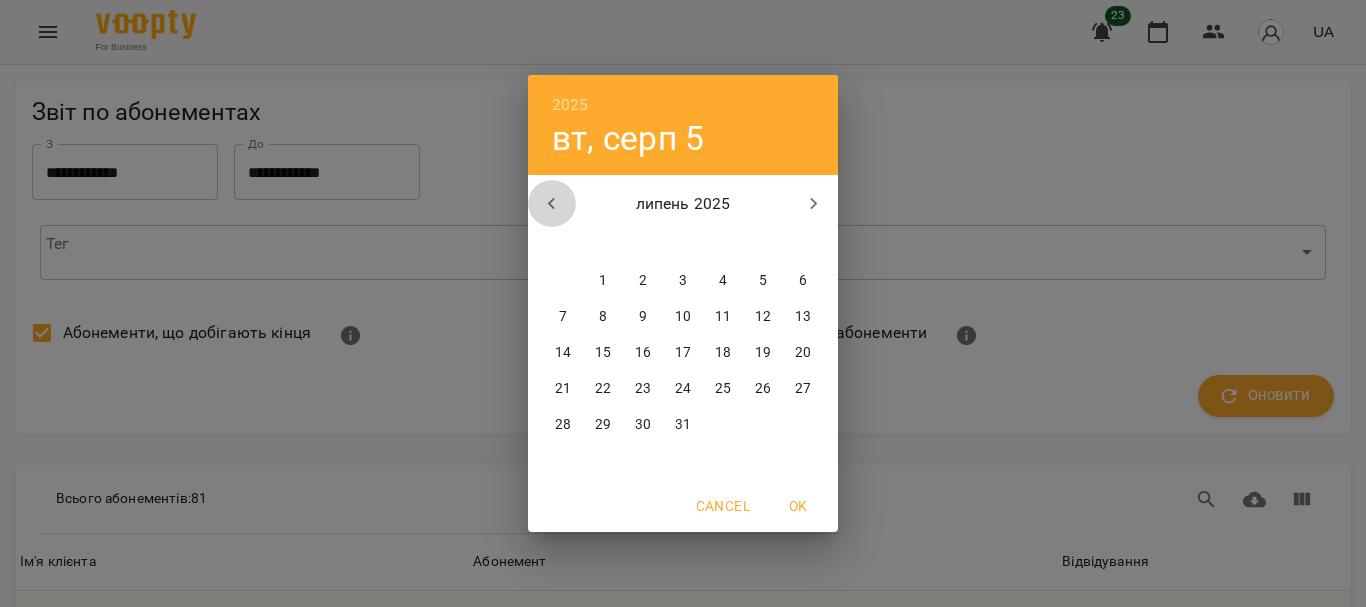 click at bounding box center (552, 204) 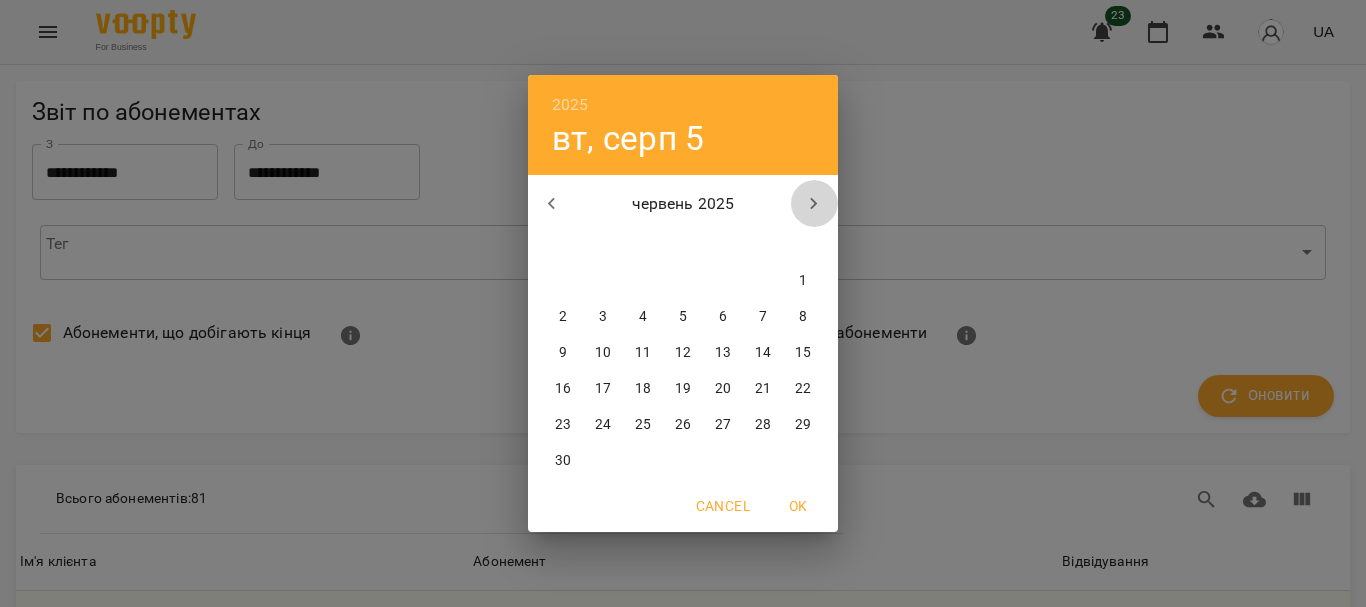 click 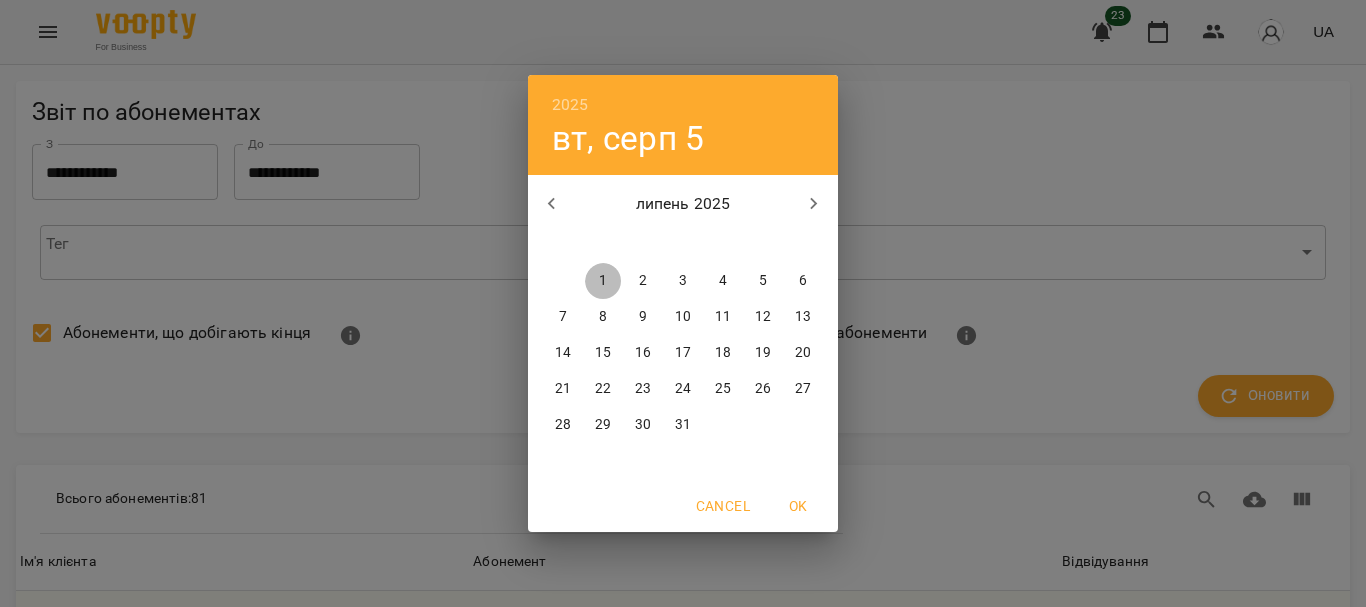 click on "1" at bounding box center [603, 281] 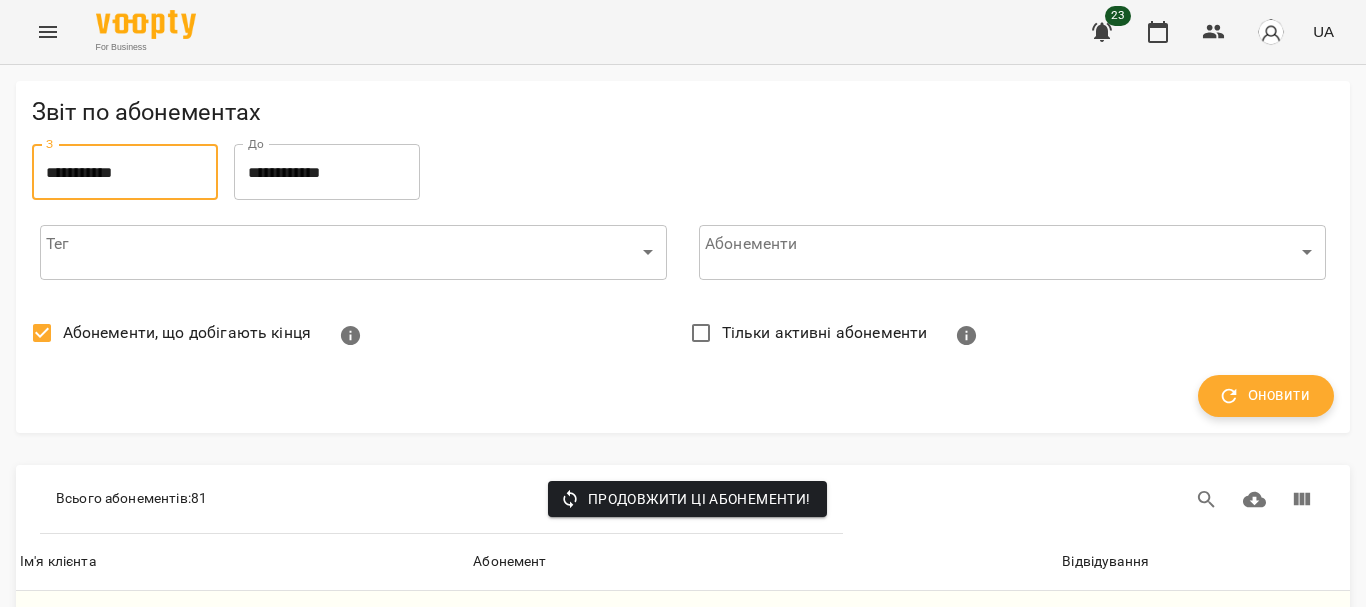click on "Оновити" at bounding box center [1266, 396] 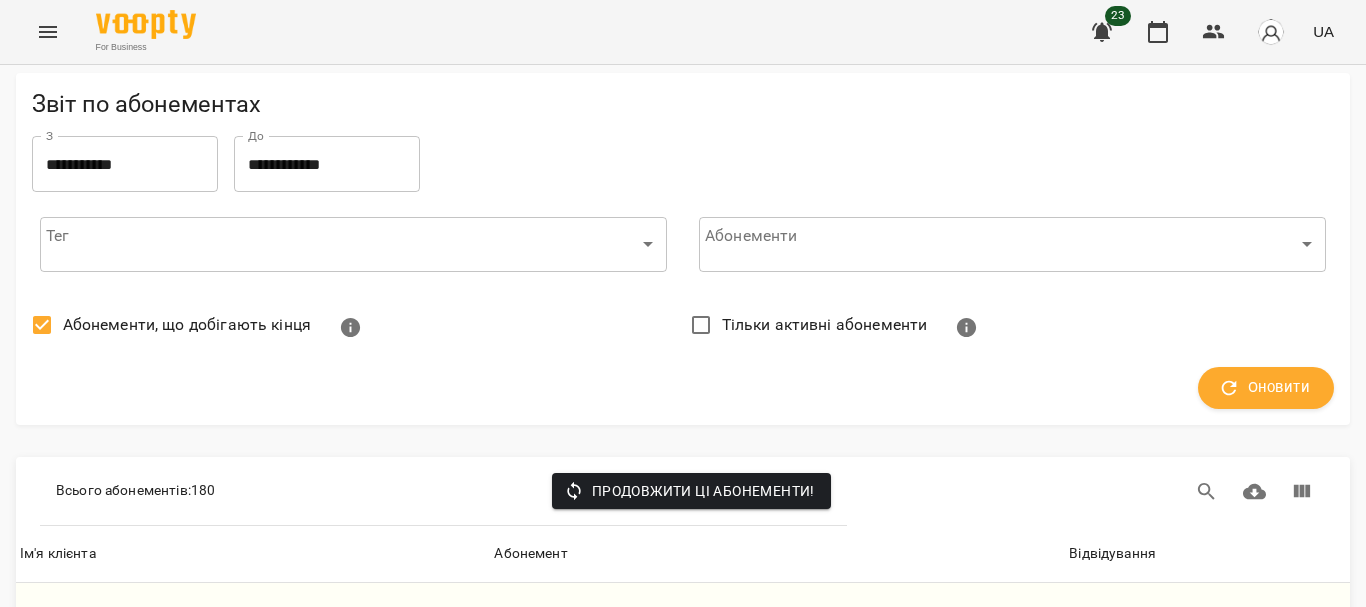 scroll, scrollTop: 1143, scrollLeft: 0, axis: vertical 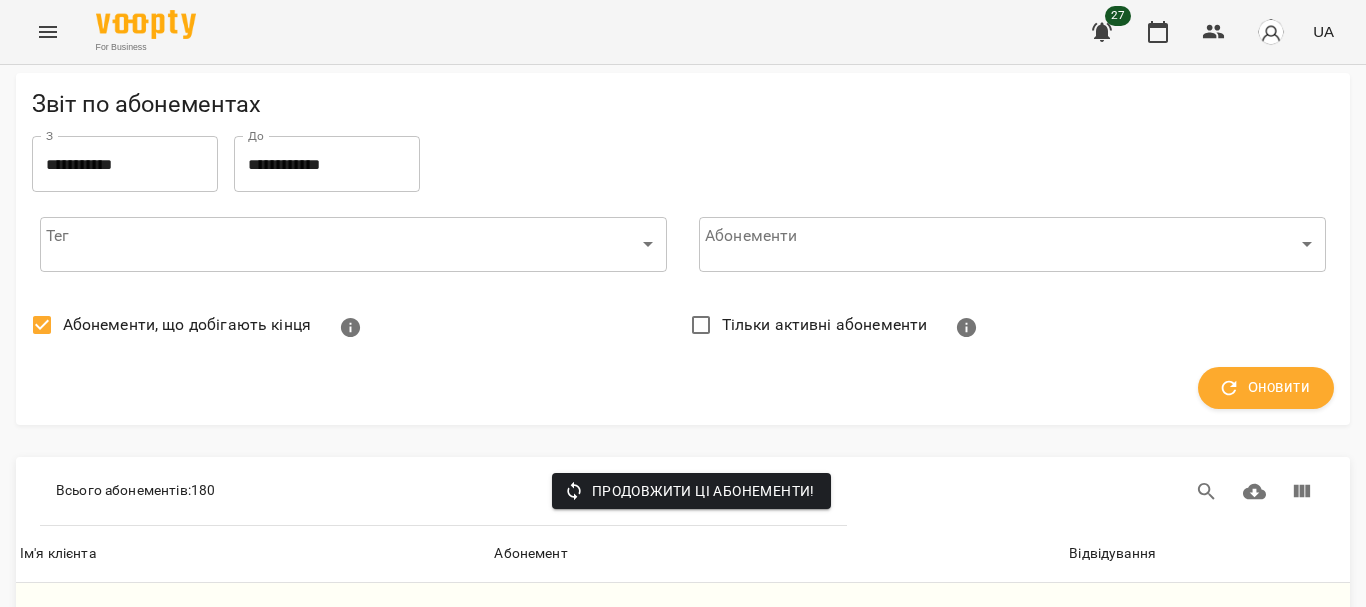 click 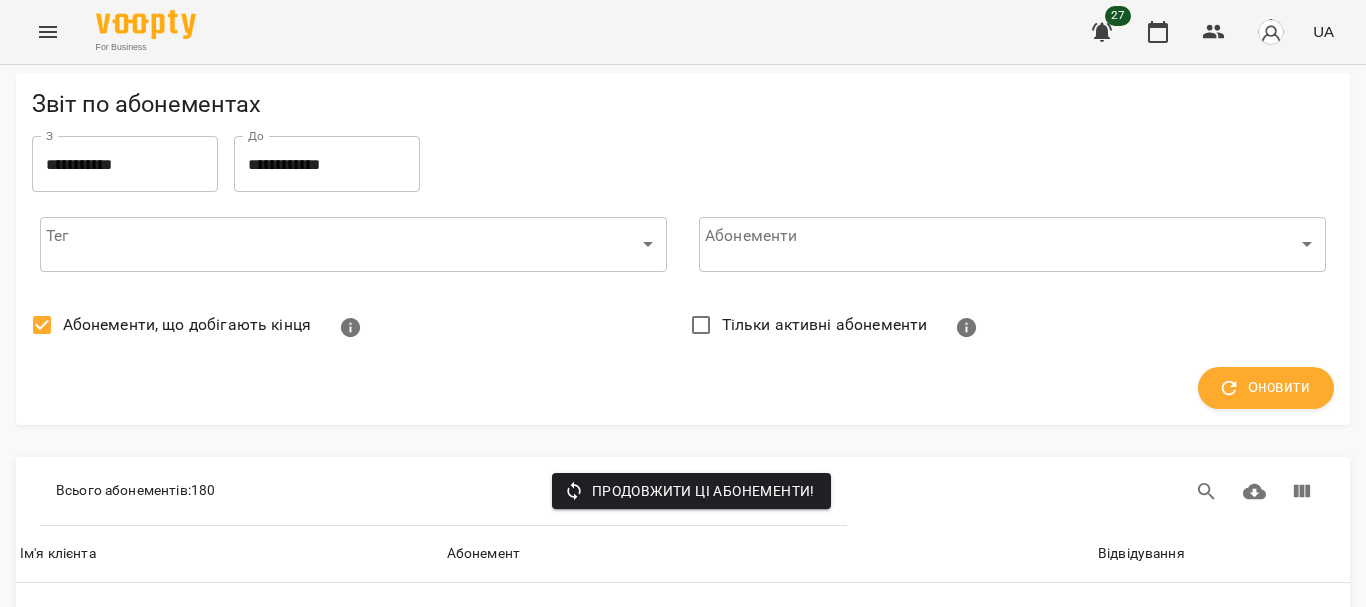 scroll, scrollTop: 7894, scrollLeft: 0, axis: vertical 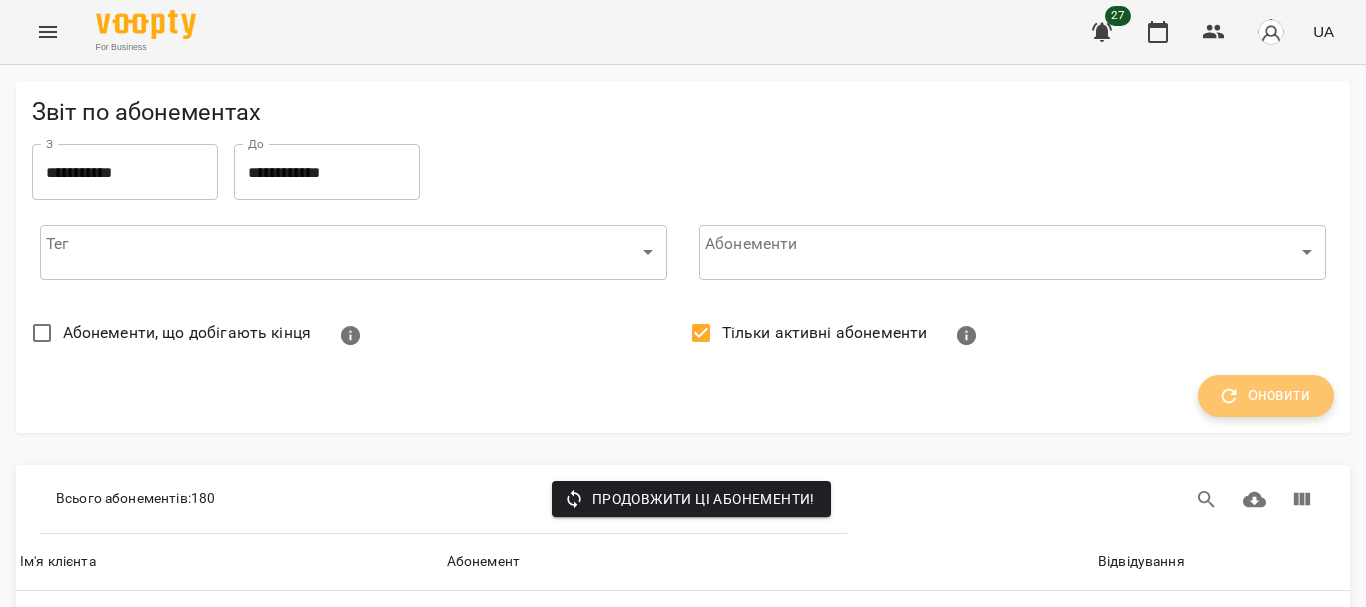 click on "Оновити" at bounding box center (1266, 396) 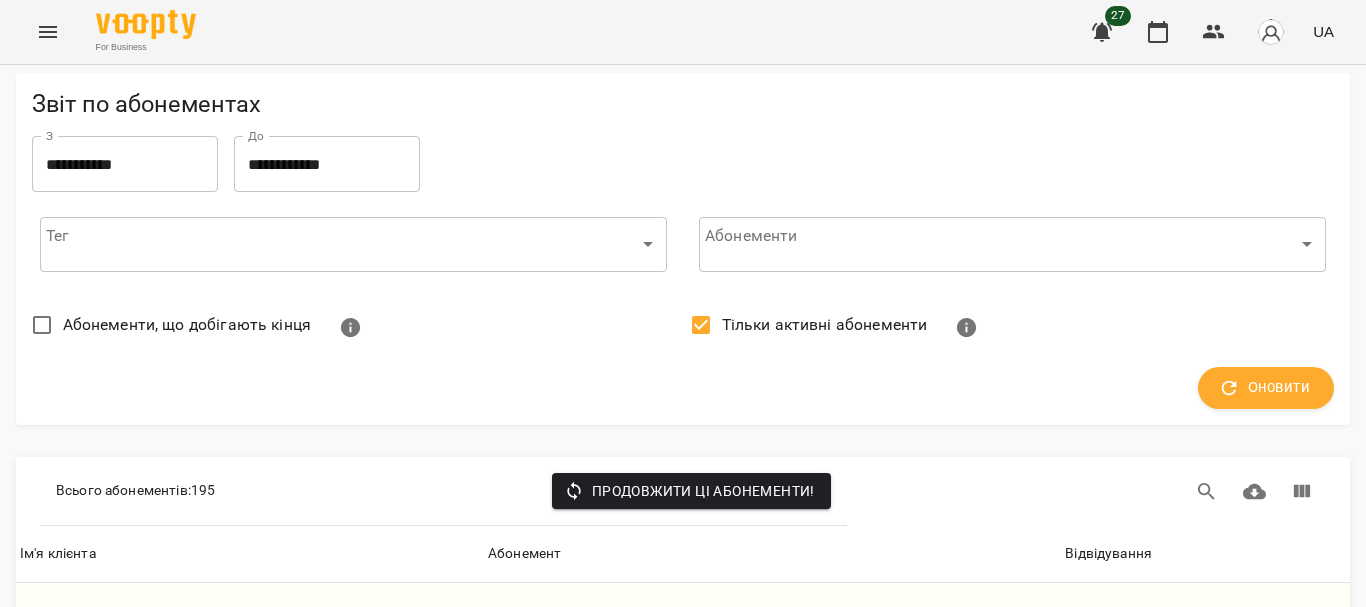 scroll, scrollTop: 8251, scrollLeft: 0, axis: vertical 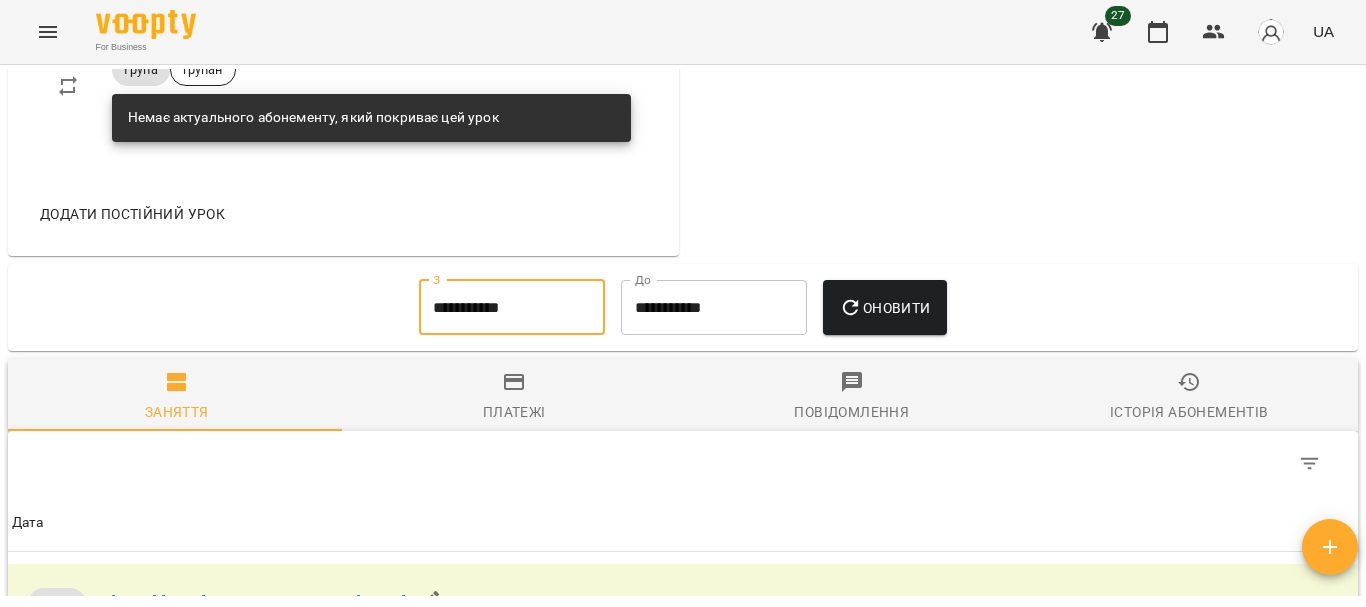 click on "**********" at bounding box center [512, 308] 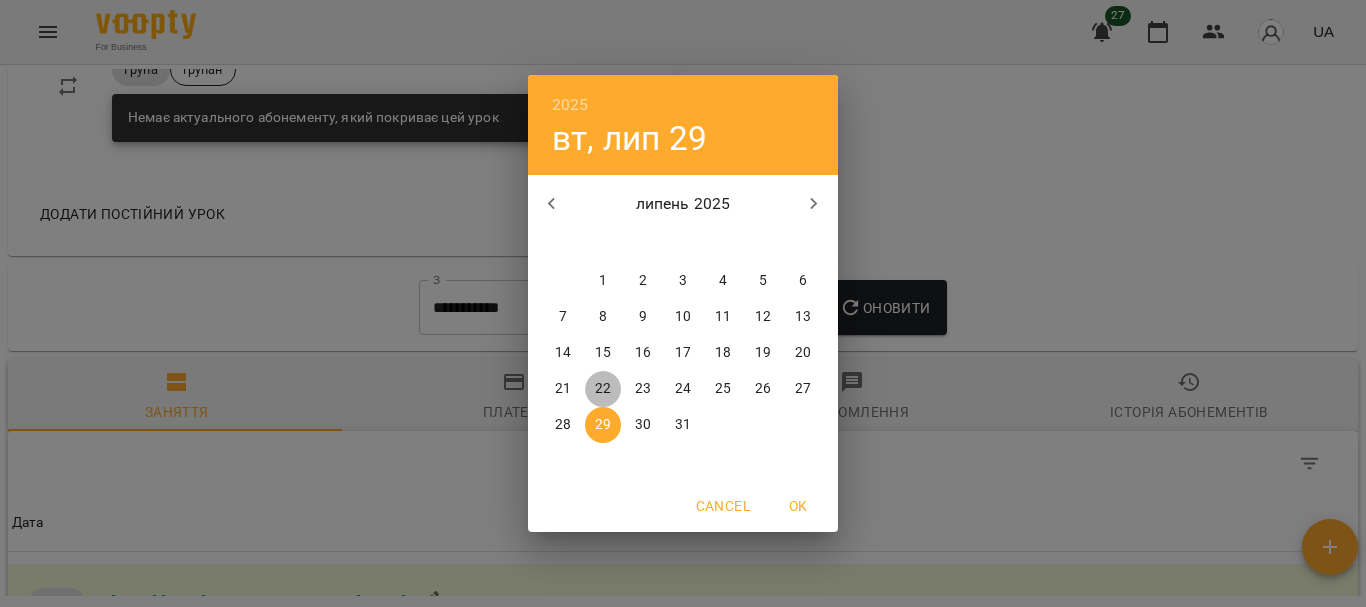 click on "22" at bounding box center (603, 389) 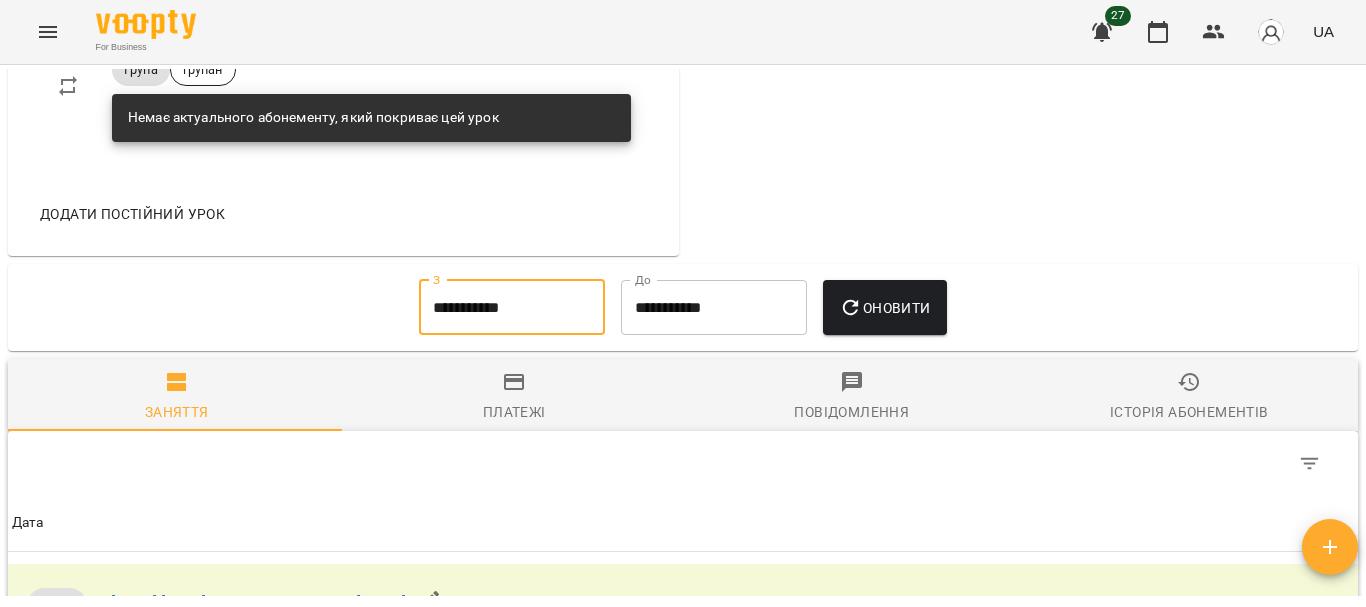 click on "Оновити" at bounding box center (884, 308) 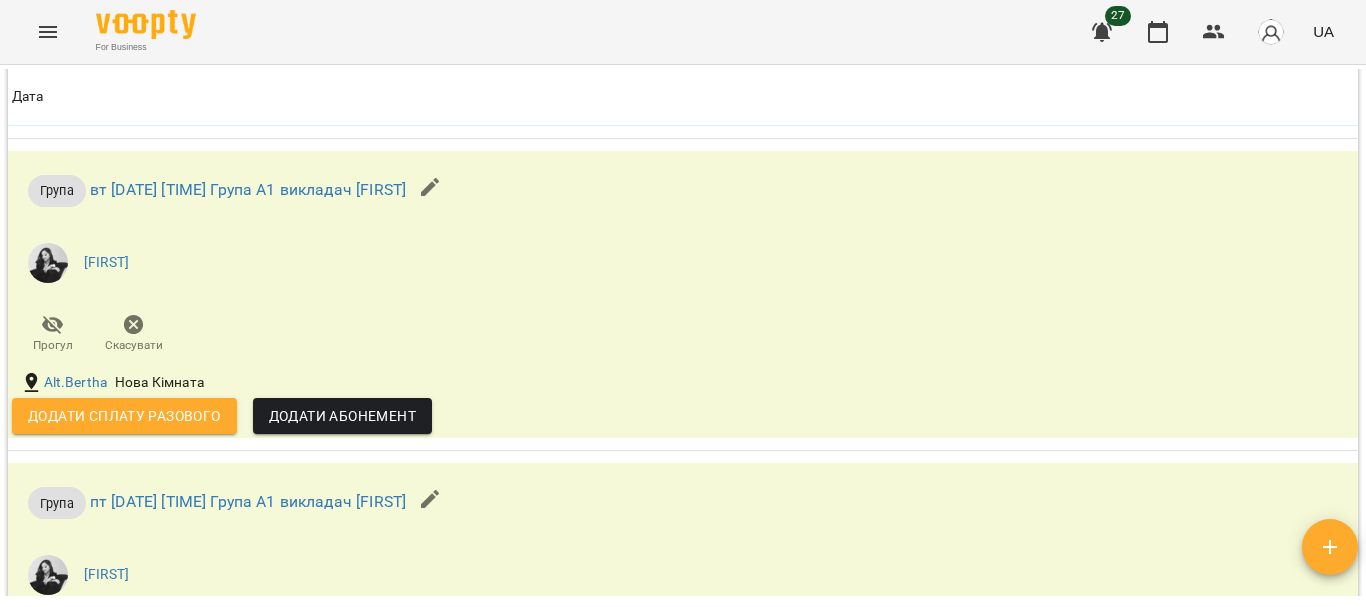 scroll, scrollTop: 2118, scrollLeft: 0, axis: vertical 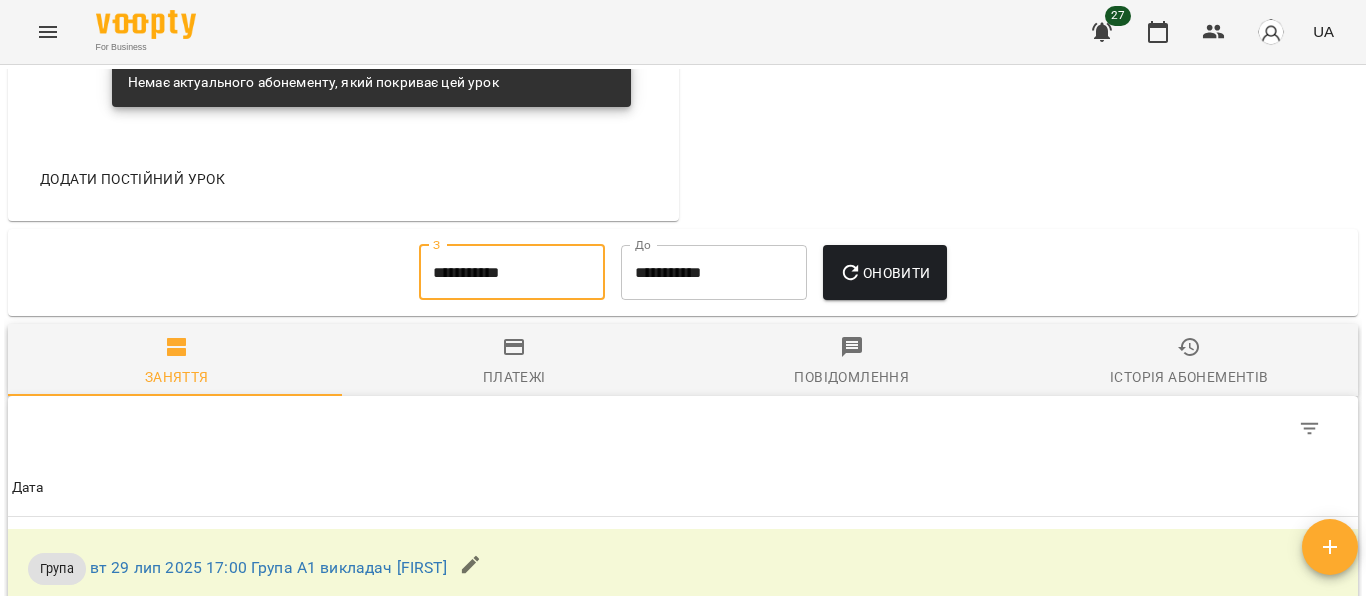 click on "**********" at bounding box center [512, 273] 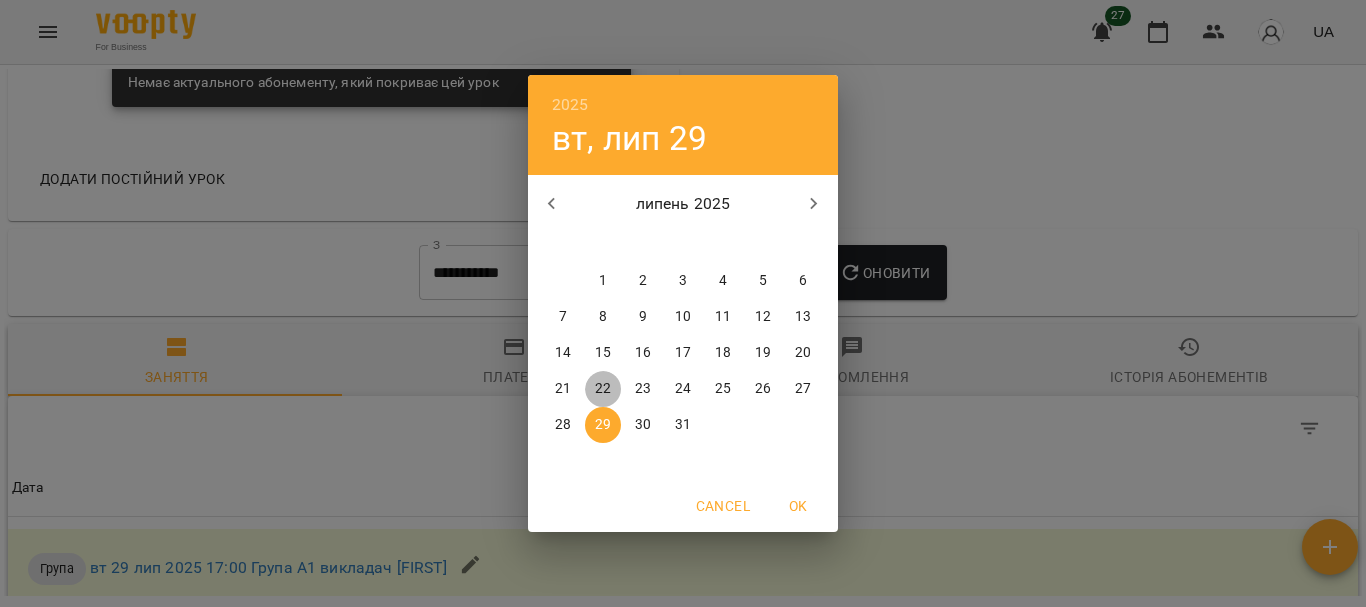 click on "22" at bounding box center [603, 389] 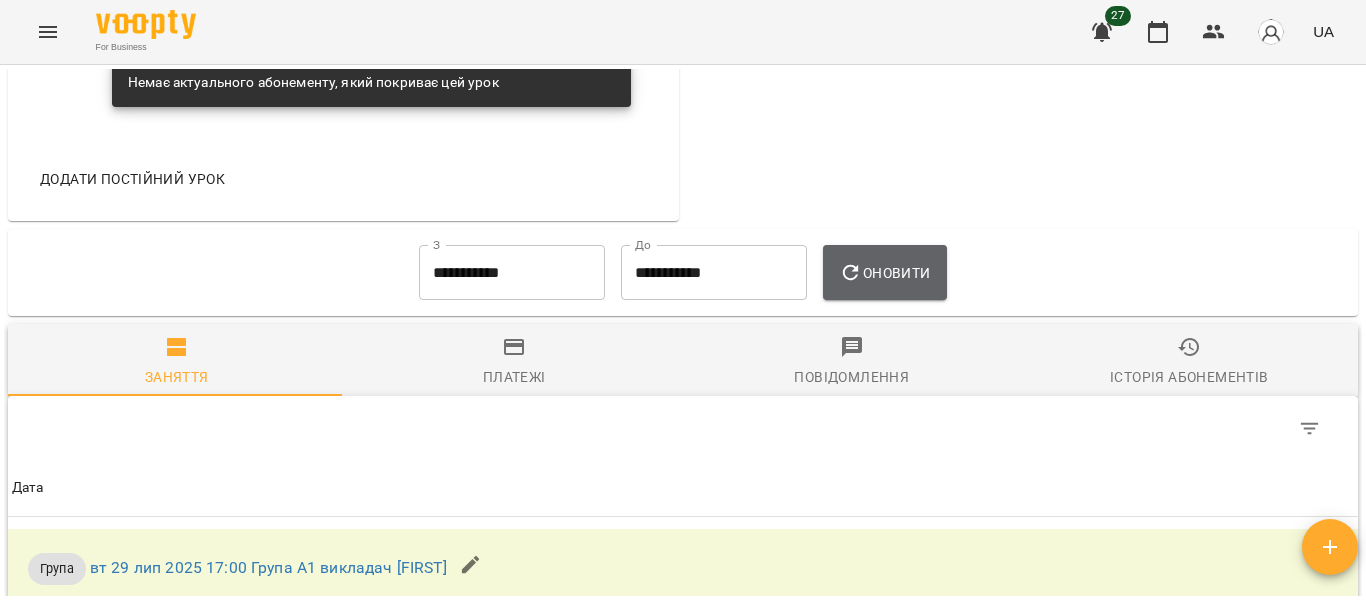 click on "Оновити" at bounding box center [884, 273] 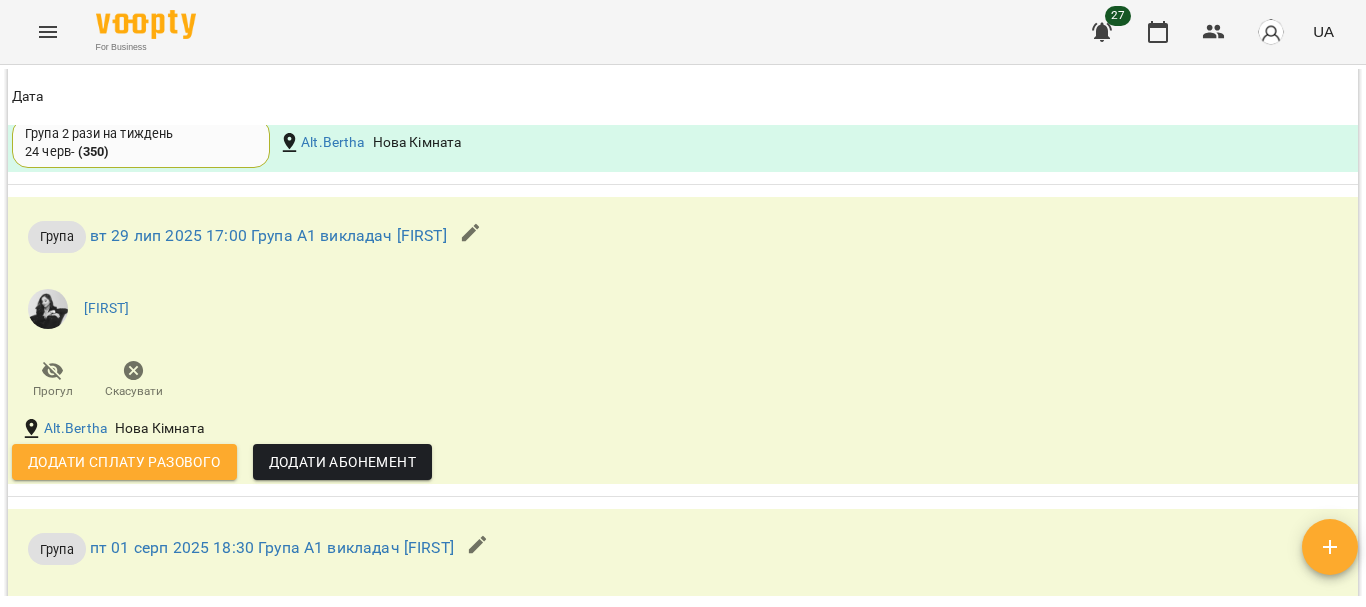 scroll, scrollTop: 2073, scrollLeft: 0, axis: vertical 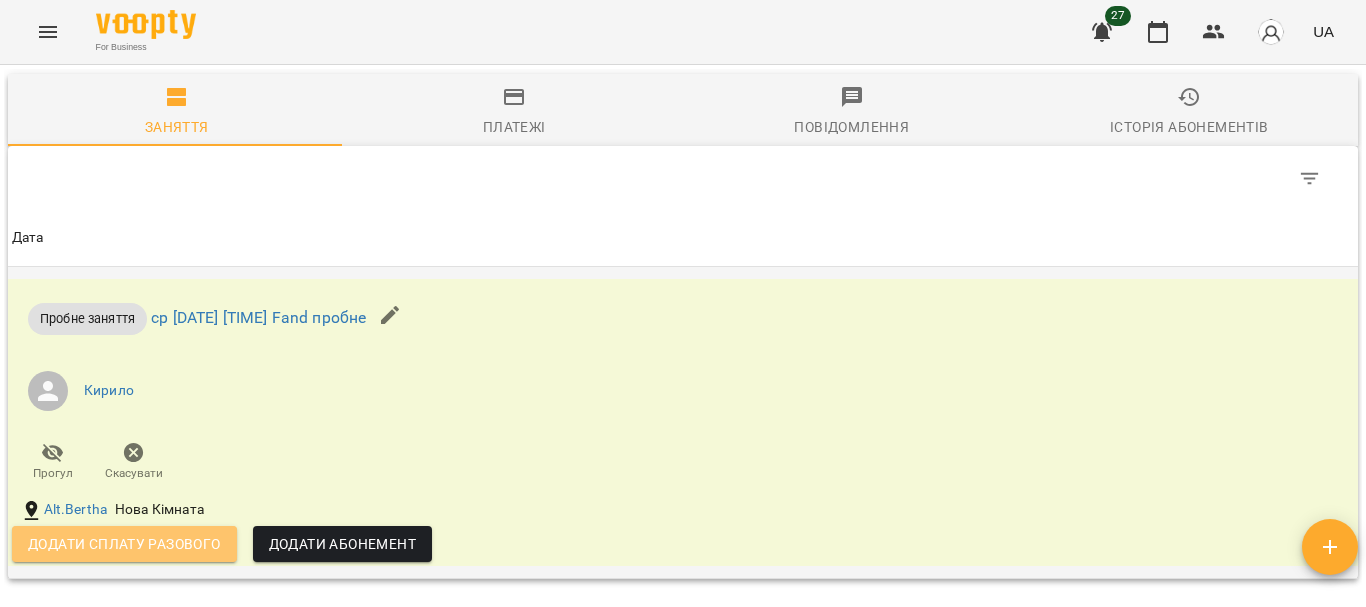 click on "Додати сплату разового" at bounding box center [124, 544] 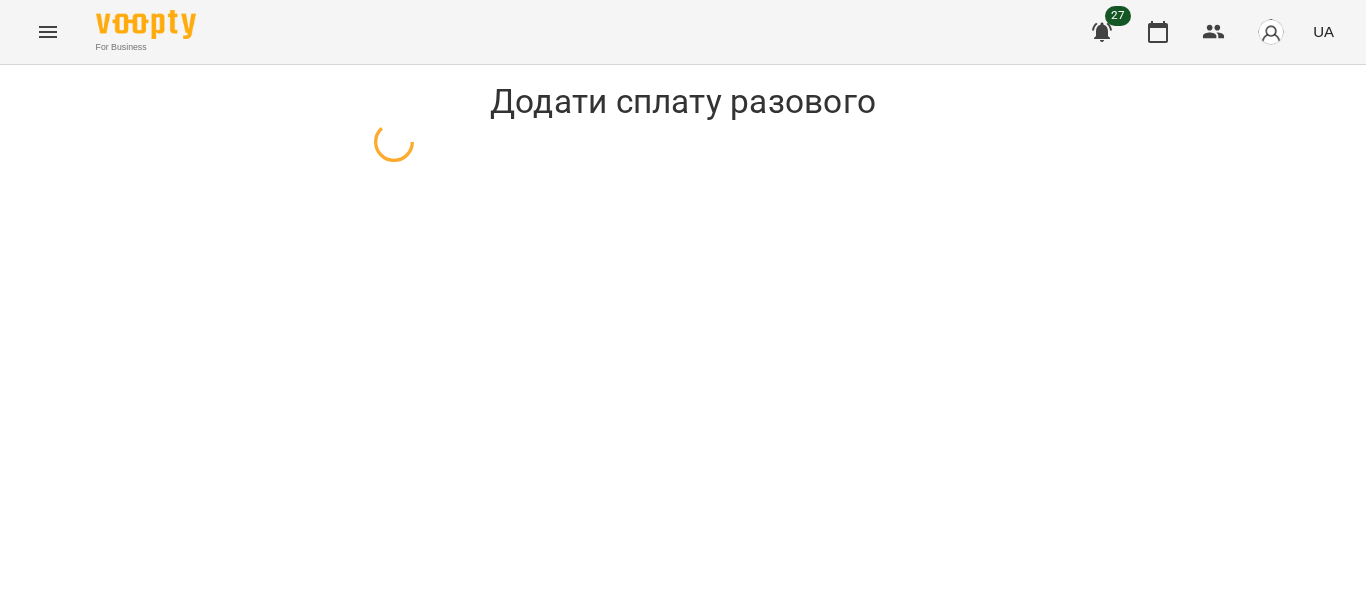 select on "**********" 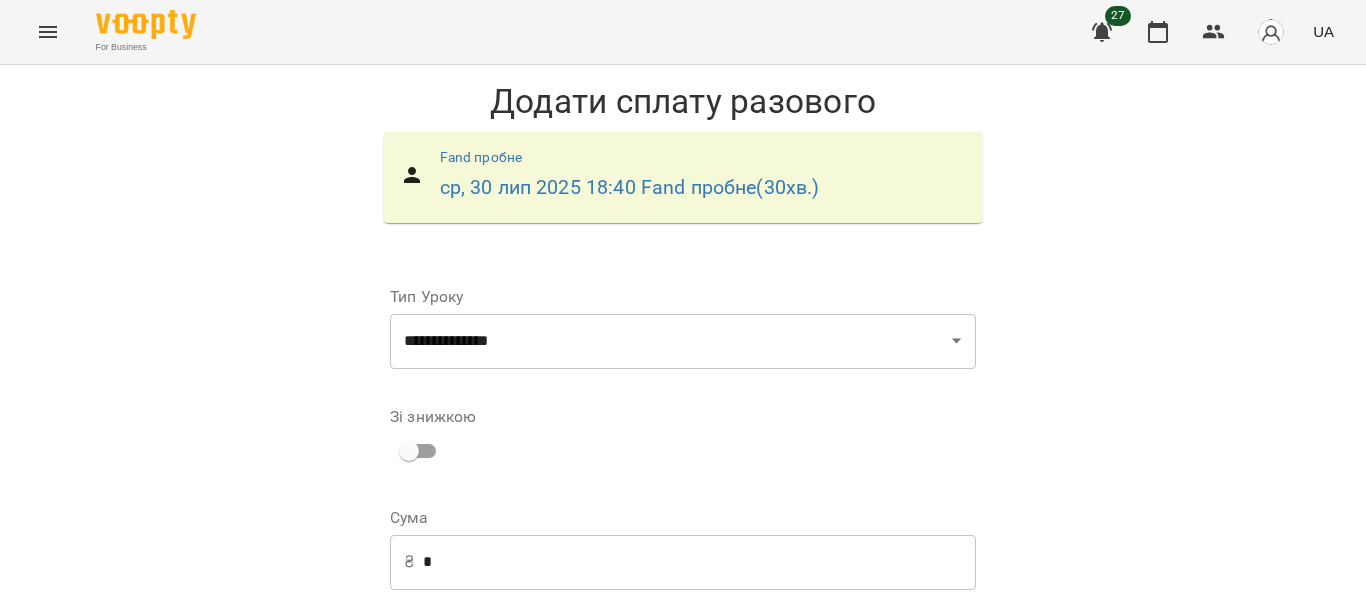 scroll, scrollTop: 137, scrollLeft: 0, axis: vertical 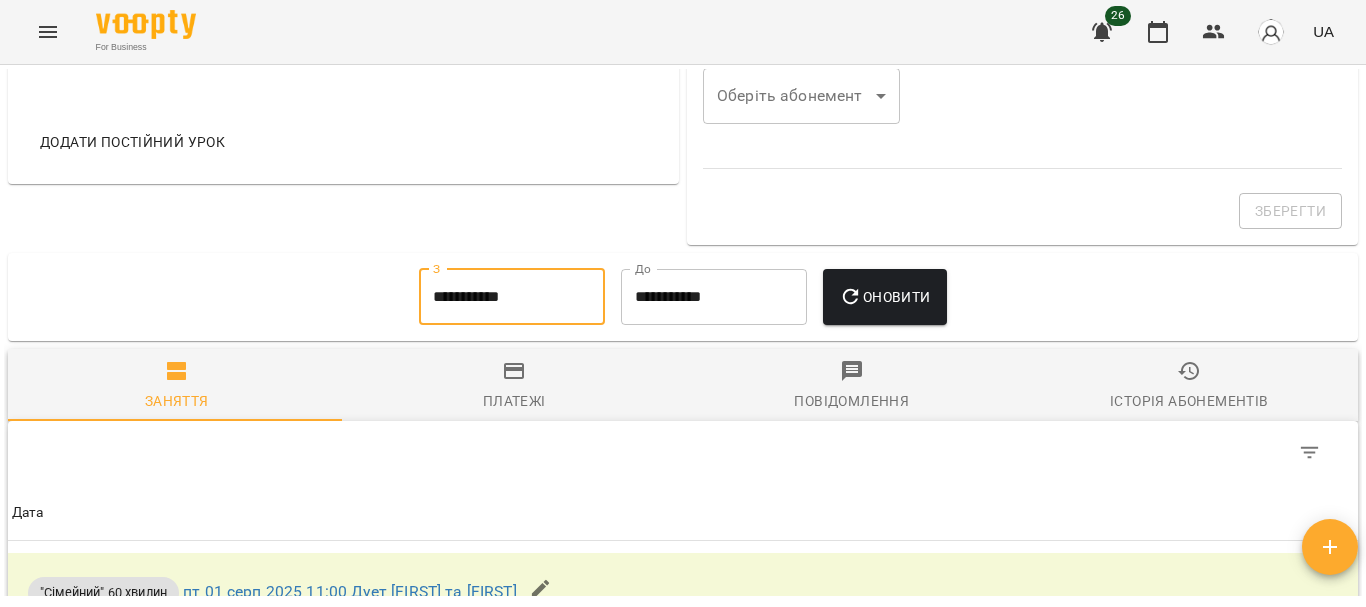 click on "**********" at bounding box center (512, 297) 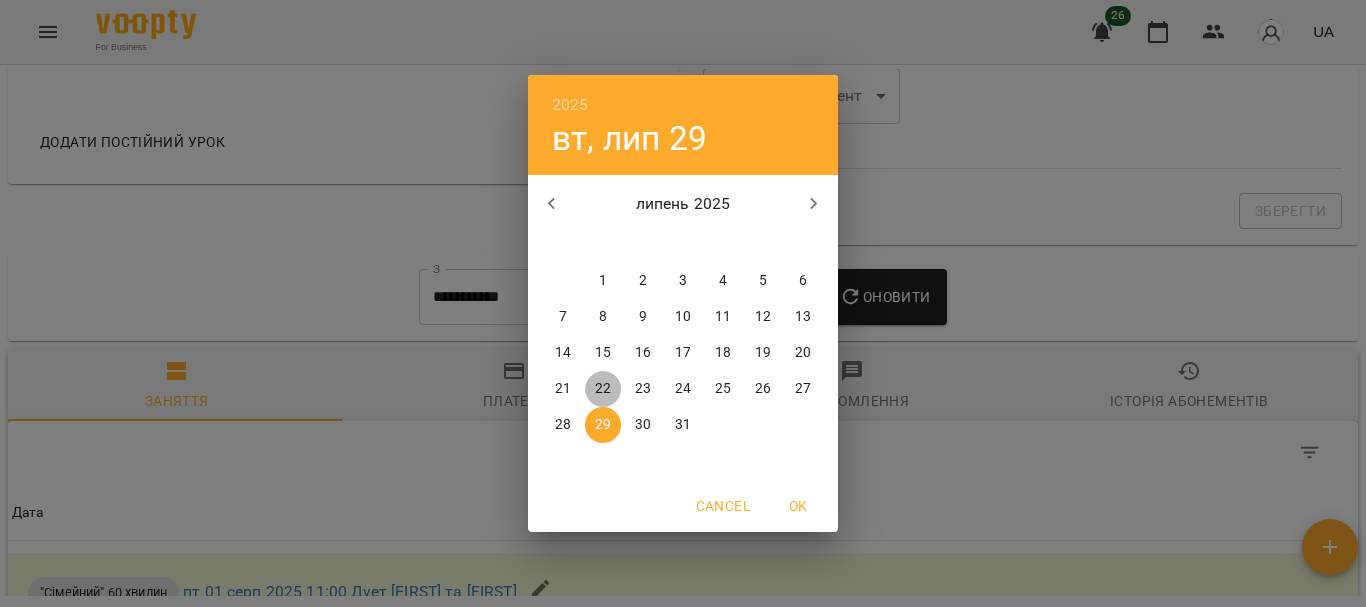click on "22" at bounding box center (603, 389) 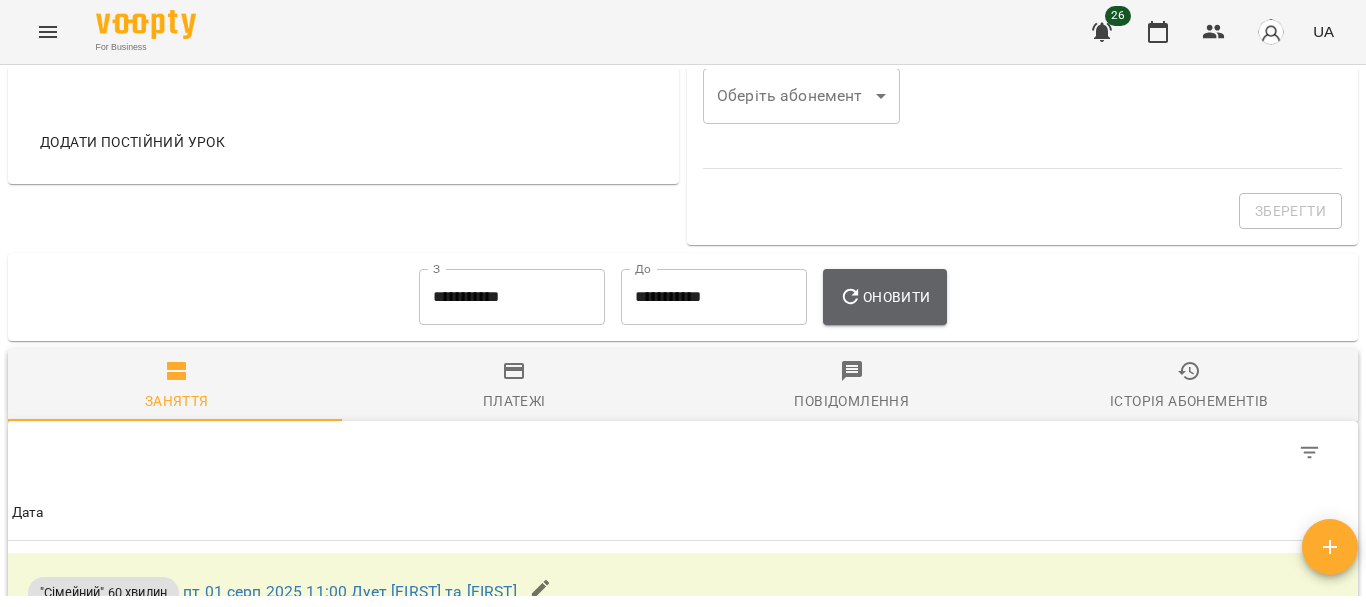 click on "Оновити" at bounding box center (884, 297) 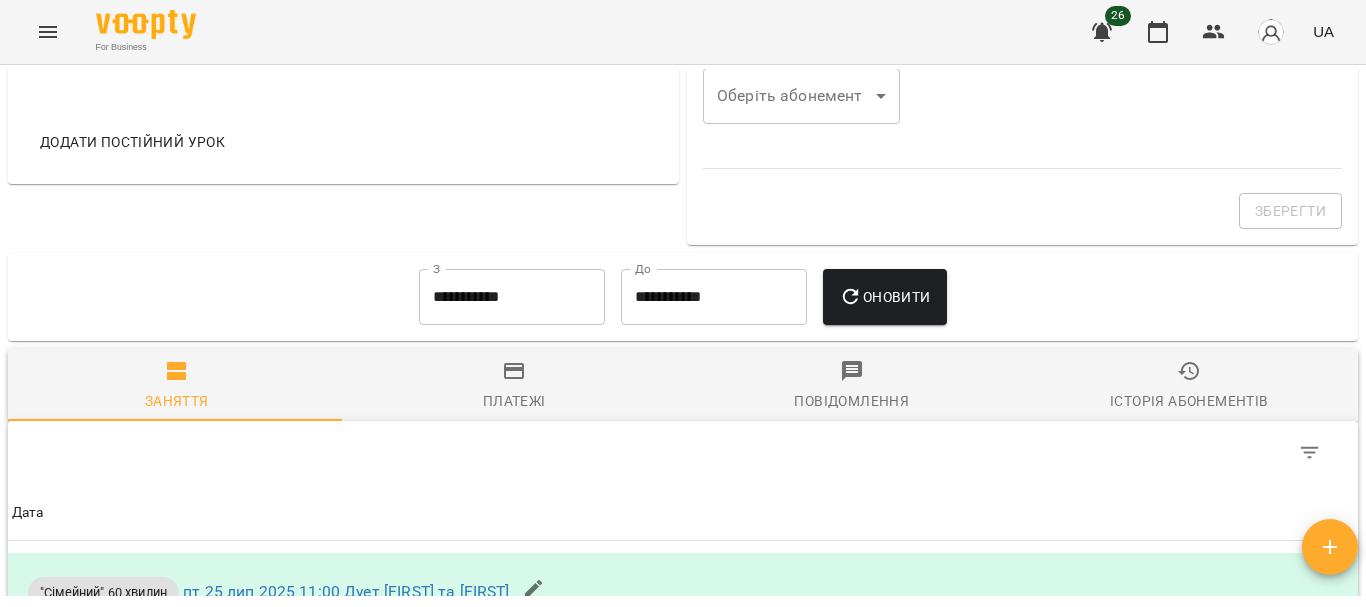 drag, startPoint x: 1365, startPoint y: 296, endPoint x: 1350, endPoint y: 293, distance: 15.297058 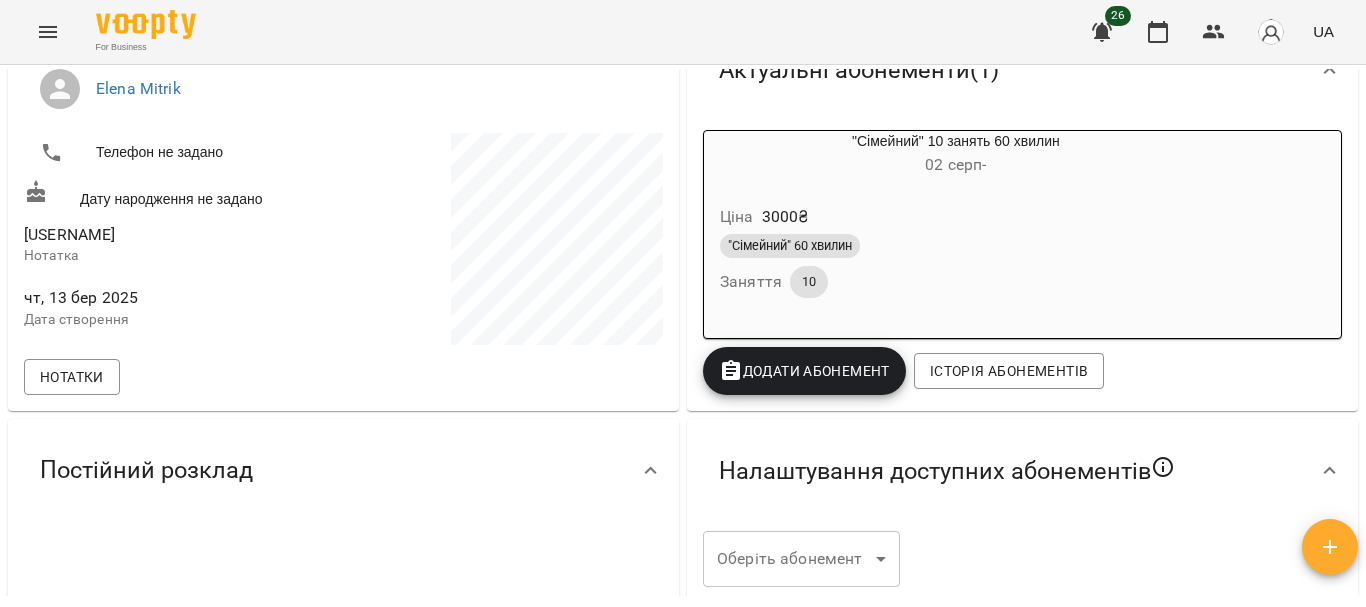 scroll, scrollTop: 371, scrollLeft: 0, axis: vertical 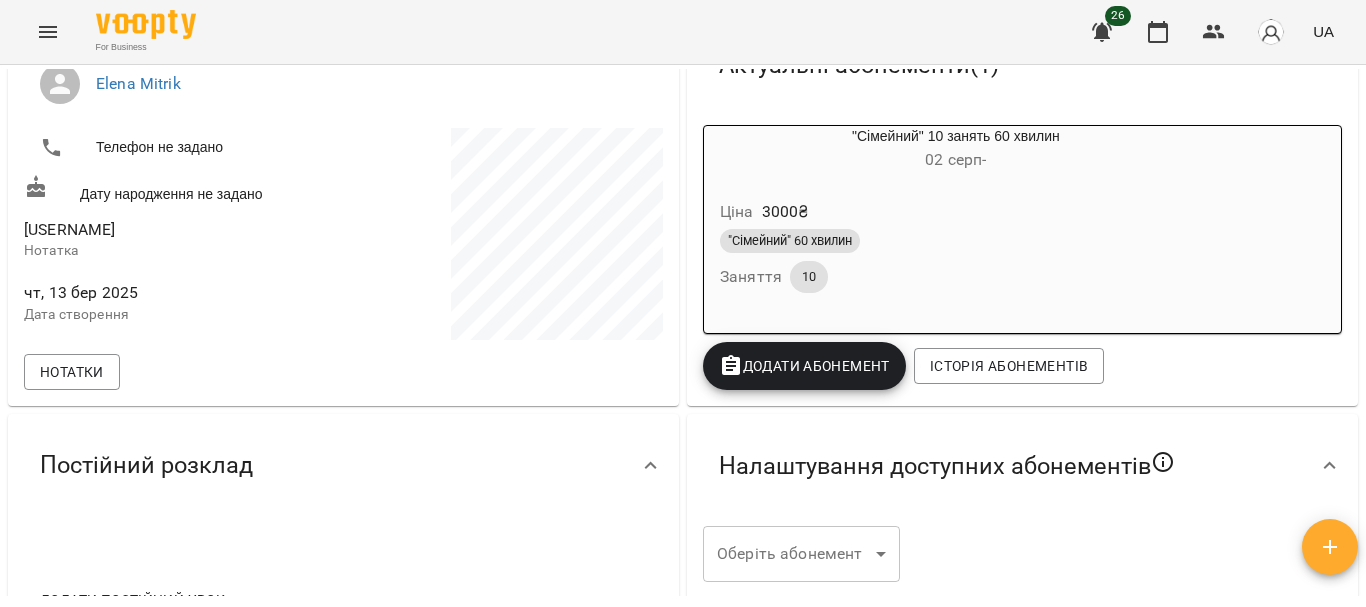 click on "02 серп  -" at bounding box center (955, 159) 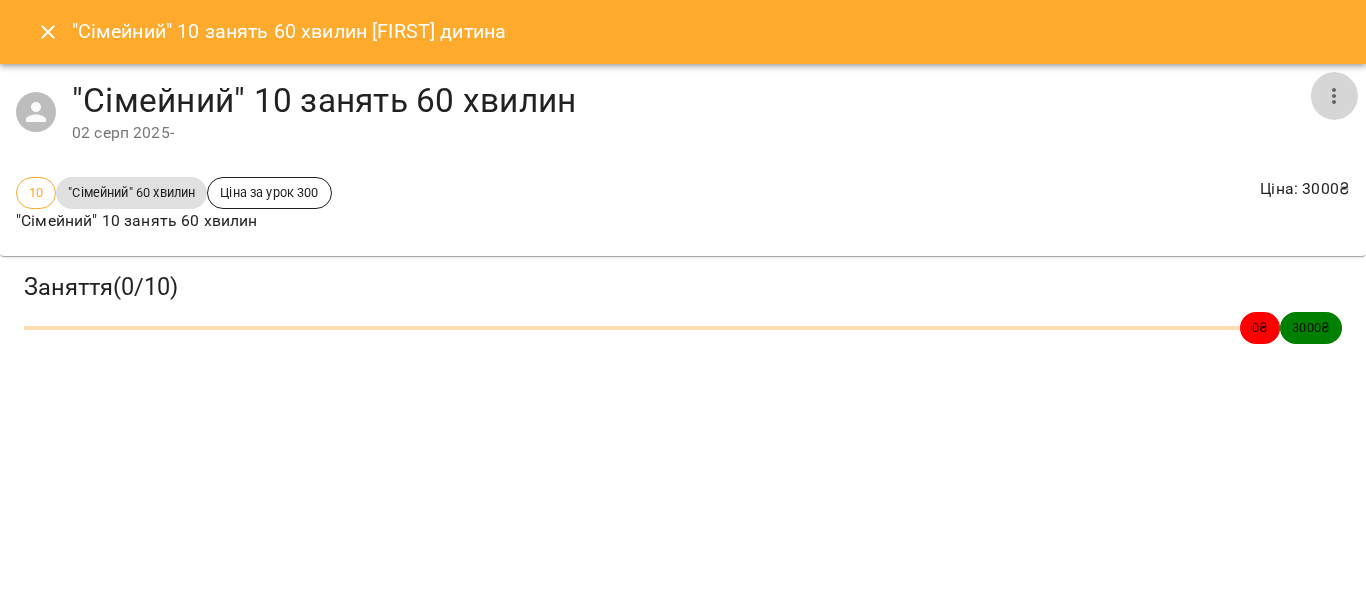 click at bounding box center (1334, 96) 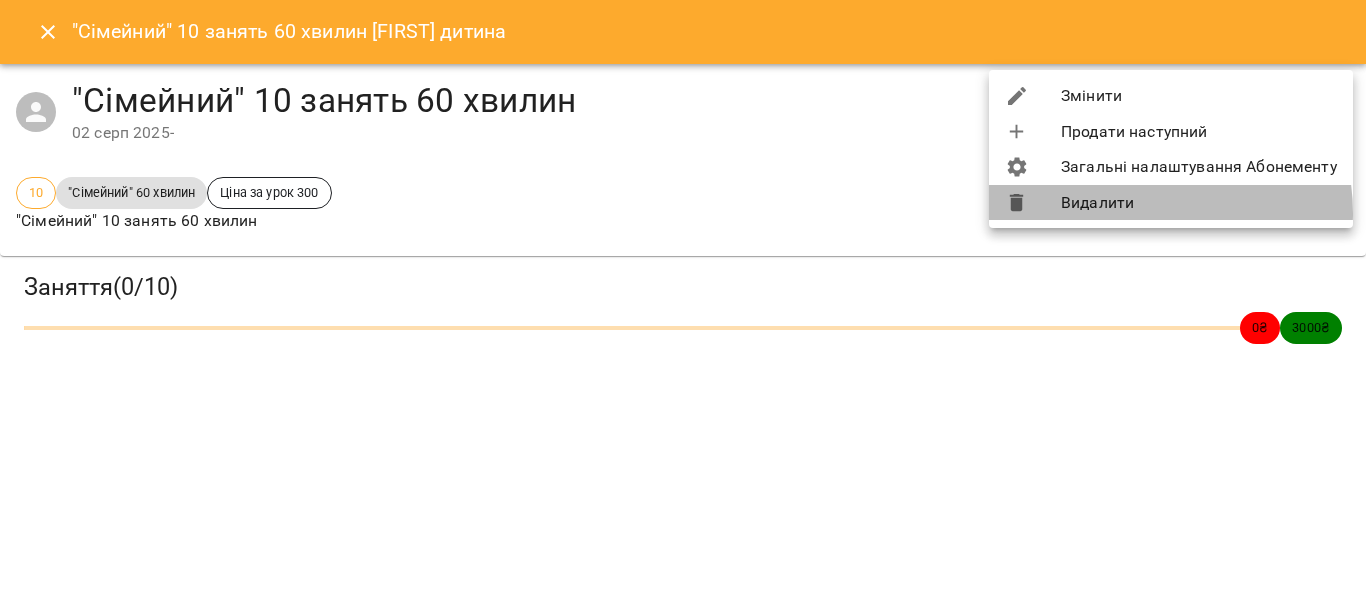 click on "Видалити" at bounding box center [1171, 203] 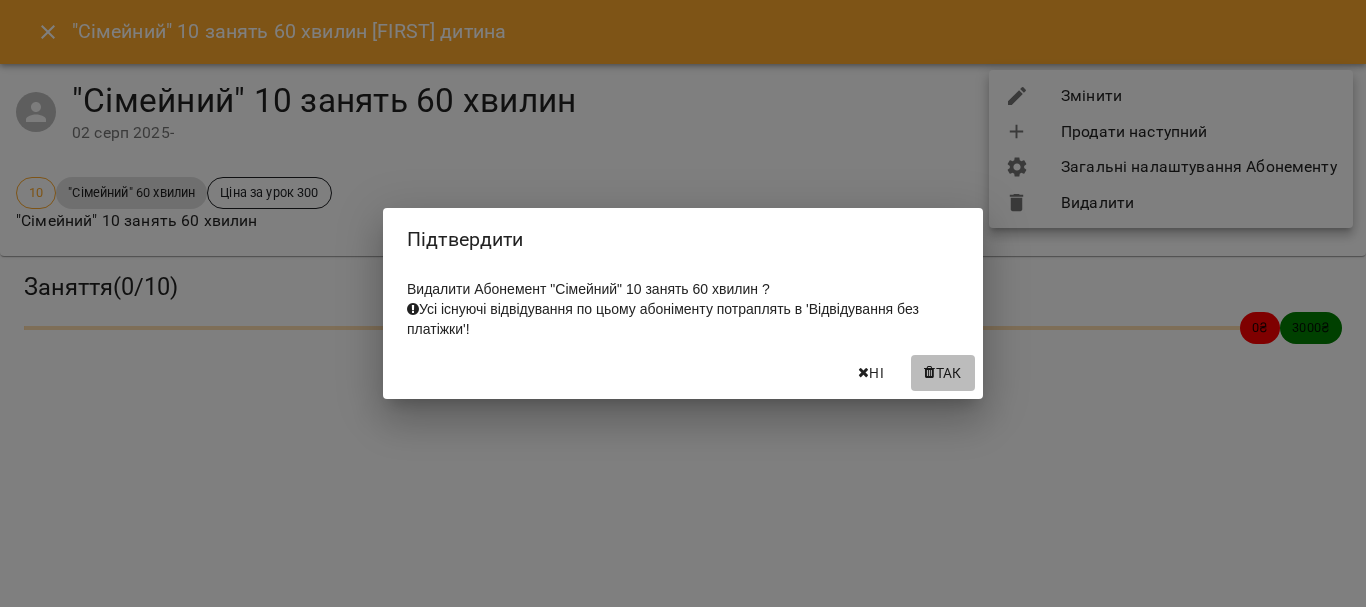 click on "Так" at bounding box center [949, 373] 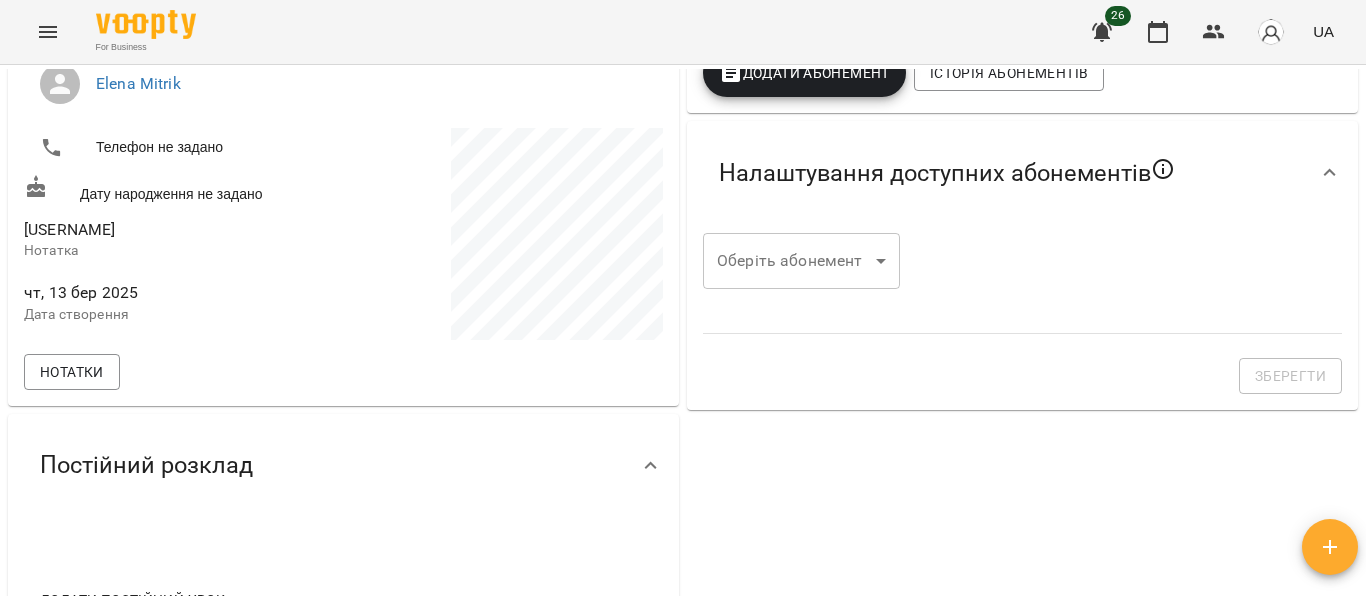 scroll, scrollTop: 0, scrollLeft: 0, axis: both 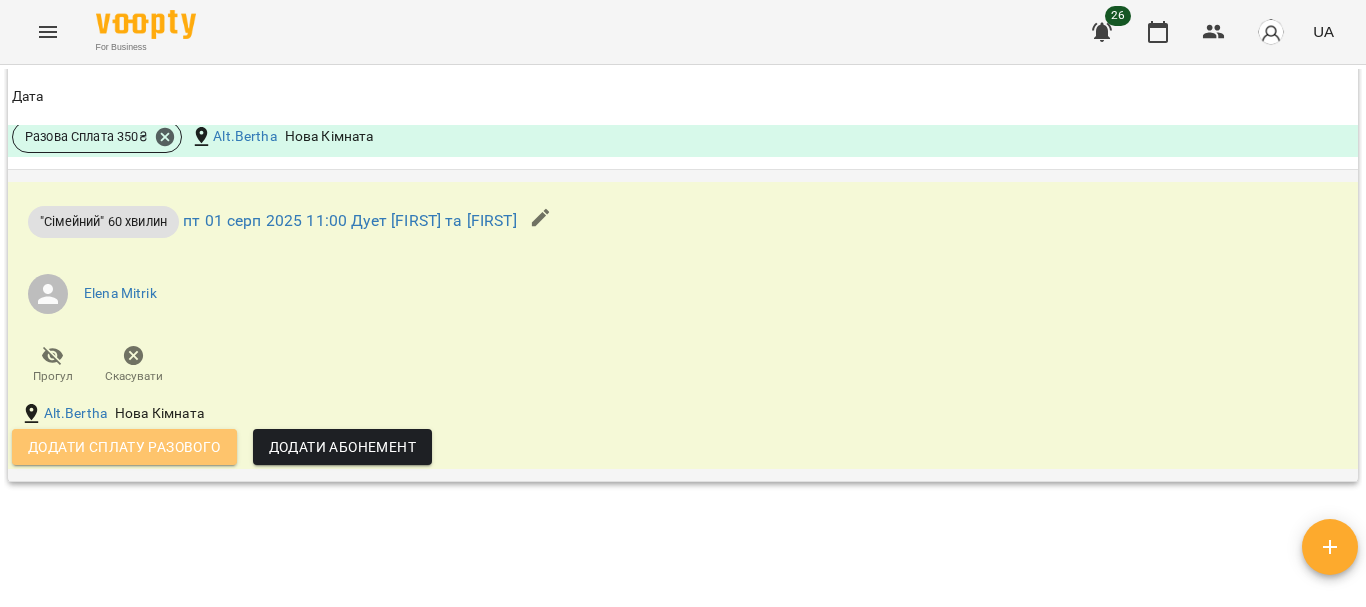 click on "Додати сплату разового" at bounding box center (124, 447) 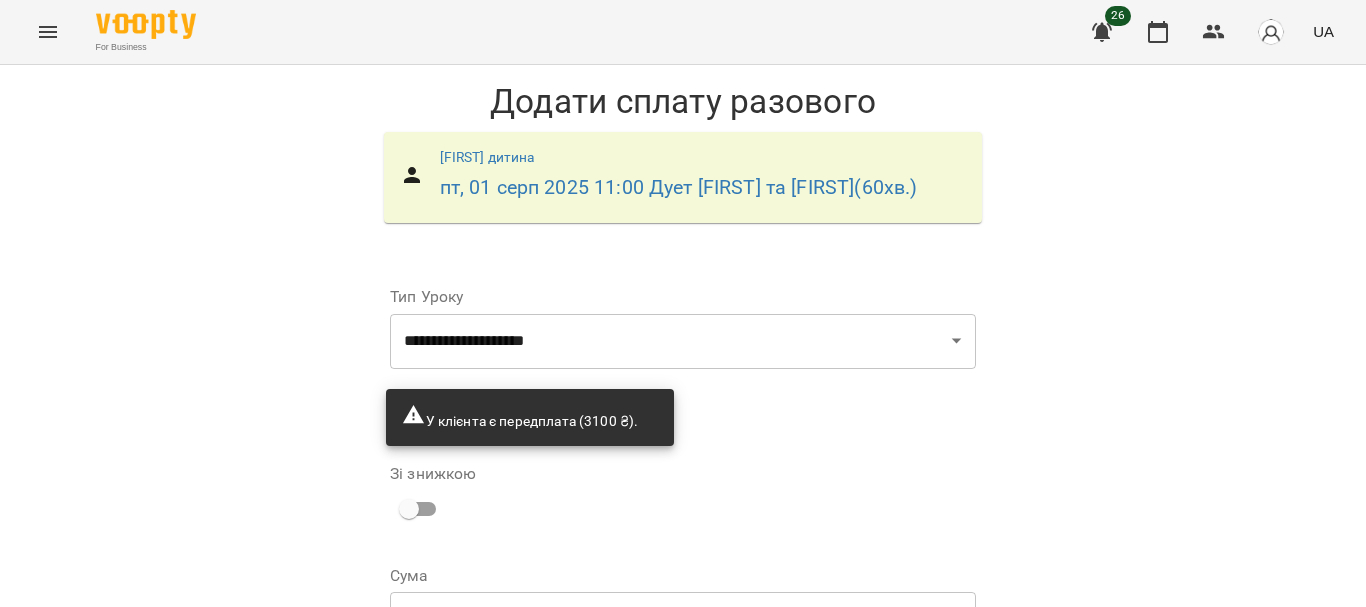 scroll, scrollTop: 225, scrollLeft: 0, axis: vertical 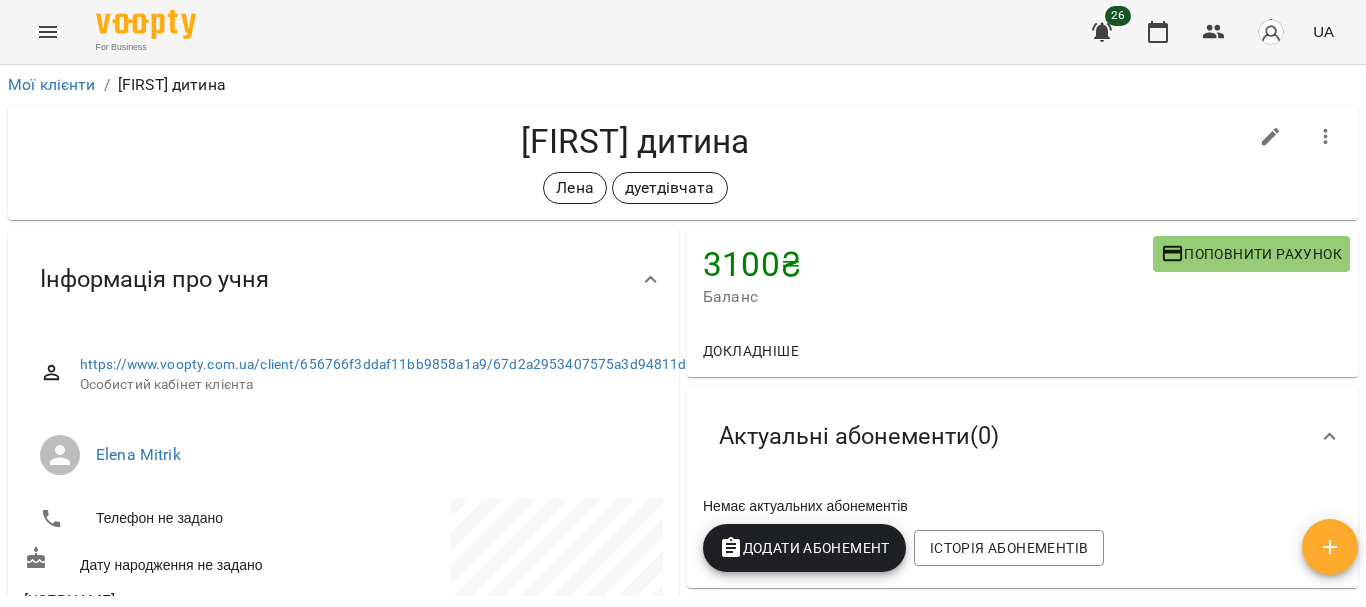 click on "Додати Абонемент" at bounding box center [804, 548] 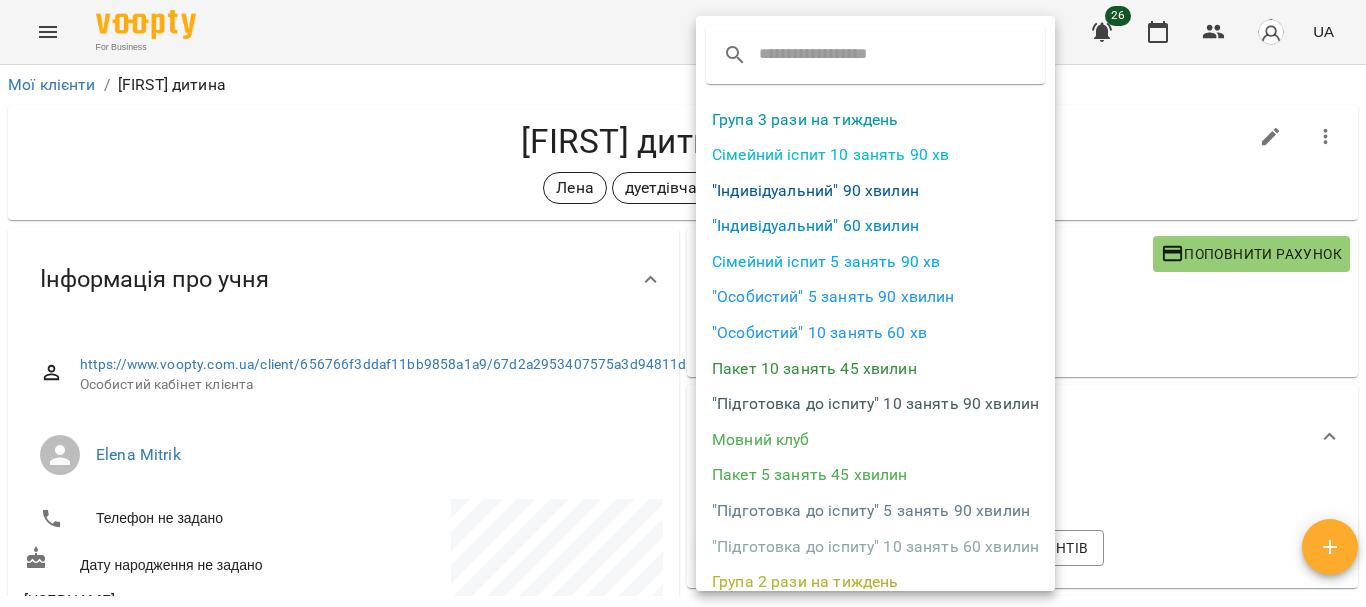 click on "Група 3 рази на тиждень  Сімейний іспит 10 занять 90 хв "Індивідуальний" 90 хвилин "Індивідуальний" 60 хвилин Сімейний іспит 5 занять 90 хв "Особистий" 5 занять 90 хвилин "Особистий" 10 занять 60 хв Пакет 10 занять 45 хвилин "Підготовка до іспиту" 10 занять 90 хвилин Мовний клуб Пакет 5 занять 45 хвилин "Підготовка до іспиту" 5 занять 90 хвилин "Підготовка до іспиту" 10 занять 60 хвилин Група 2 рази на тиждень Сімейний іспит 10 занять 60 хв Іспит 90 хвилин Сімейний іспит 5 занять 60 хв "Підготовка до іспиту" 5 занять 60 хвилин "Особистий" 5 занять 60 хв "Особистий" 10 занять 90 хвилин" at bounding box center (875, 303) 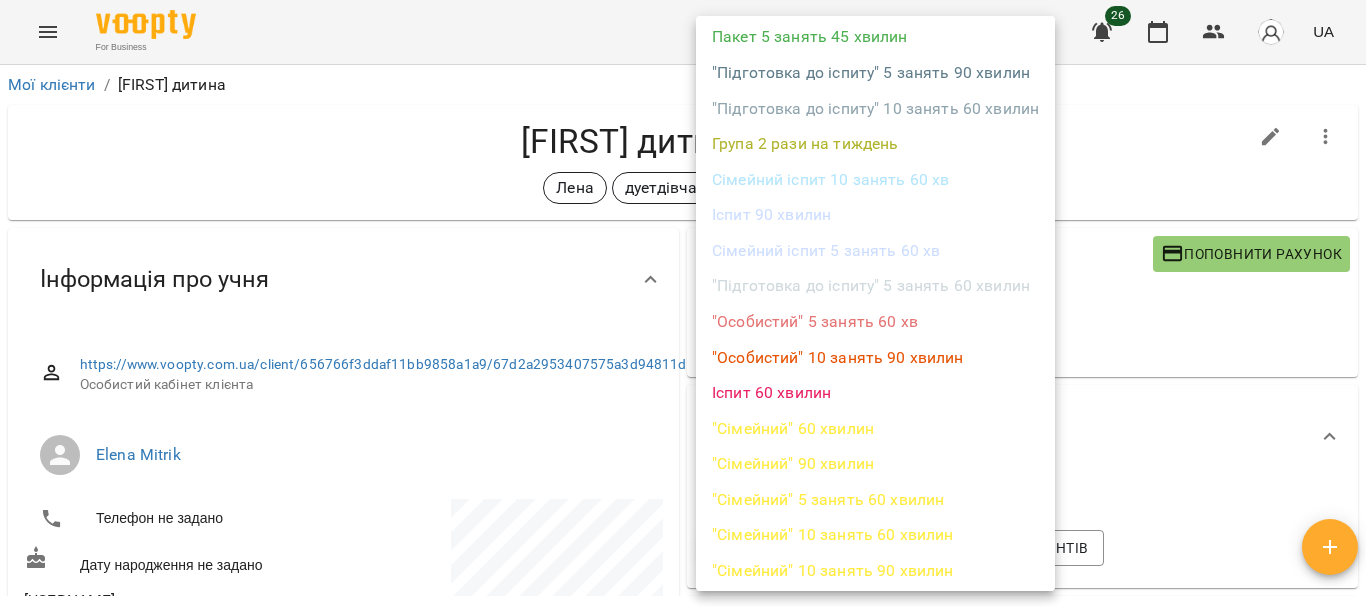 scroll, scrollTop: 479, scrollLeft: 0, axis: vertical 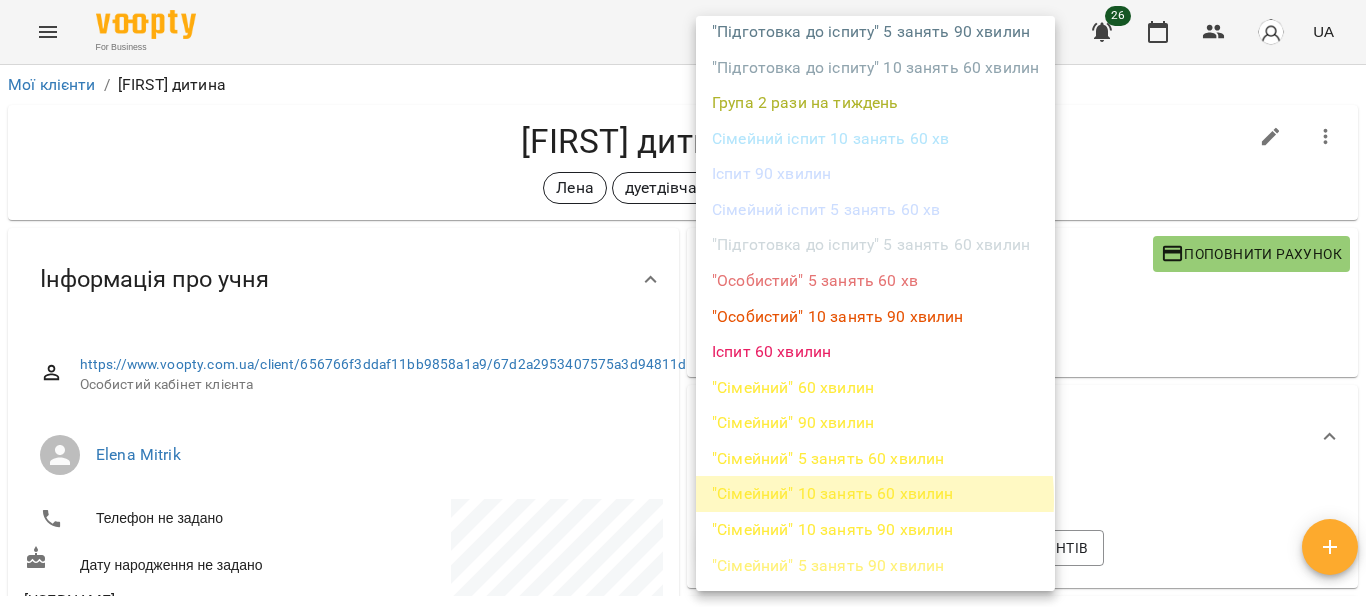 click on ""Сімейний" 10 занять 60 хвилин" at bounding box center [875, 494] 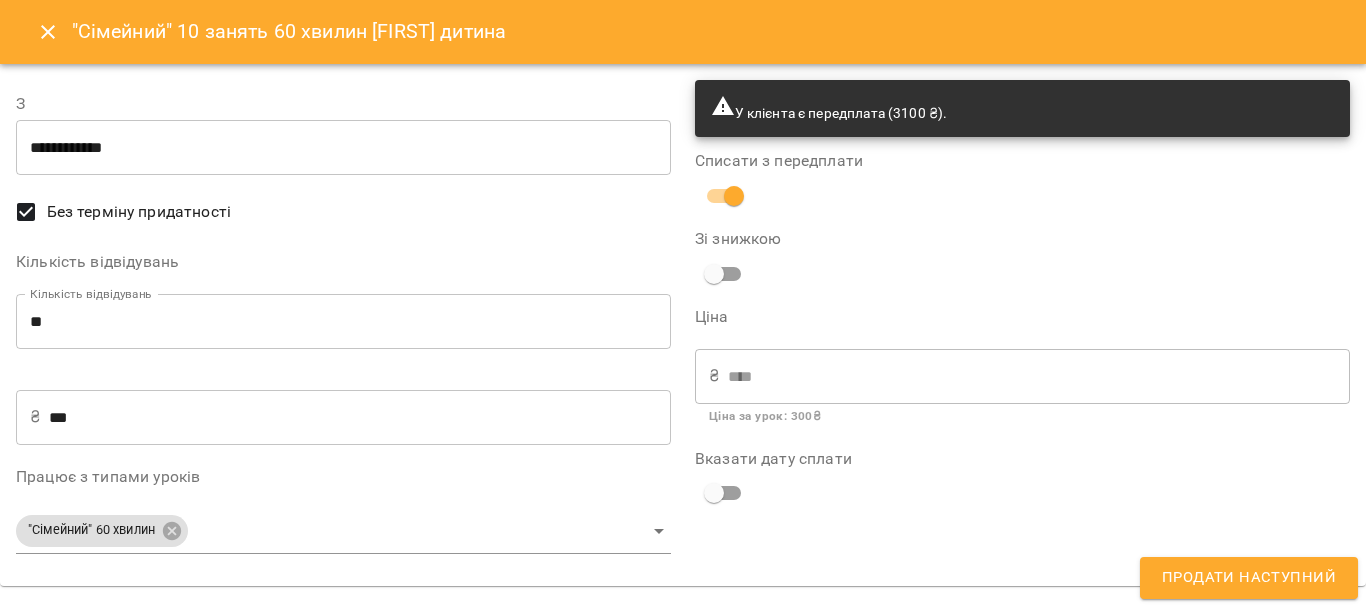 type on "**********" 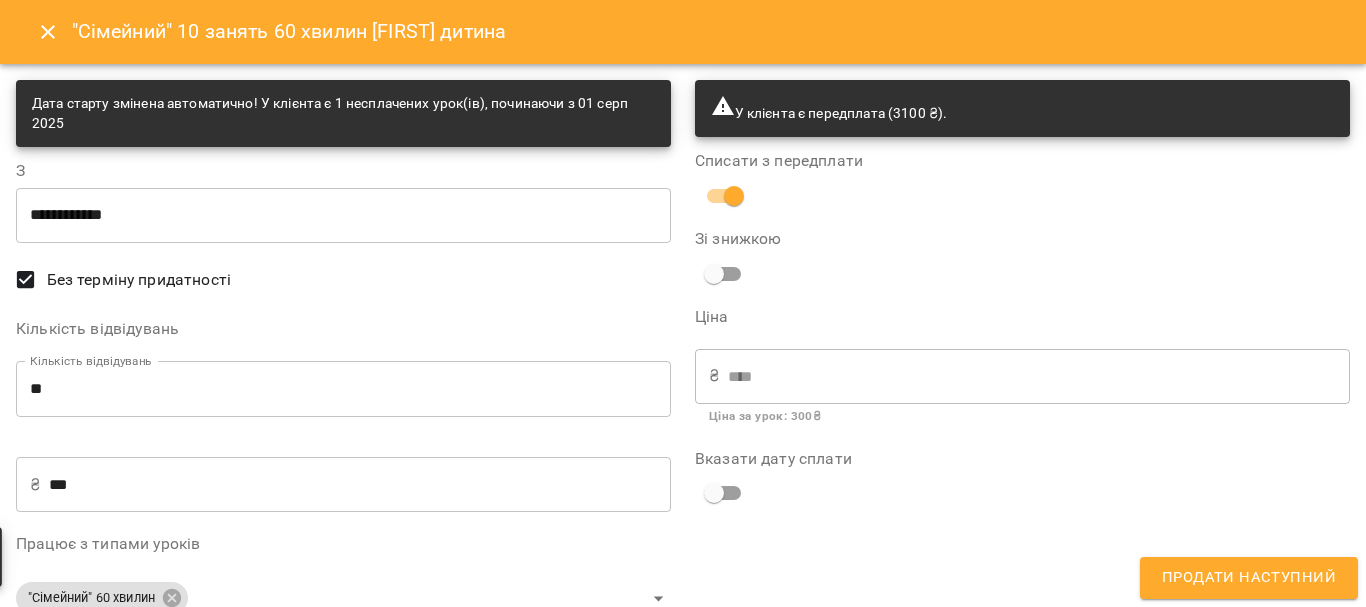 scroll, scrollTop: 46, scrollLeft: 0, axis: vertical 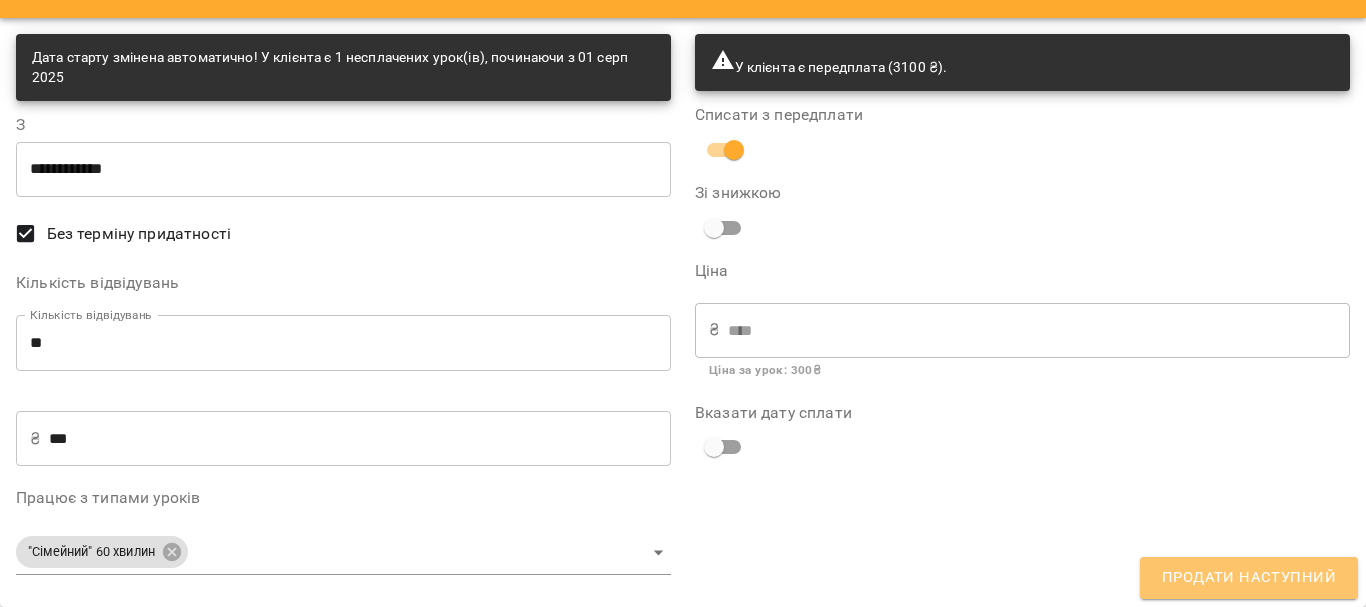 click on "Продати наступний" at bounding box center (1249, 578) 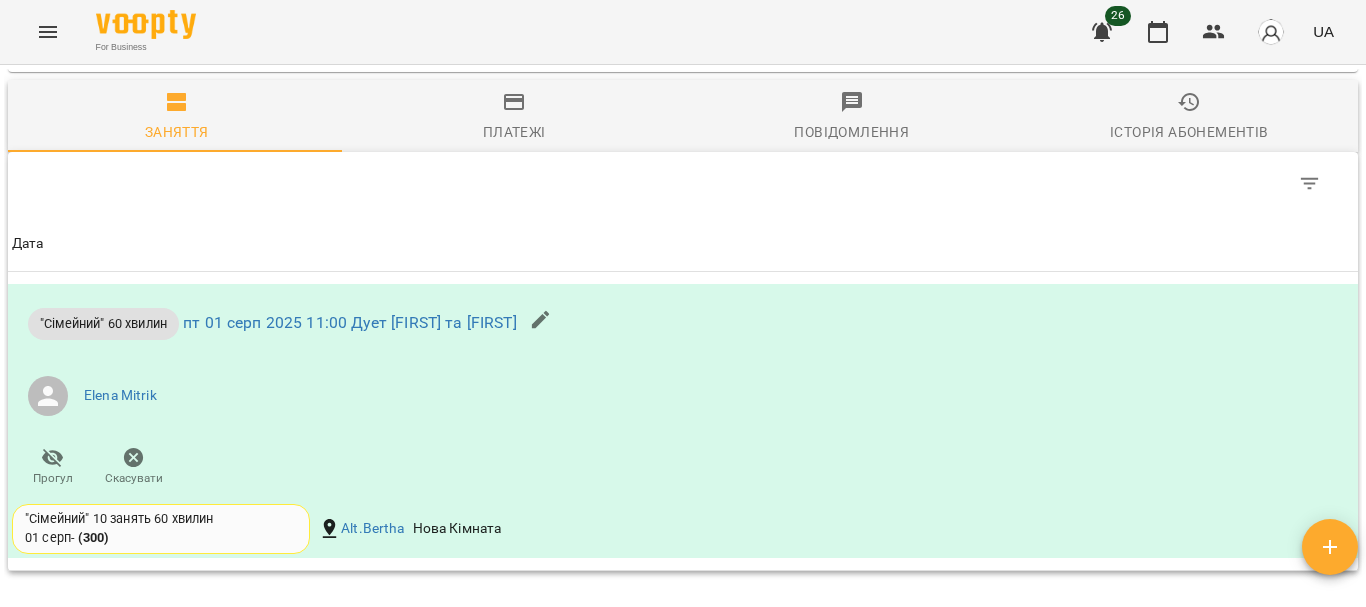 scroll, scrollTop: 1094, scrollLeft: 0, axis: vertical 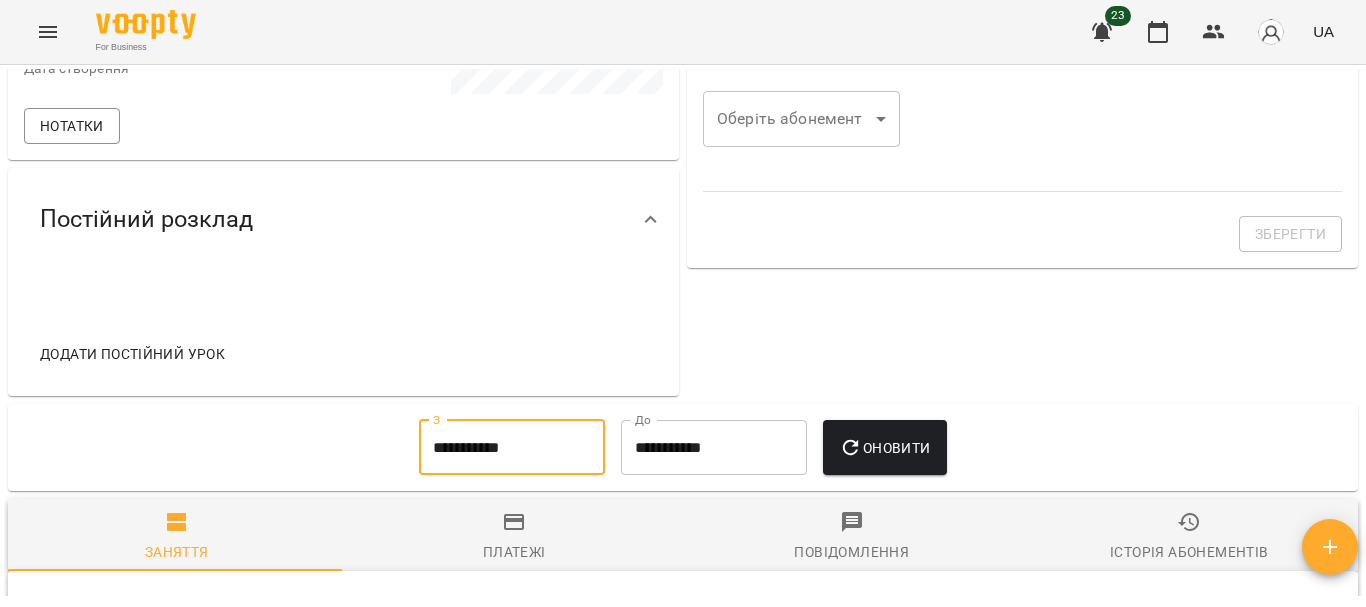 click on "**********" at bounding box center (512, 448) 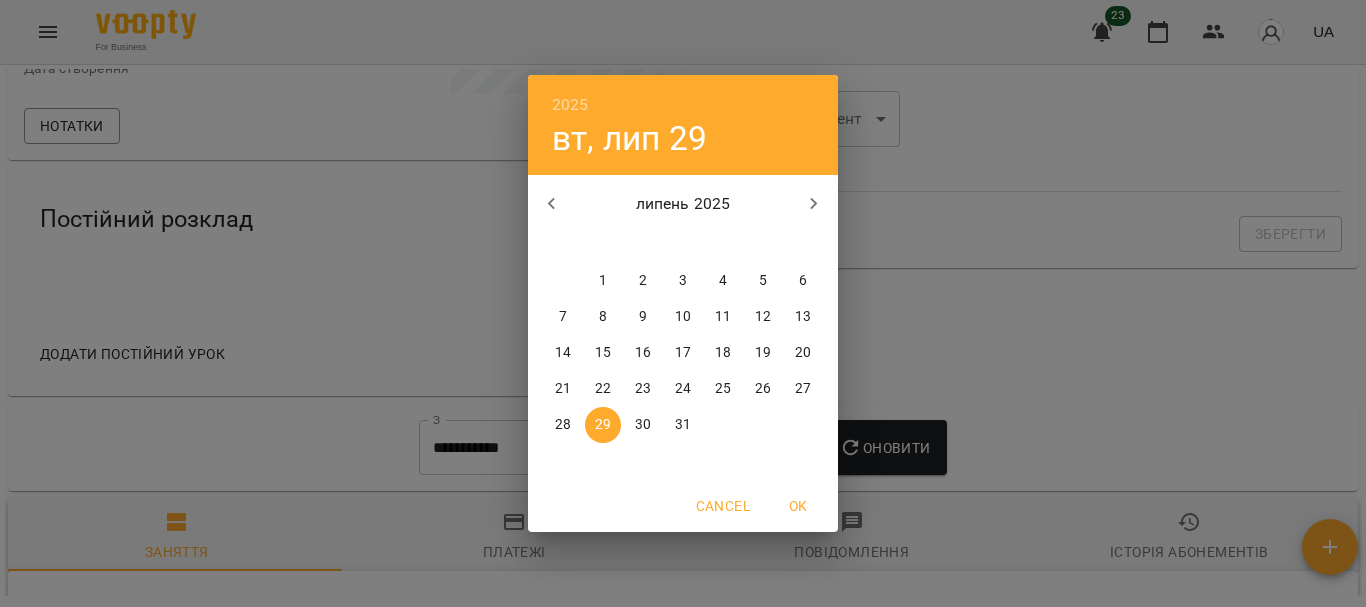 click on "22" at bounding box center [603, 389] 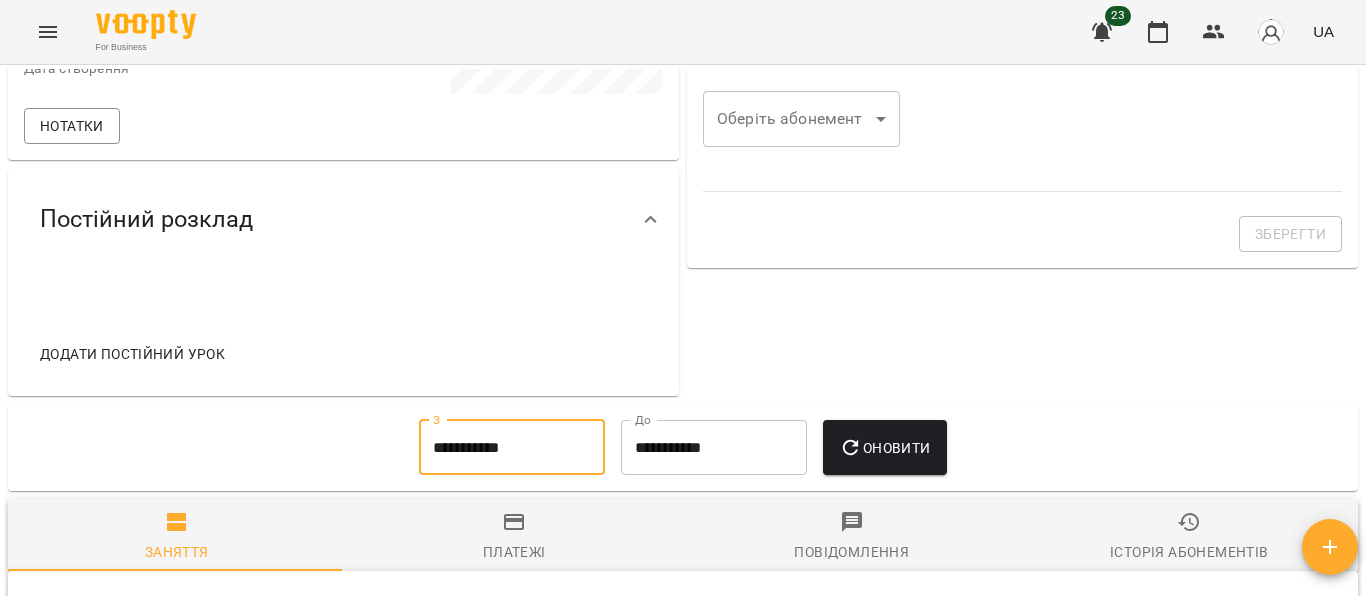 click on "Оновити" at bounding box center (884, 448) 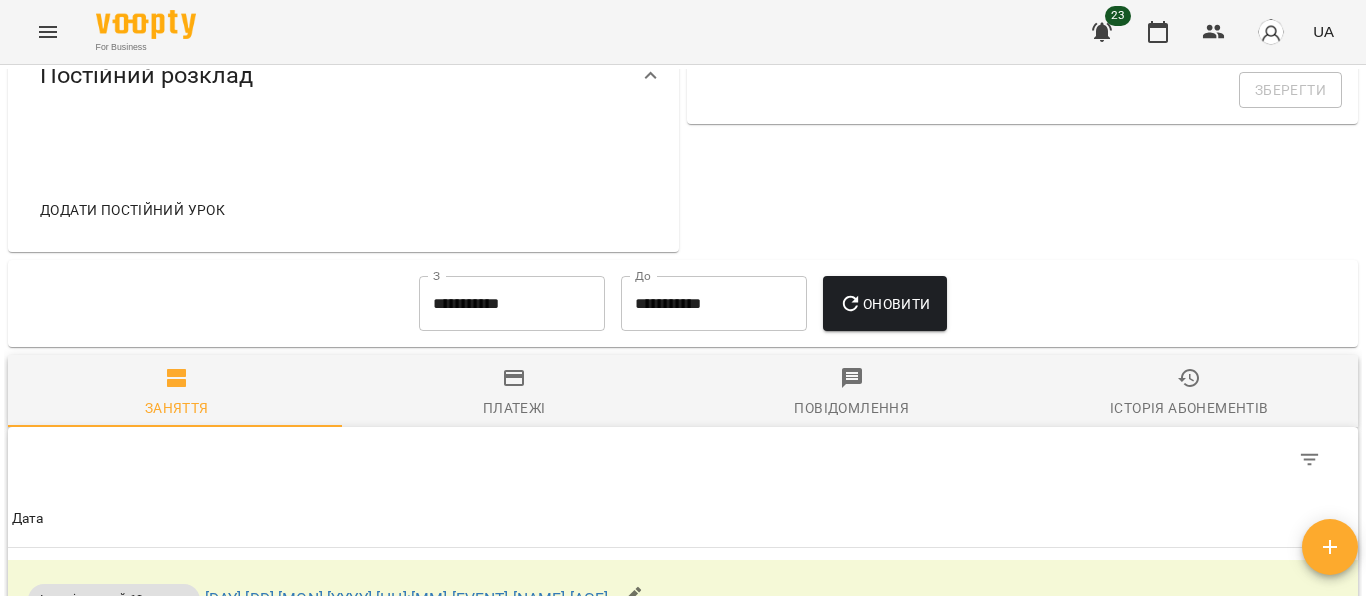 scroll, scrollTop: 757, scrollLeft: 0, axis: vertical 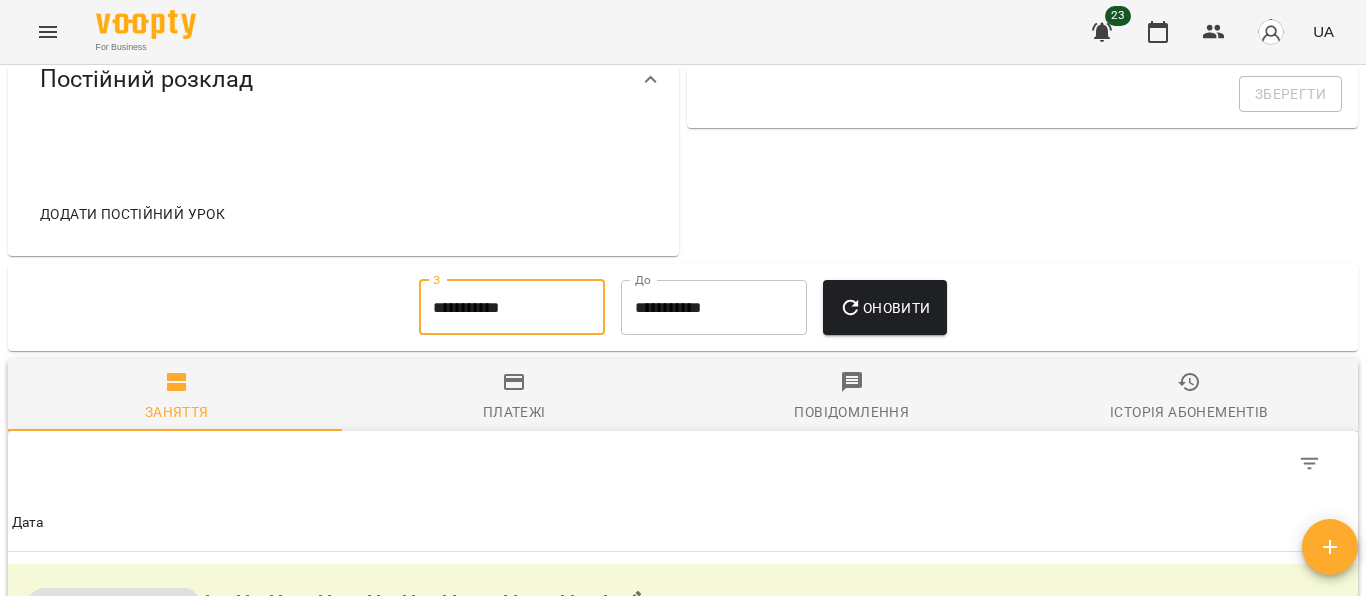 click on "**********" at bounding box center (512, 308) 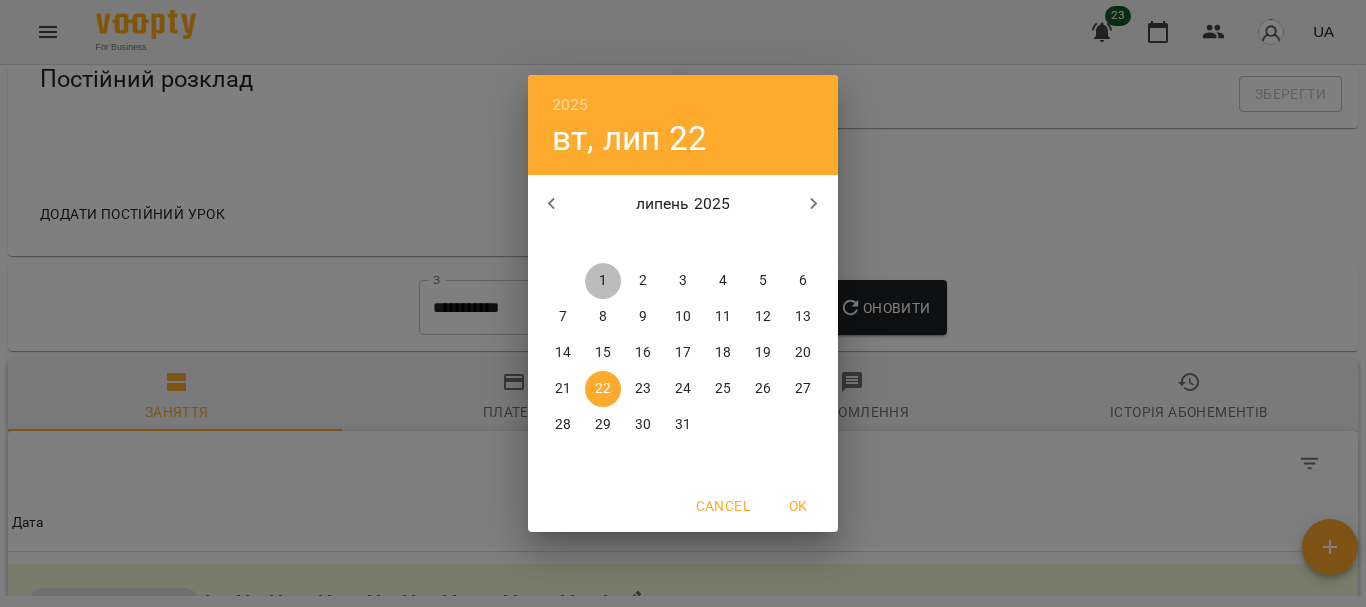 click on "1" at bounding box center [603, 281] 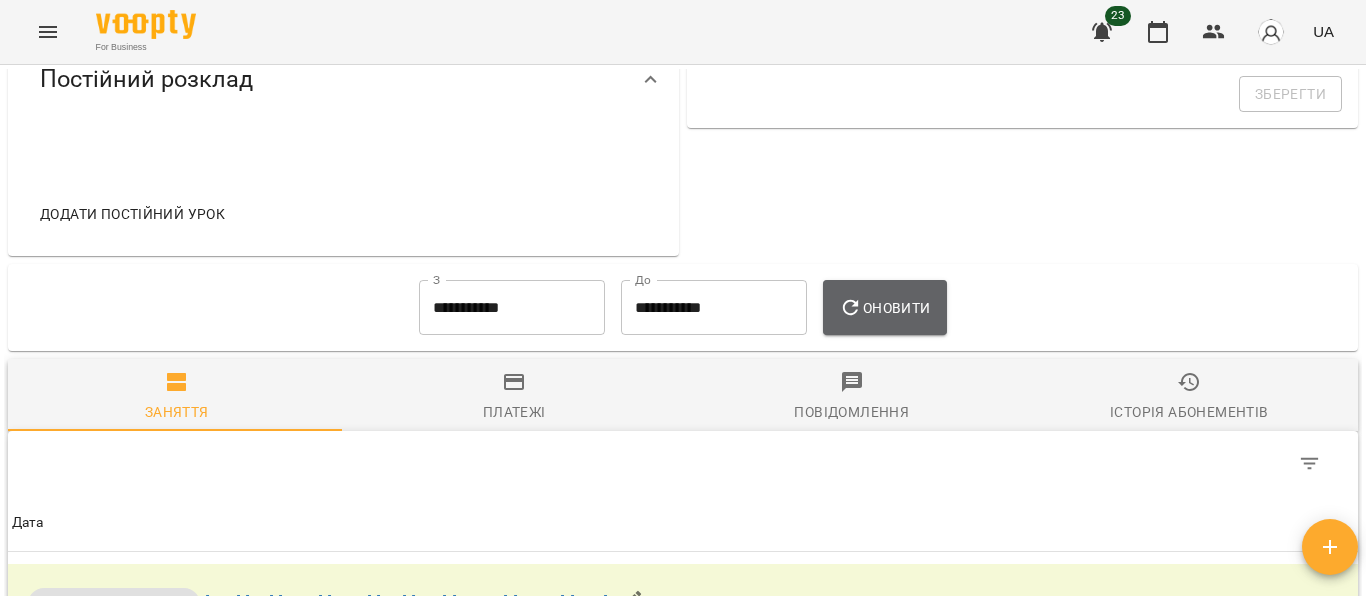 click on "Оновити" at bounding box center [884, 308] 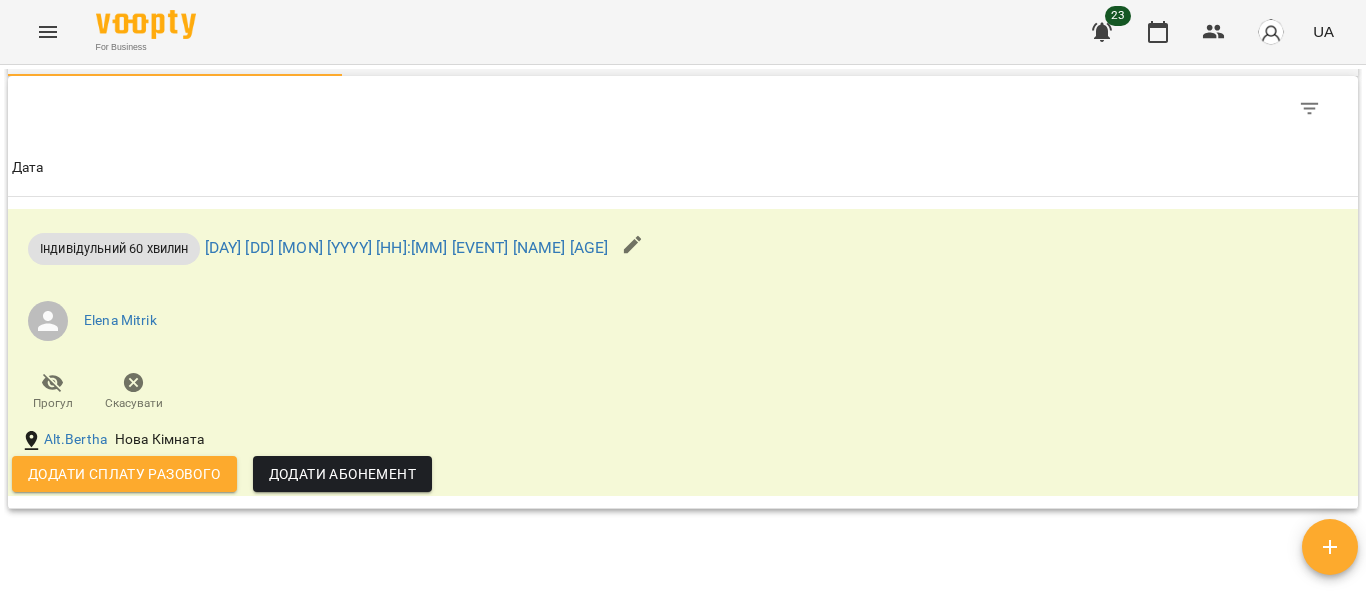 scroll, scrollTop: 1104, scrollLeft: 0, axis: vertical 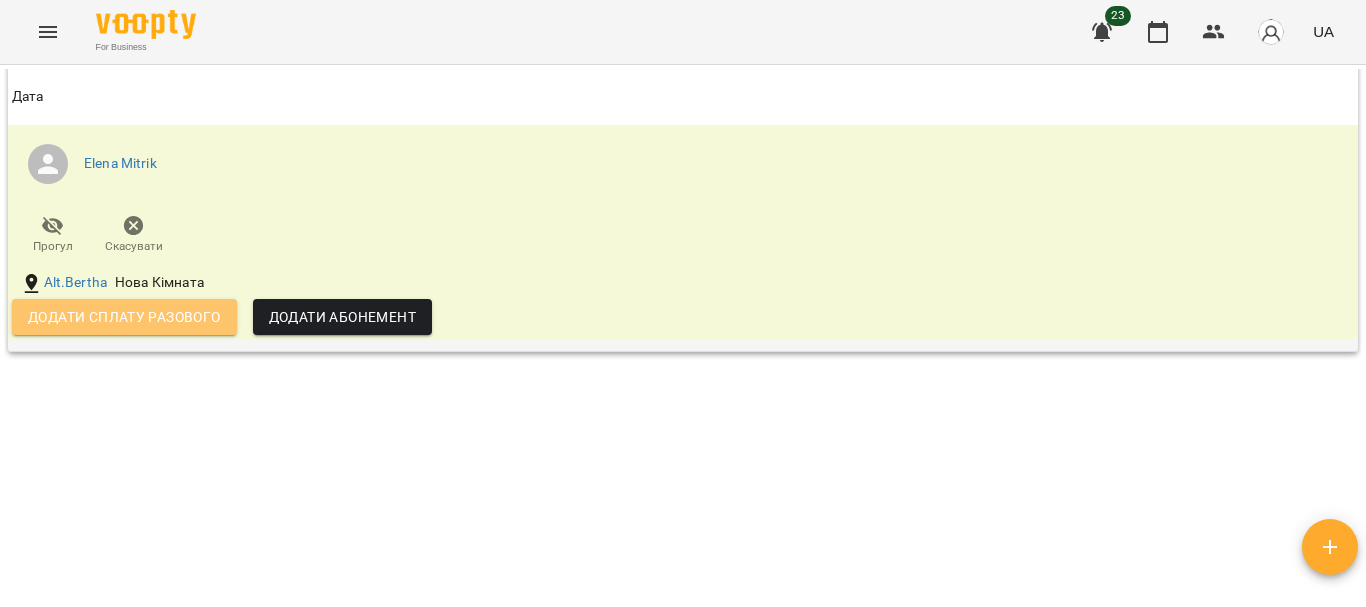 click on "Додати сплату разового" at bounding box center (124, 317) 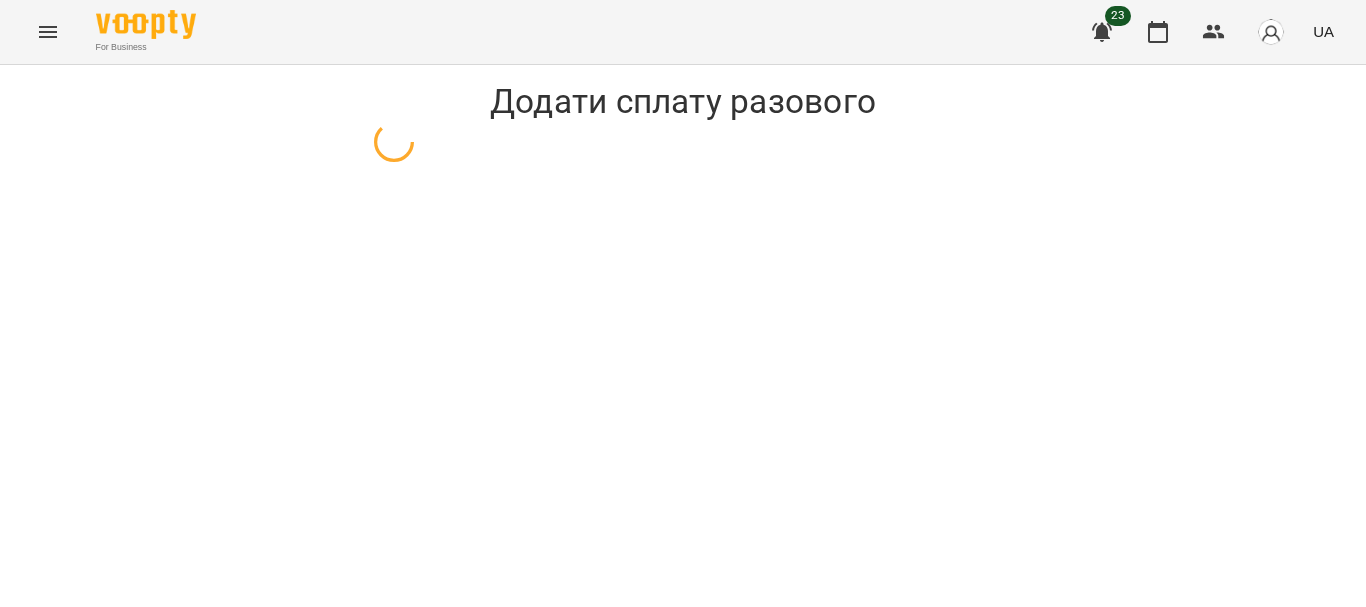 select on "**********" 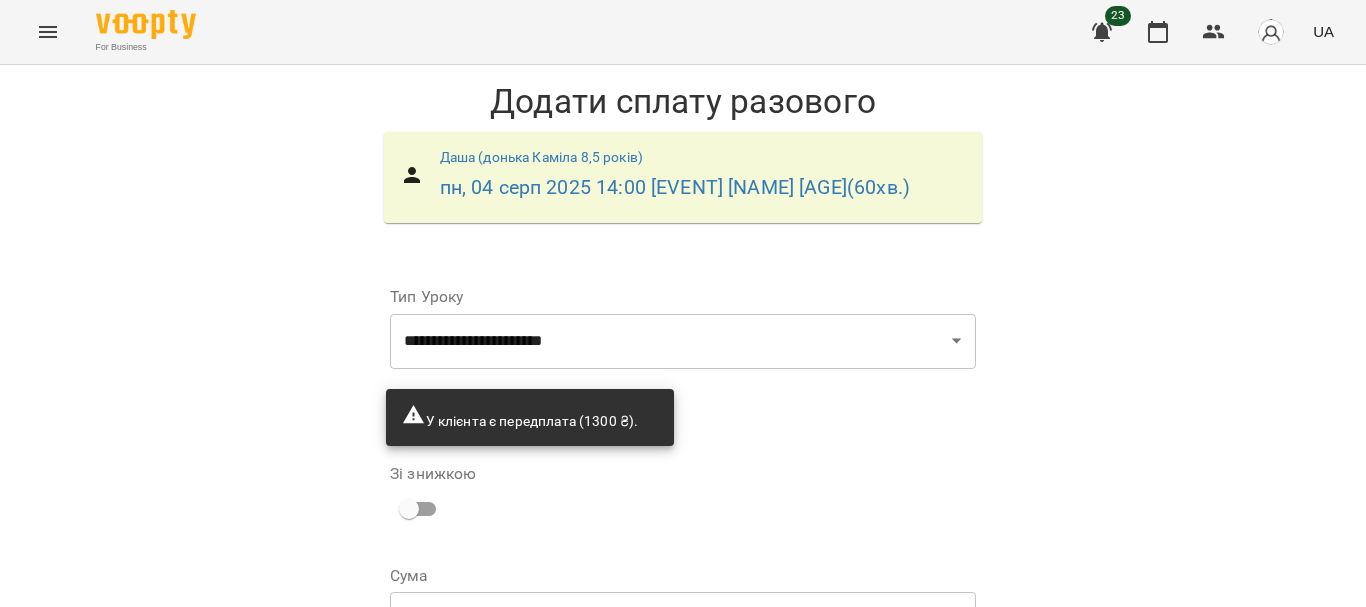 scroll, scrollTop: 194, scrollLeft: 0, axis: vertical 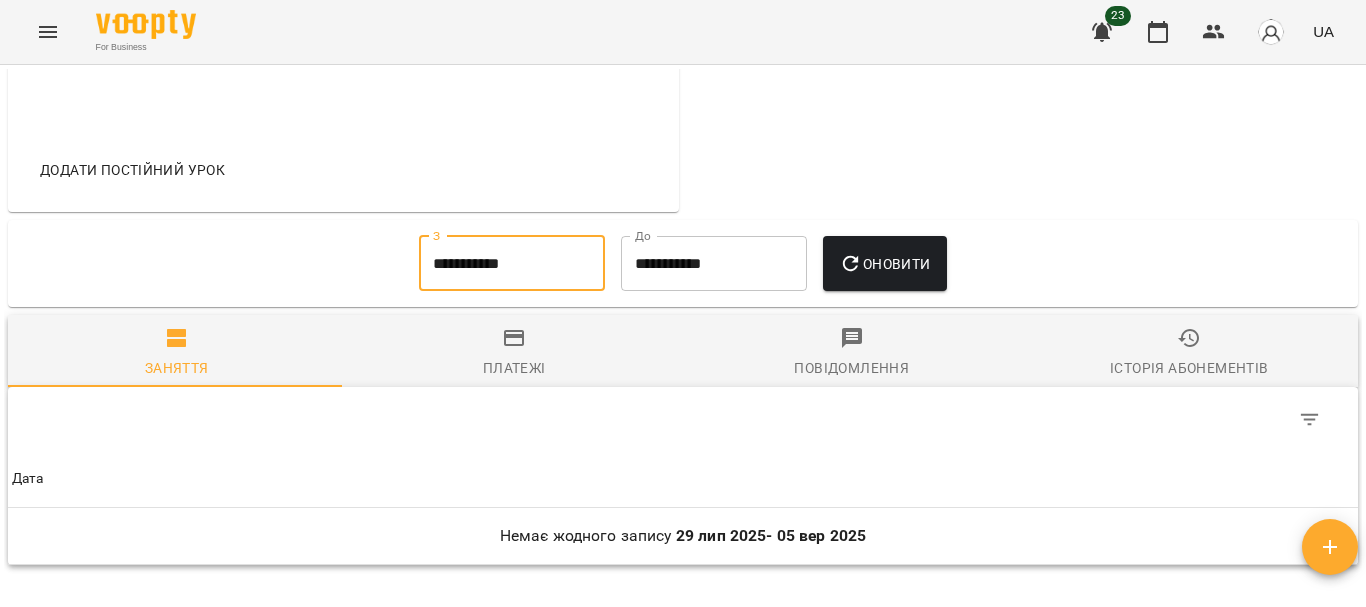 click on "**********" at bounding box center (512, 264) 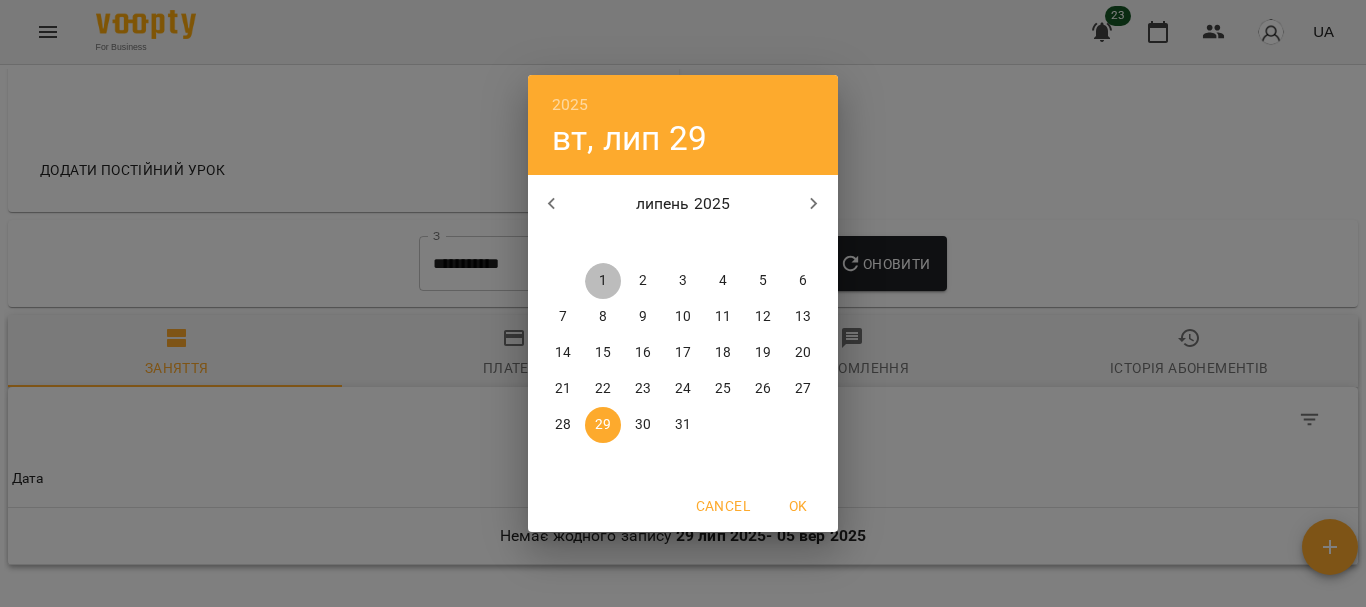 click on "1" at bounding box center [603, 281] 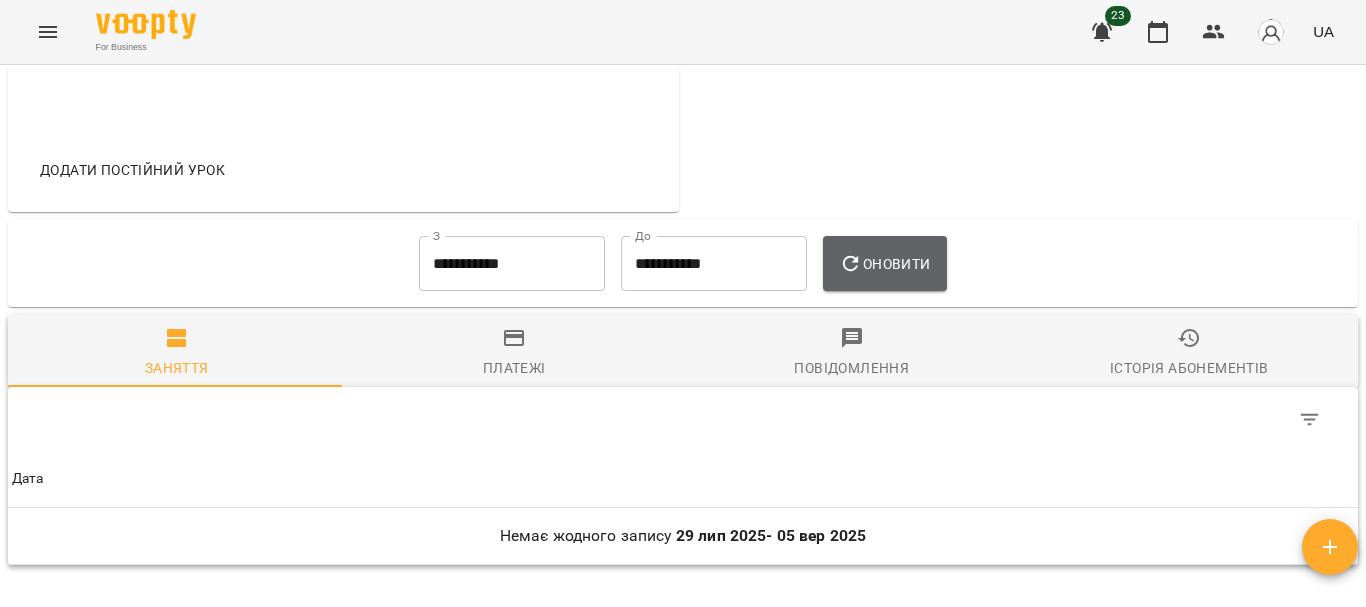 click 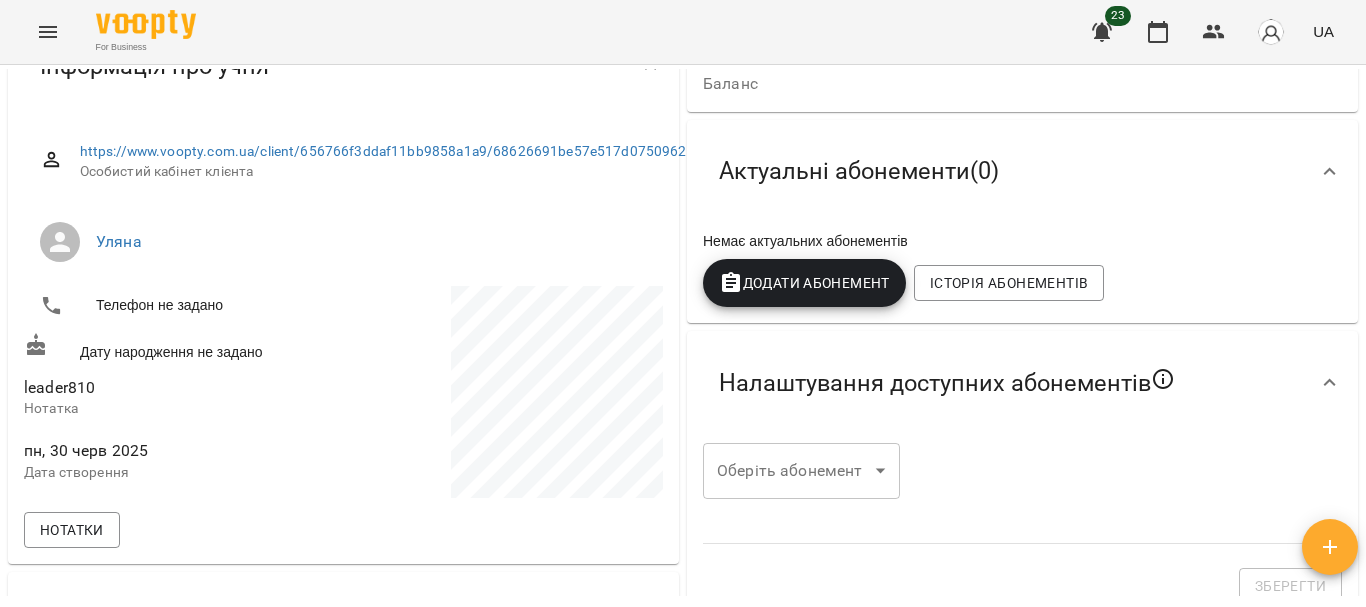 scroll, scrollTop: 0, scrollLeft: 0, axis: both 